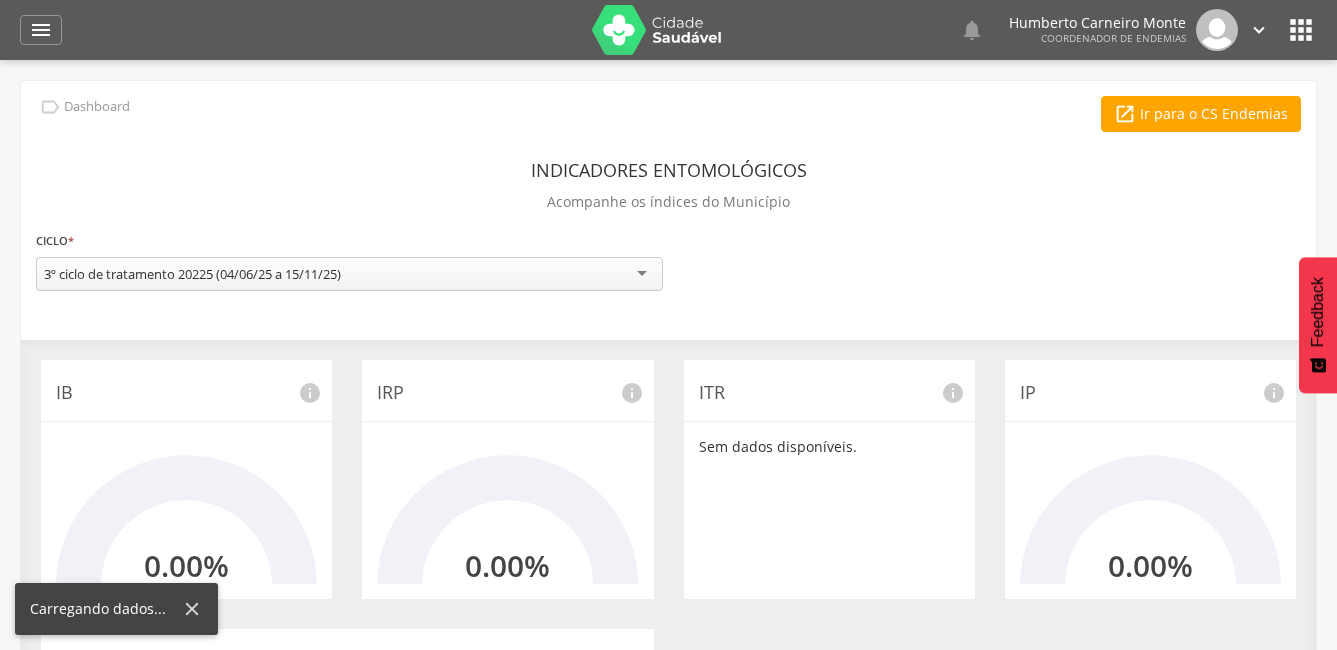scroll, scrollTop: 0, scrollLeft: 0, axis: both 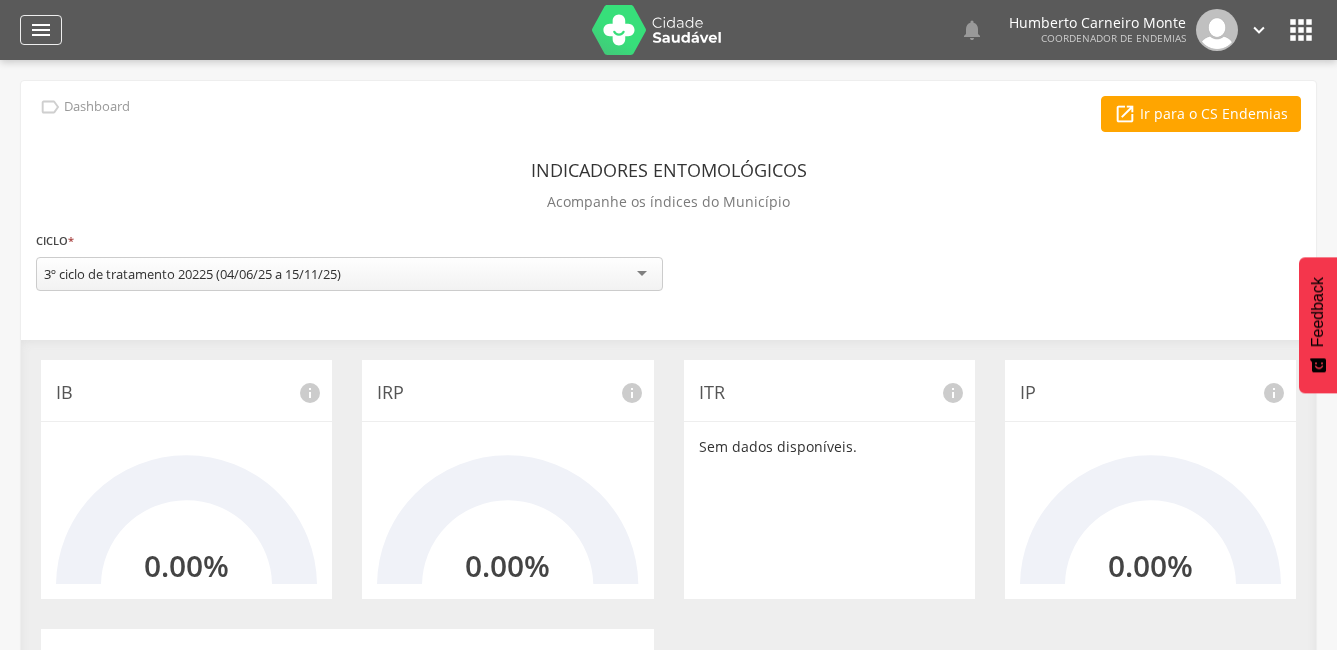 click on "" at bounding box center (41, 30) 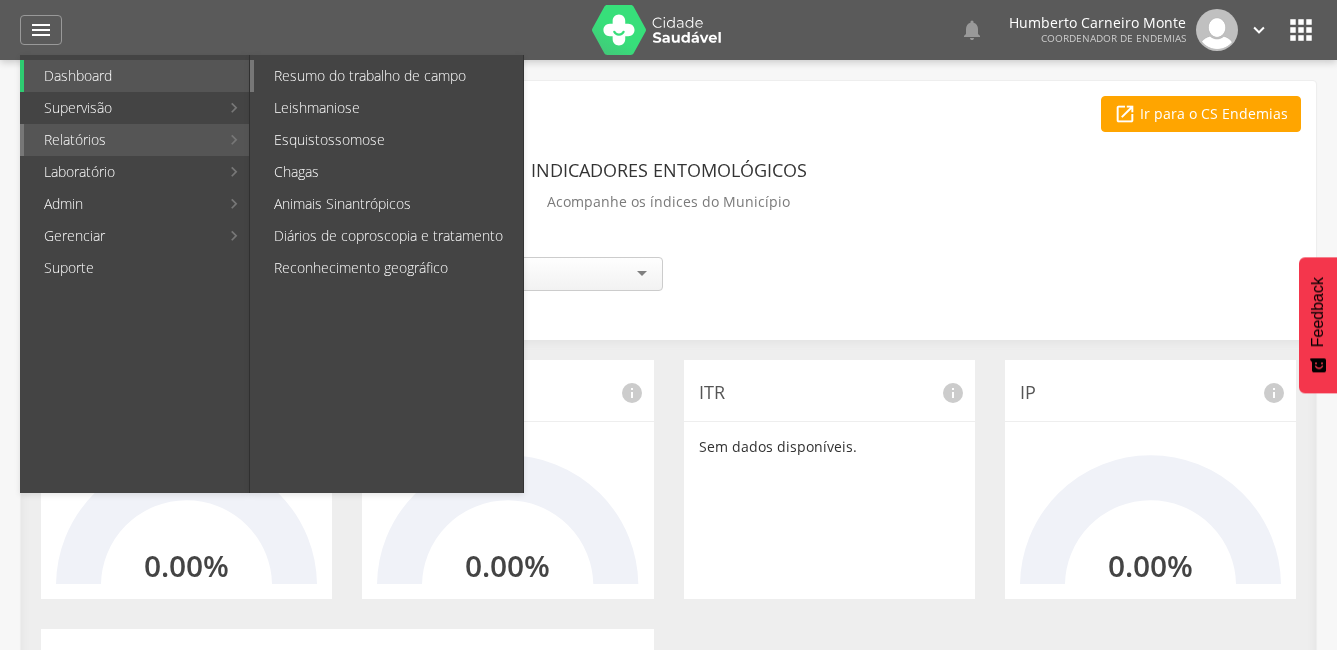 click on "Resumo do trabalho de campo" at bounding box center (388, 76) 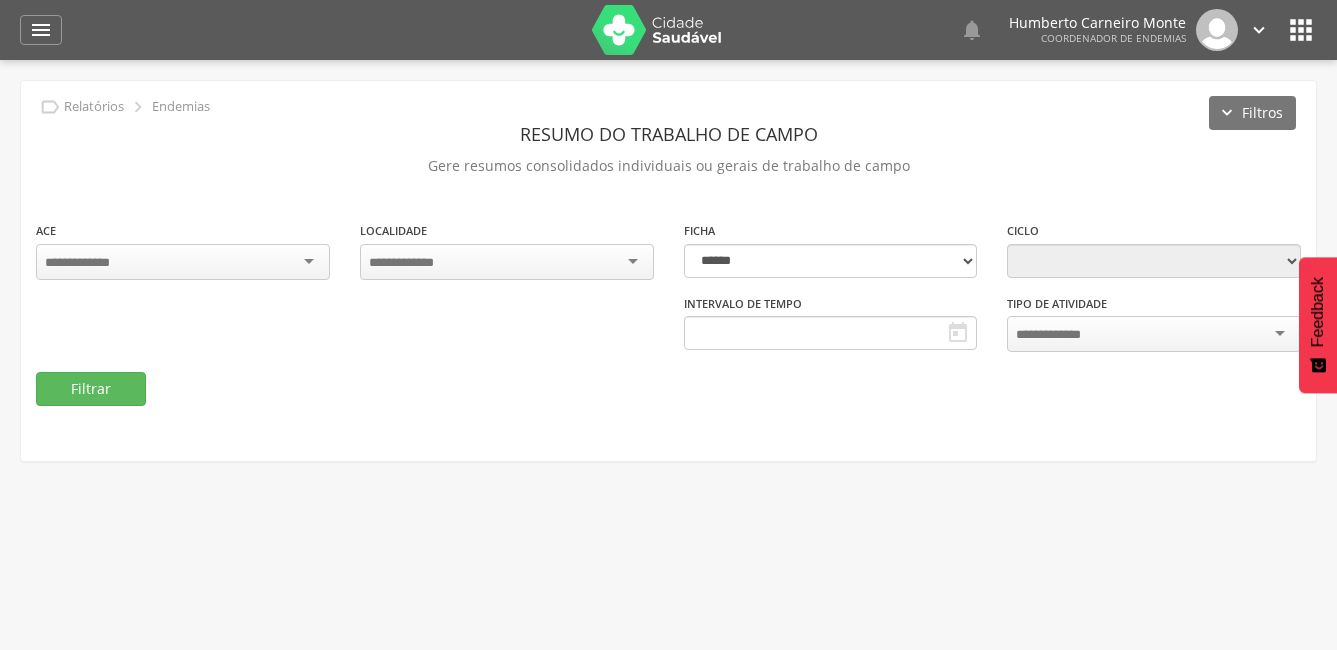 type on "**********" 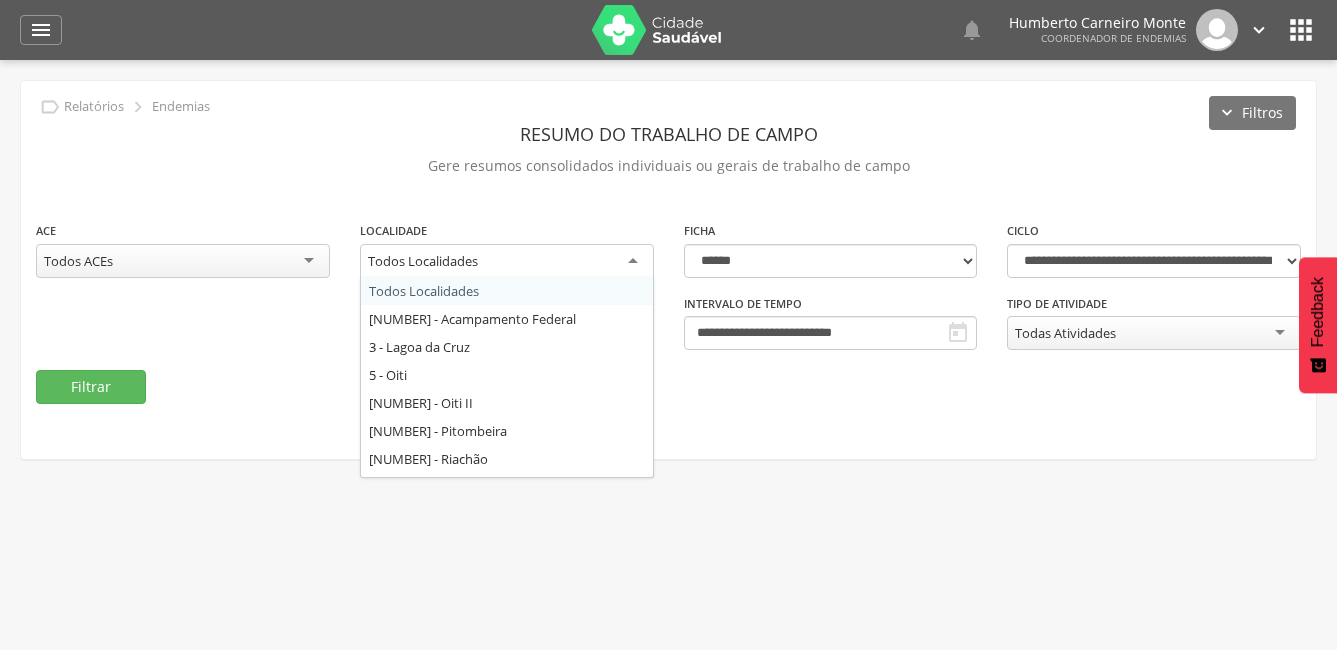 click on "Todos Localidades" at bounding box center [423, 261] 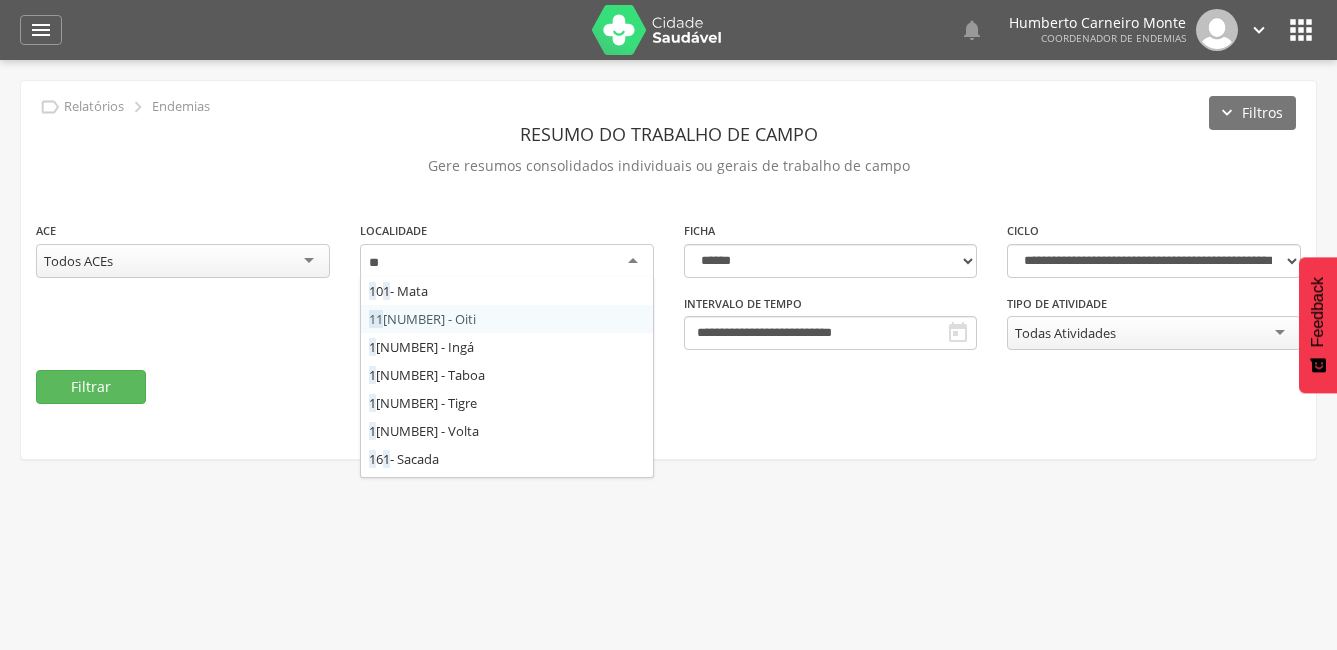 scroll, scrollTop: 80, scrollLeft: 0, axis: vertical 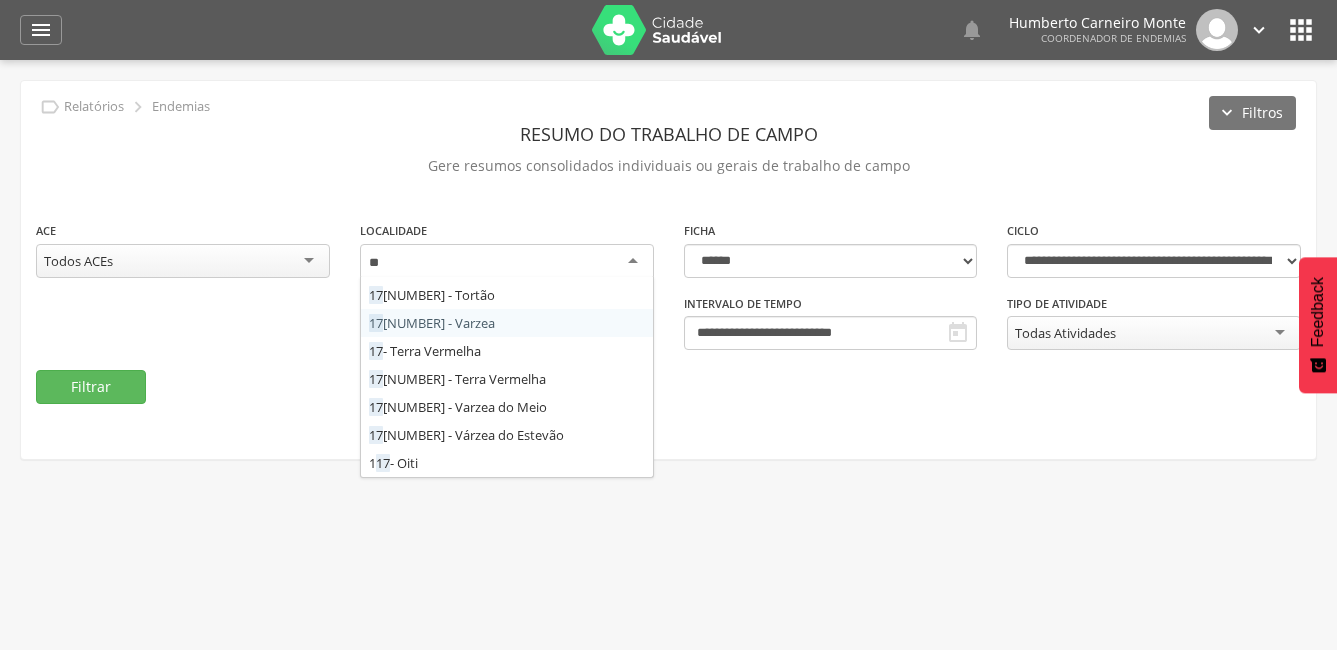 type on "***" 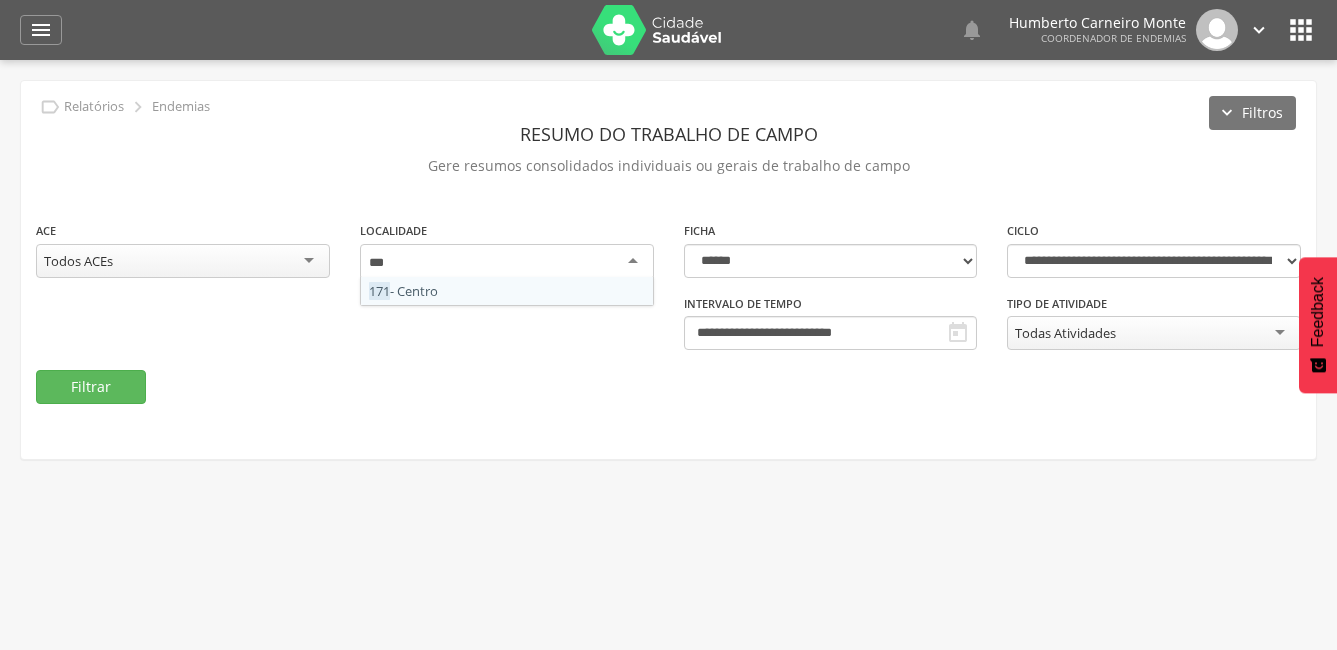 scroll, scrollTop: 0, scrollLeft: 0, axis: both 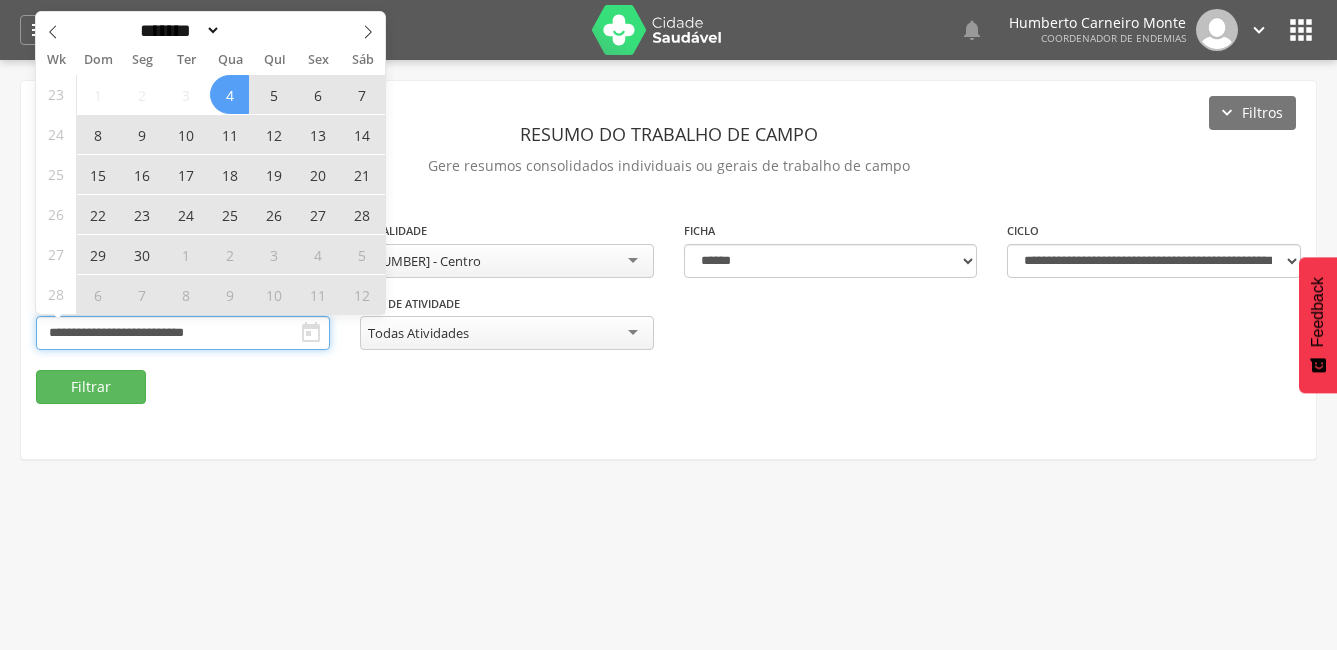 click on "**********" at bounding box center (183, 333) 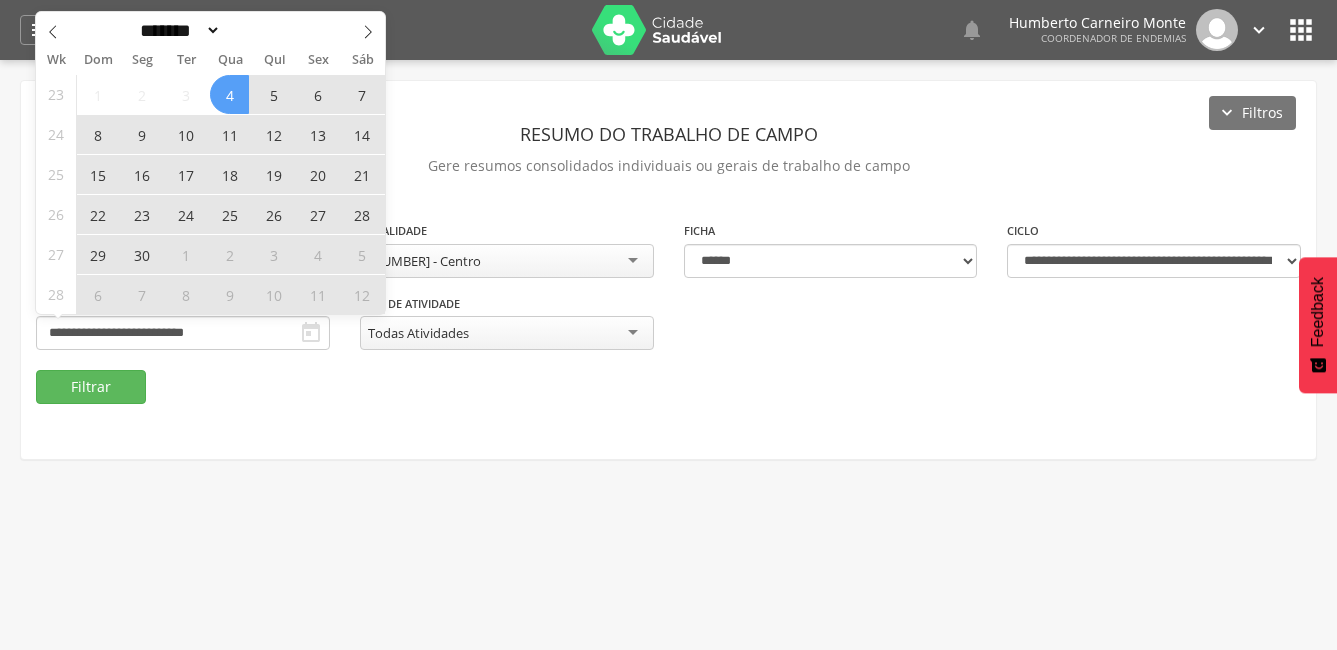 click on "4" at bounding box center (229, 94) 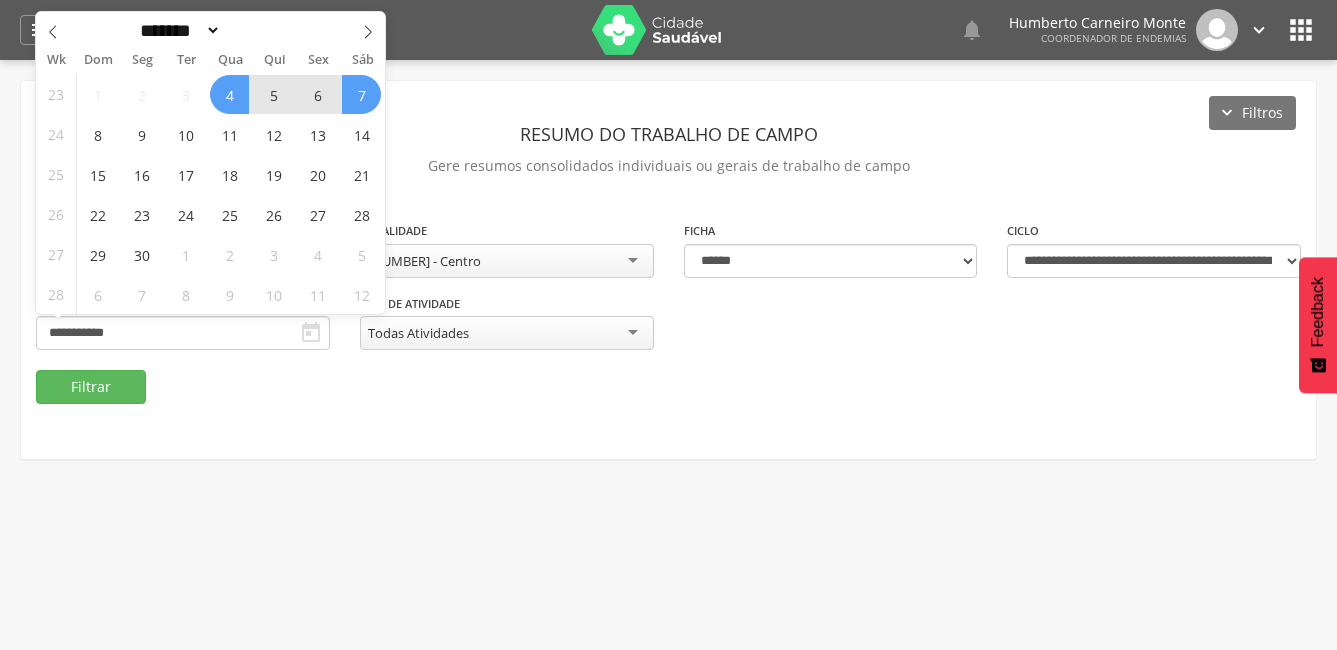 click on "7" at bounding box center (361, 94) 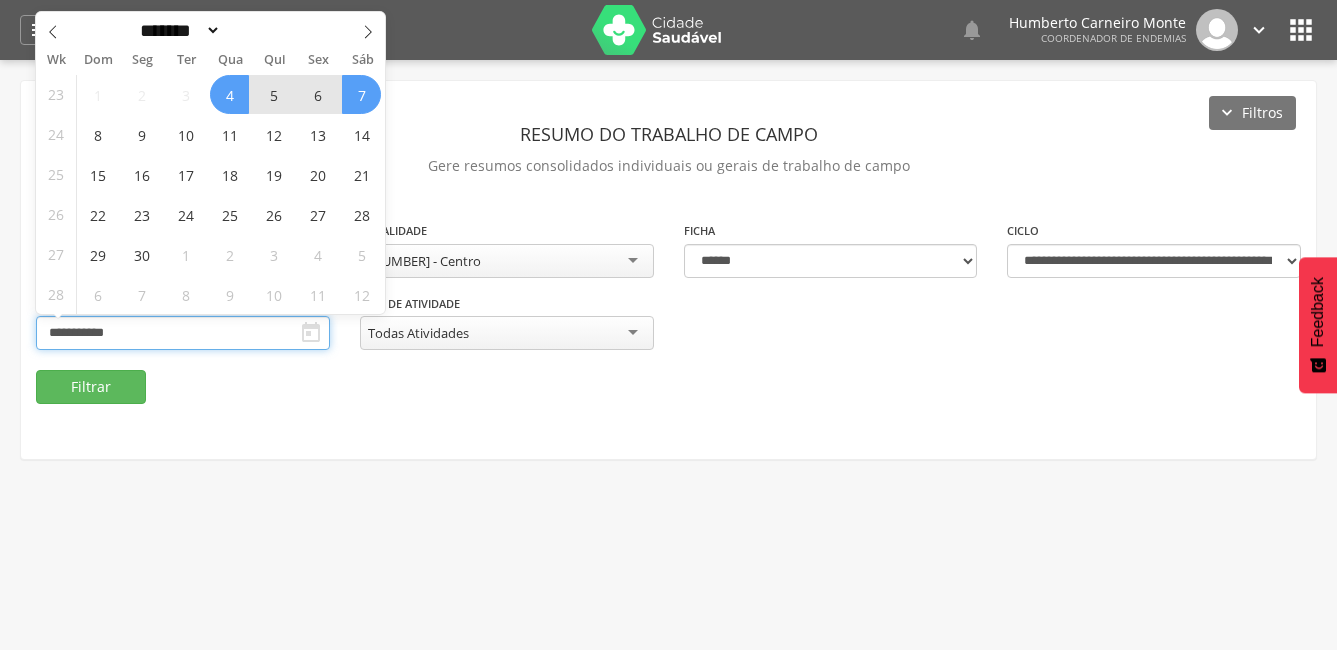 type on "**********" 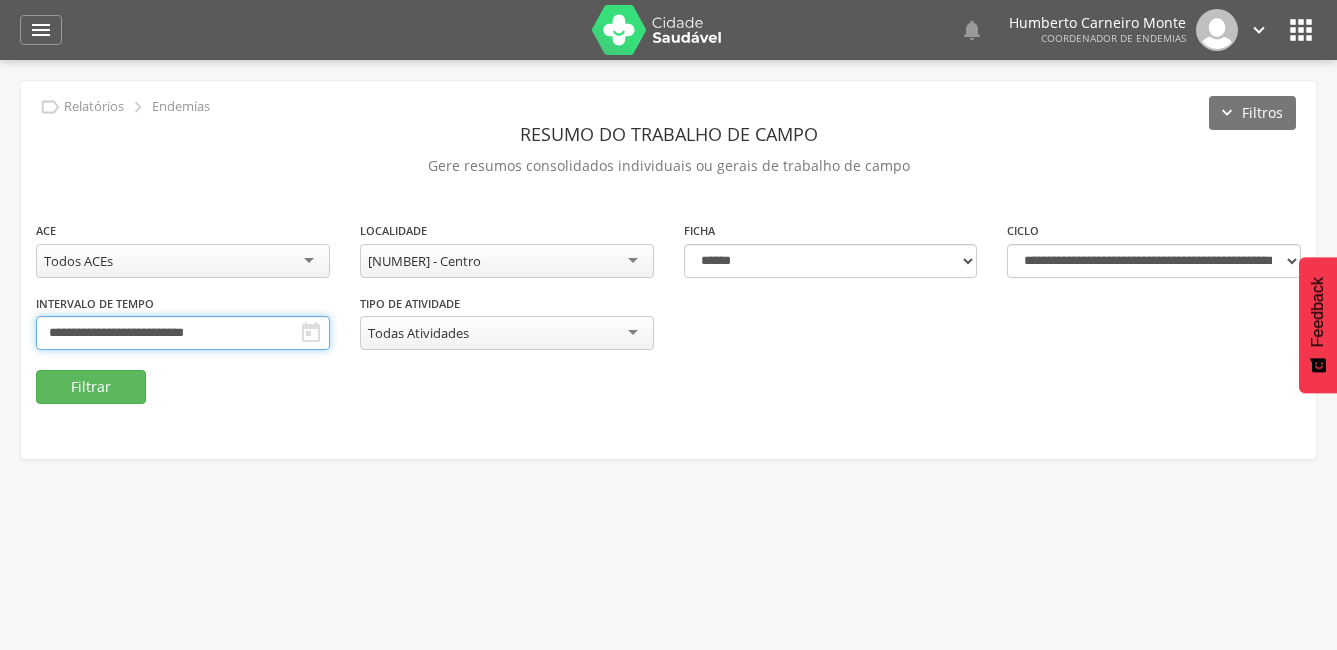 click on "**********" at bounding box center [183, 333] 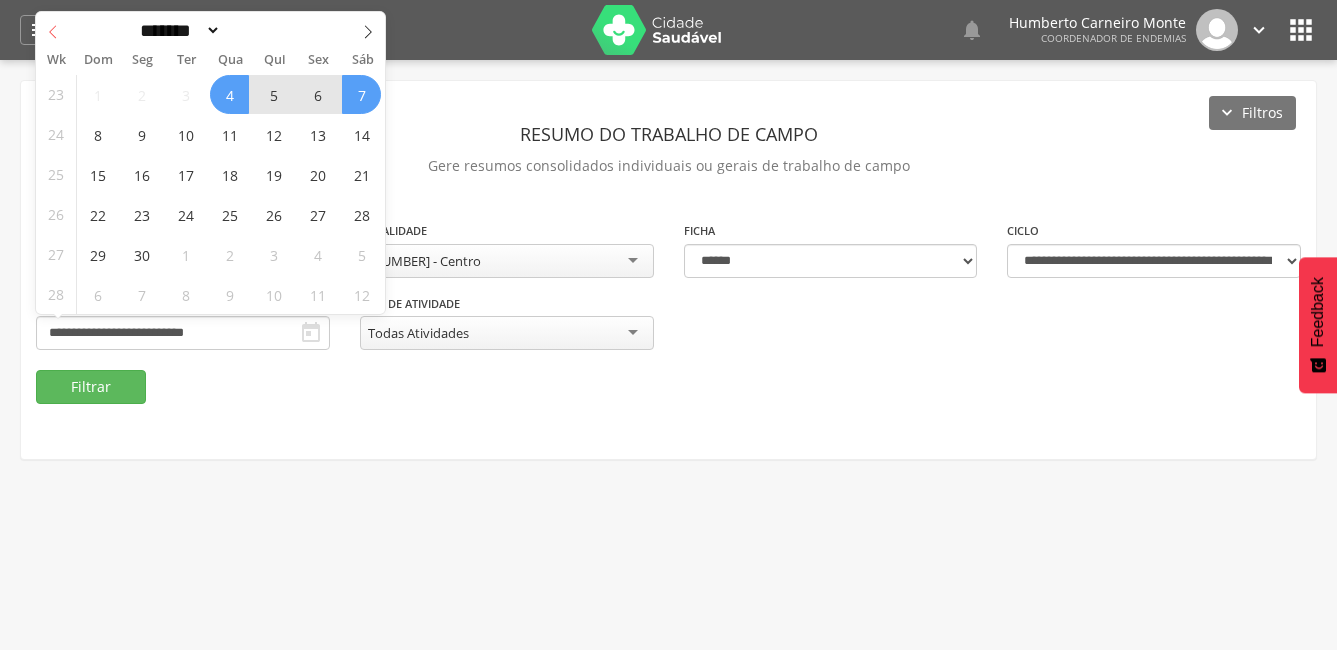 click 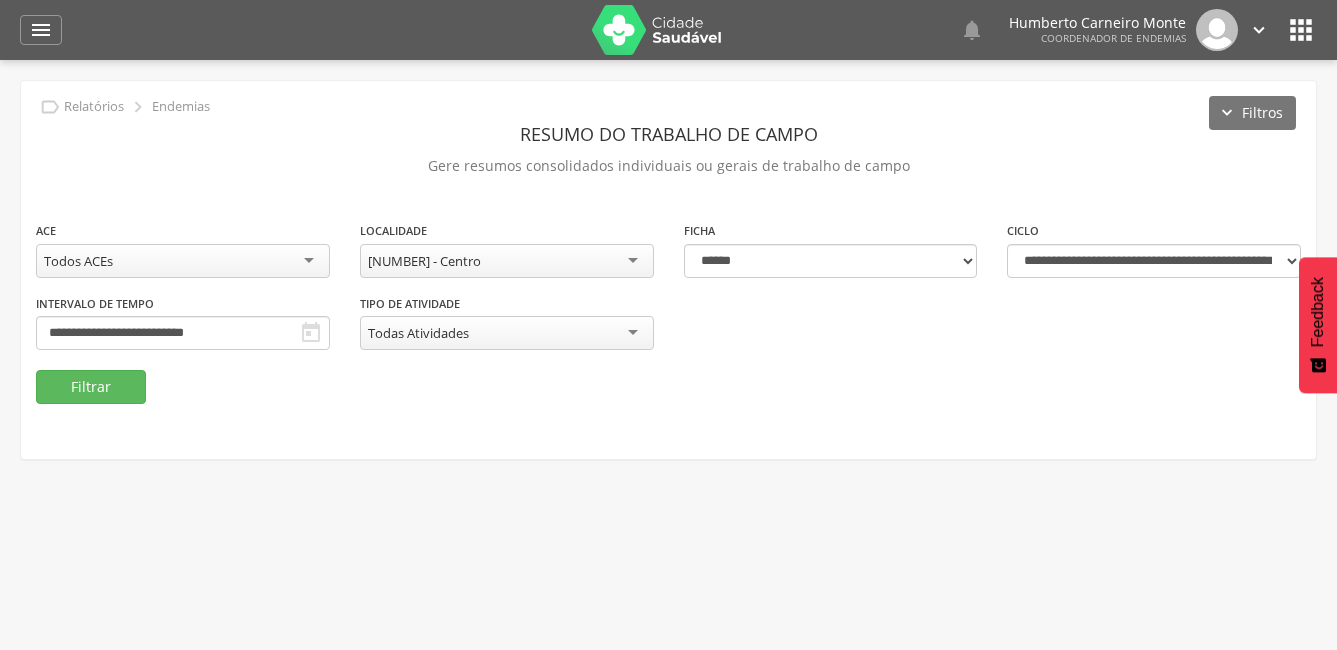 click on "**********" at bounding box center (668, 270) 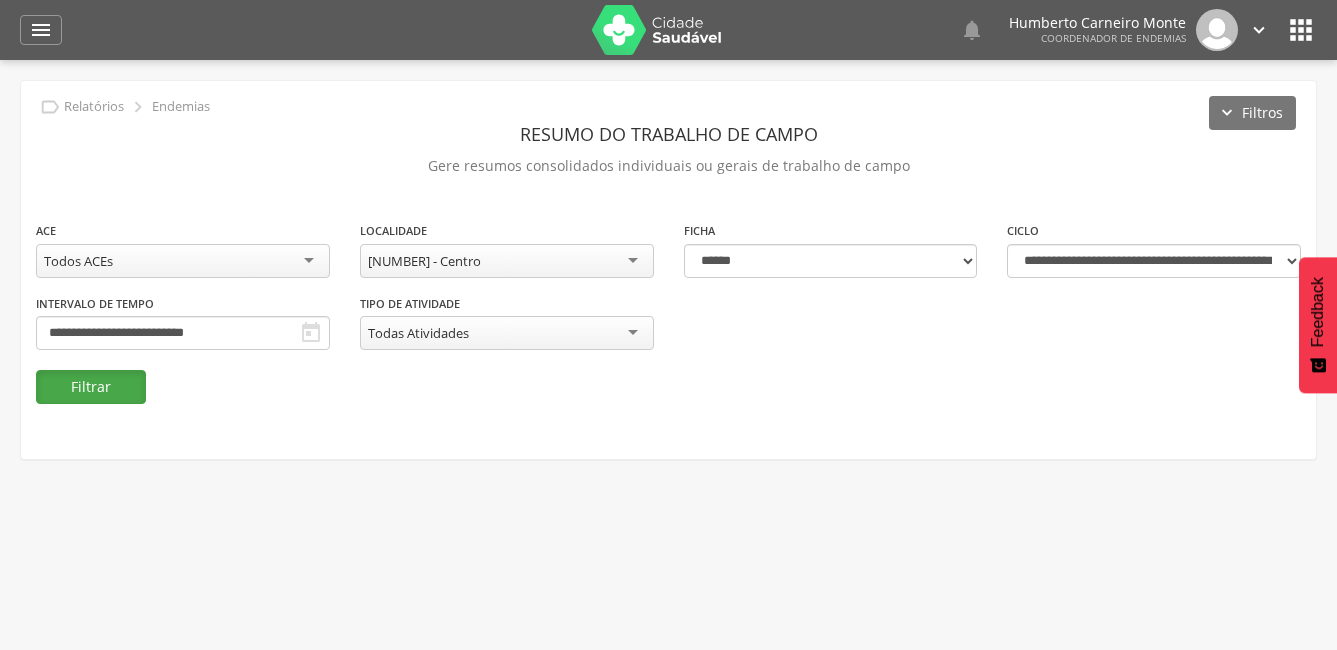 click on "Filtrar" at bounding box center [91, 387] 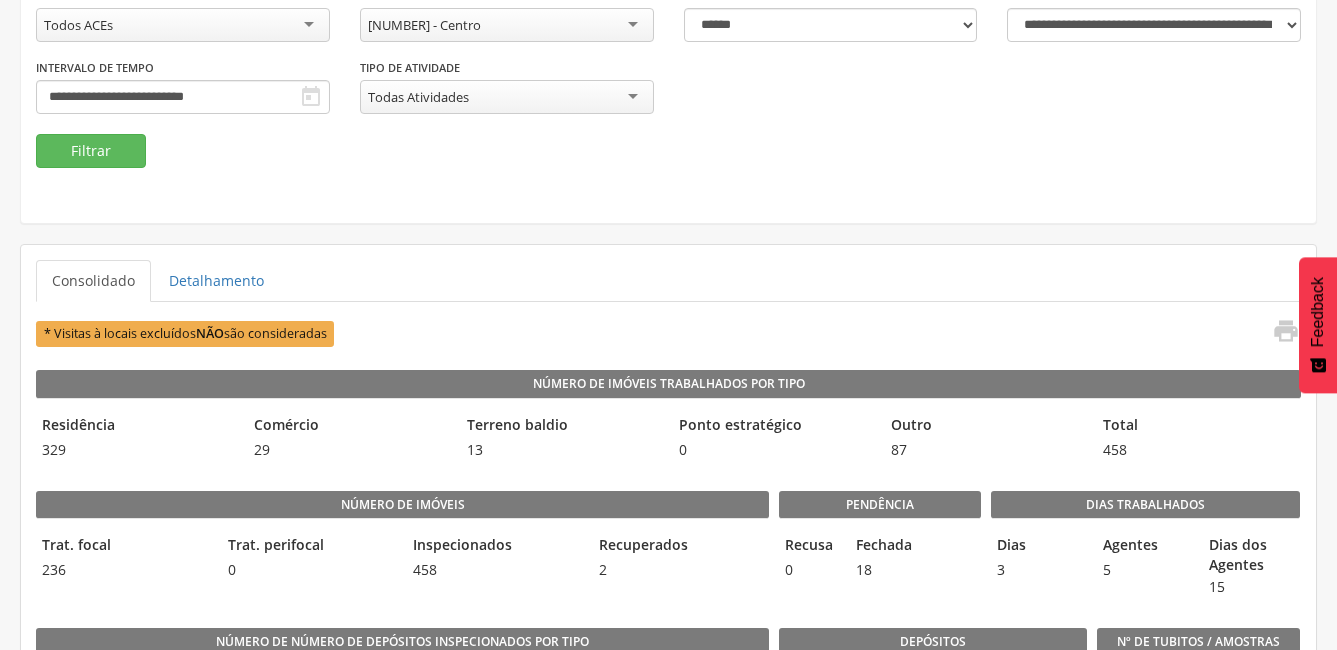 scroll, scrollTop: 200, scrollLeft: 0, axis: vertical 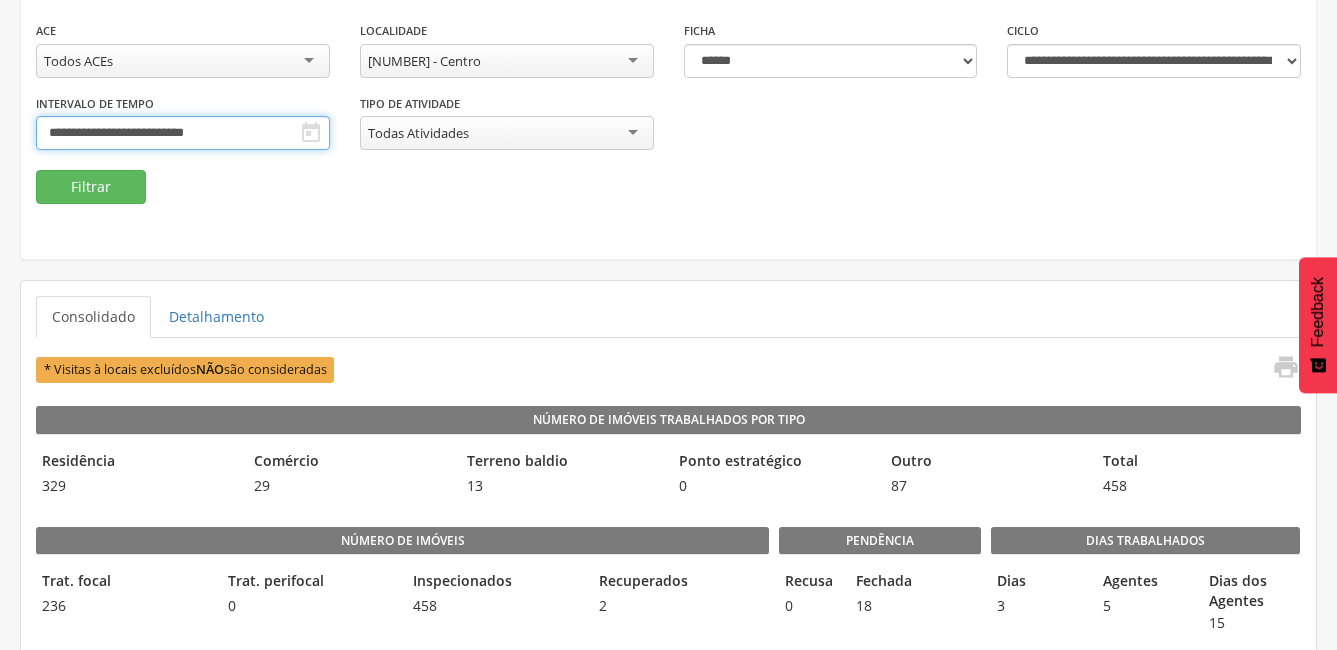 click on "**********" at bounding box center [183, 133] 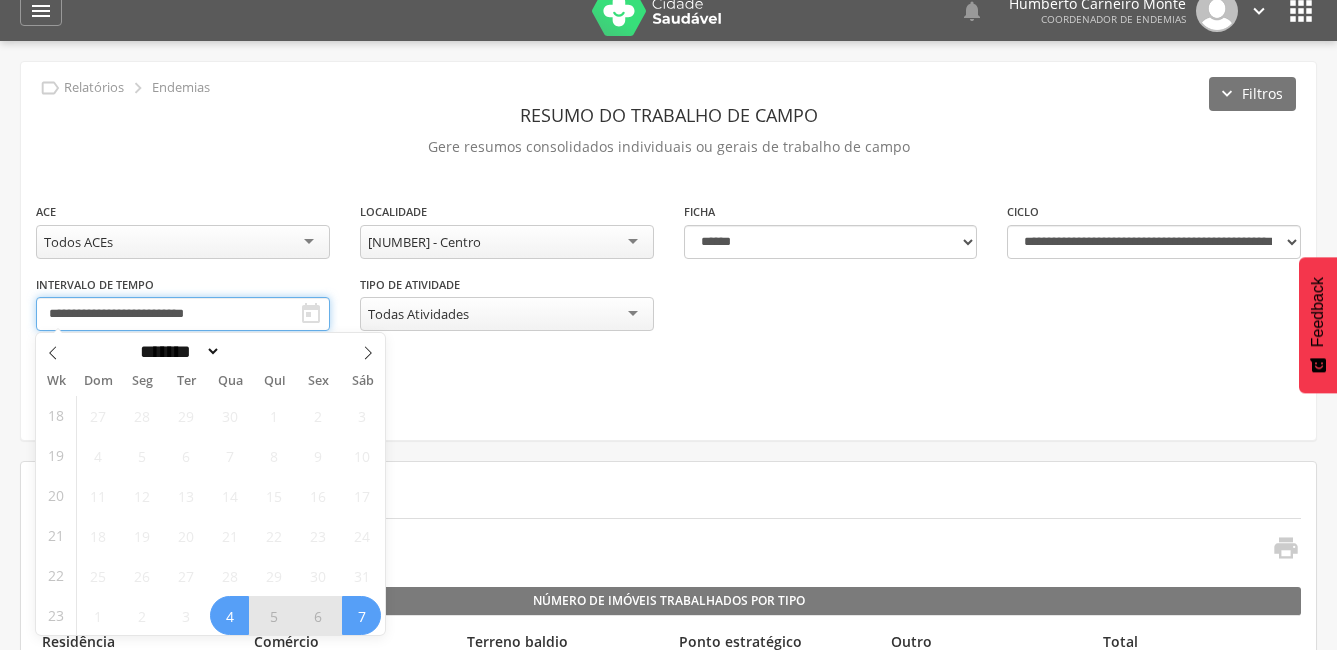 scroll, scrollTop: 0, scrollLeft: 0, axis: both 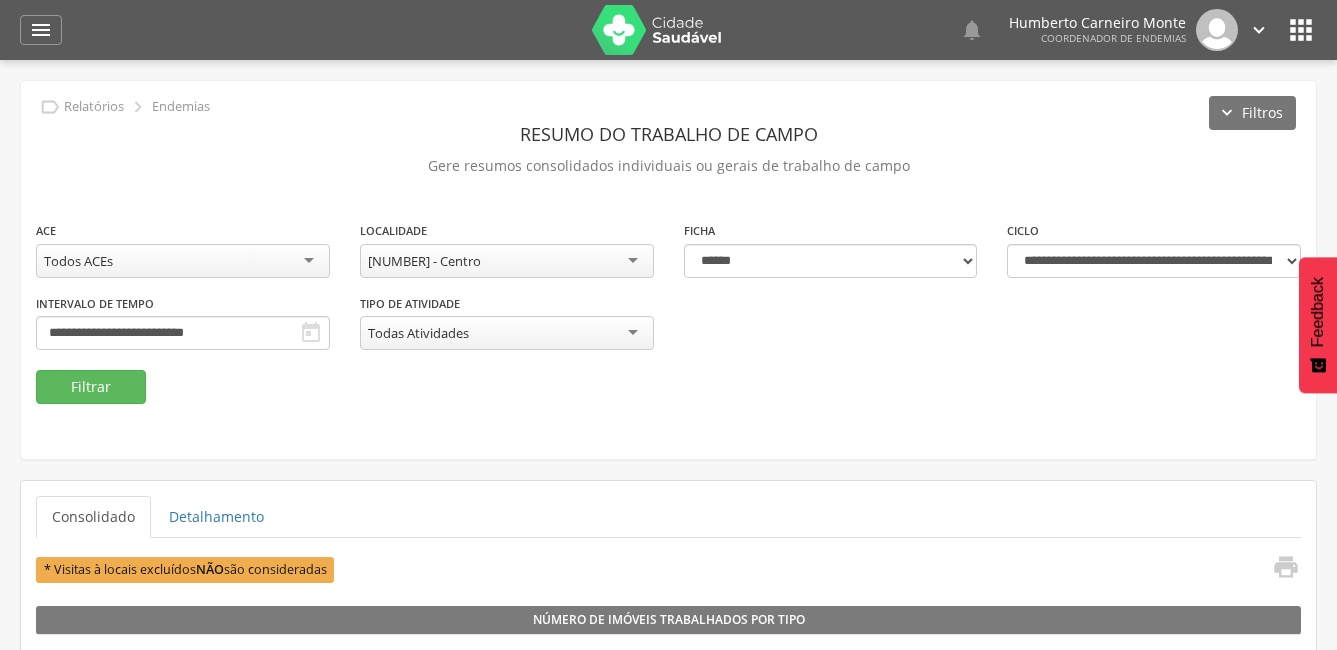 click on "**********" at bounding box center (668, 270) 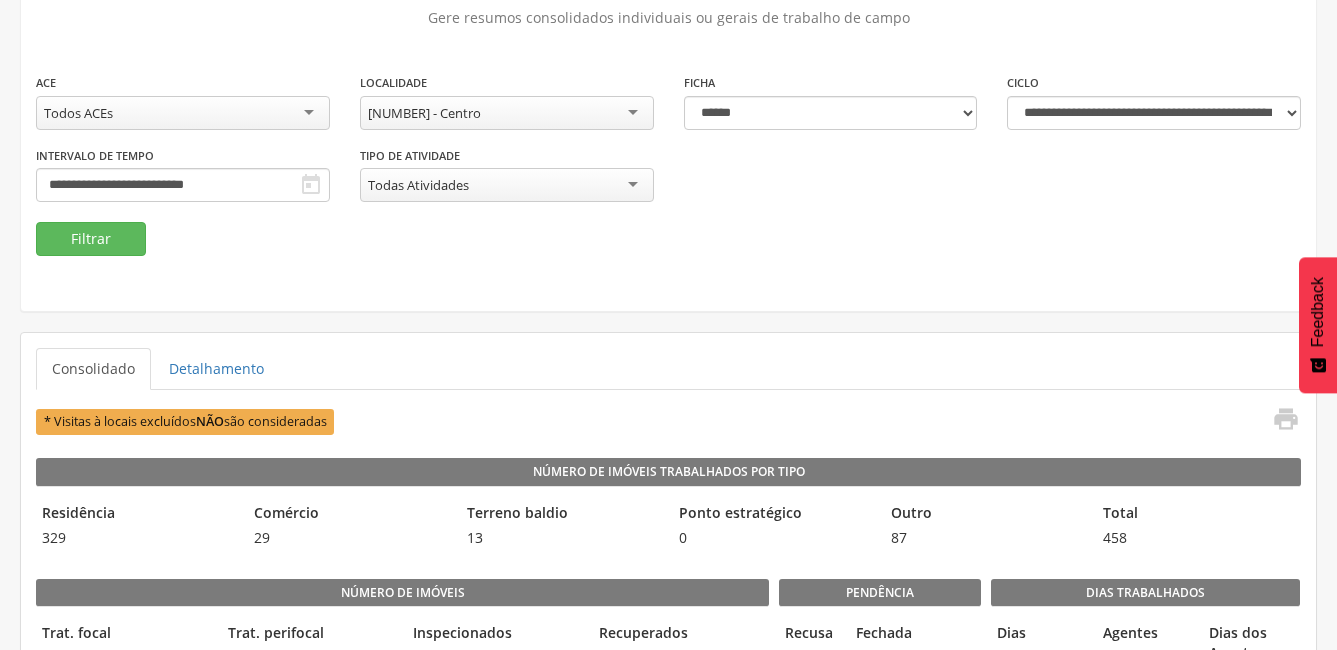 scroll, scrollTop: 100, scrollLeft: 0, axis: vertical 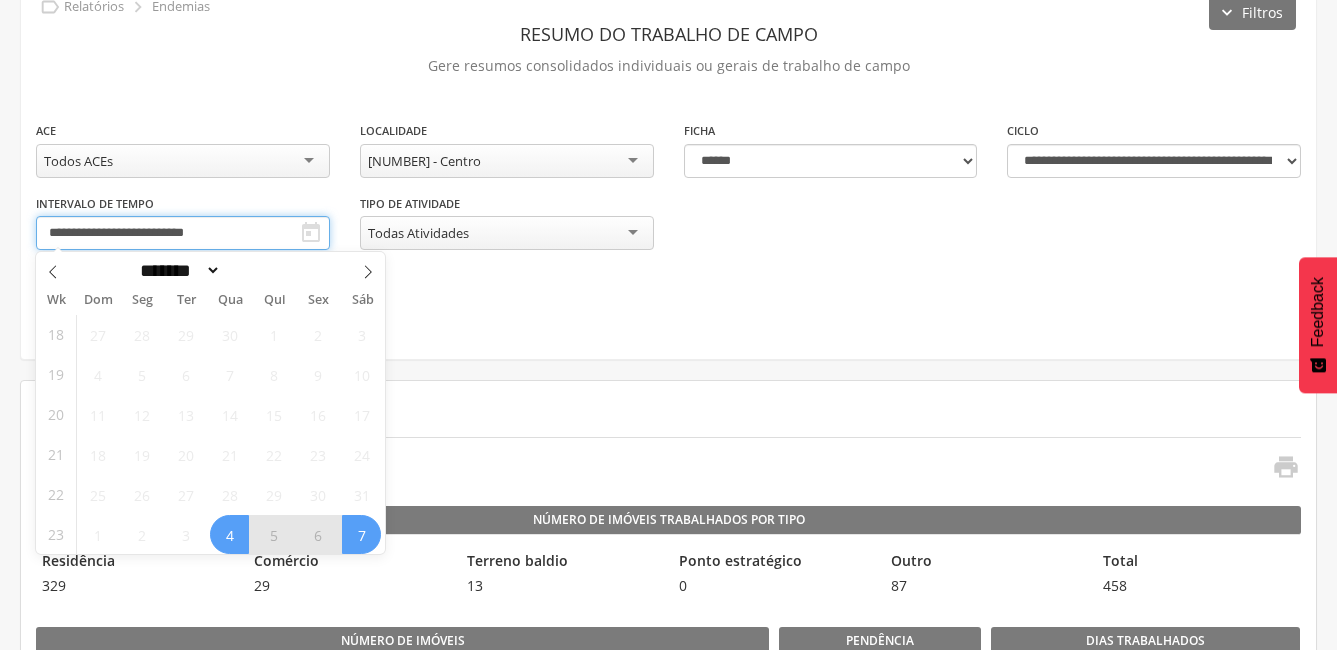 click on "**********" at bounding box center (183, 233) 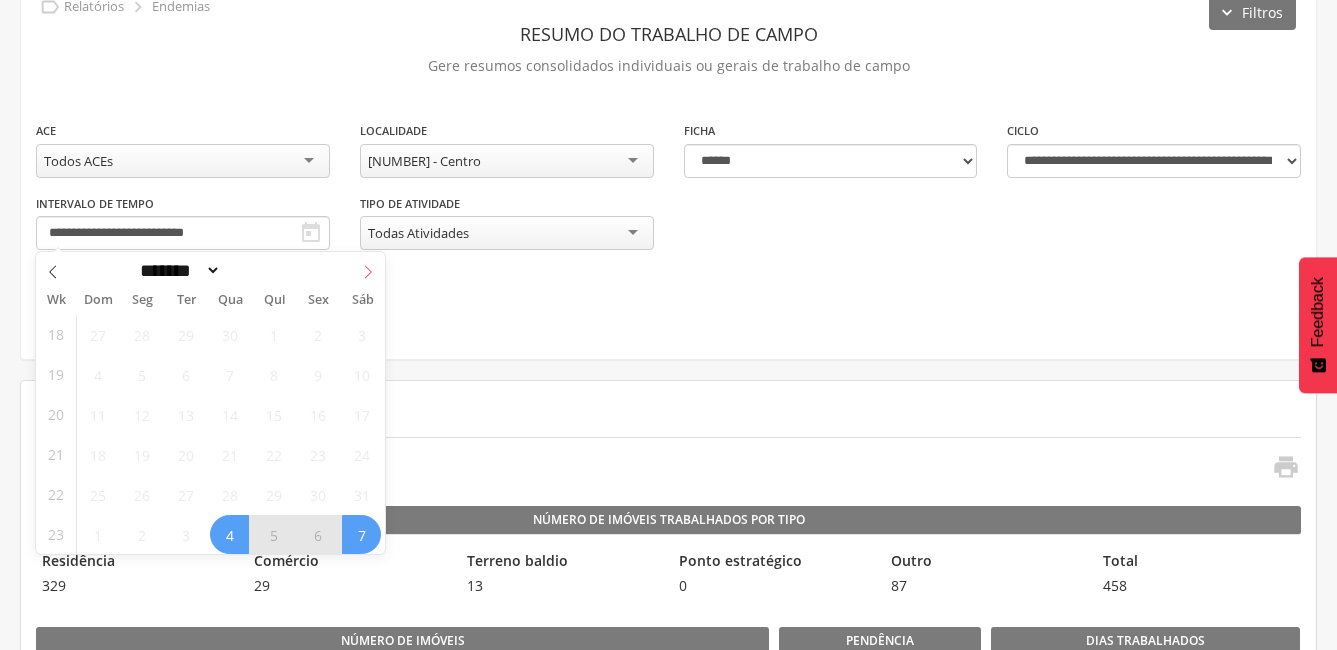 click at bounding box center [368, 269] 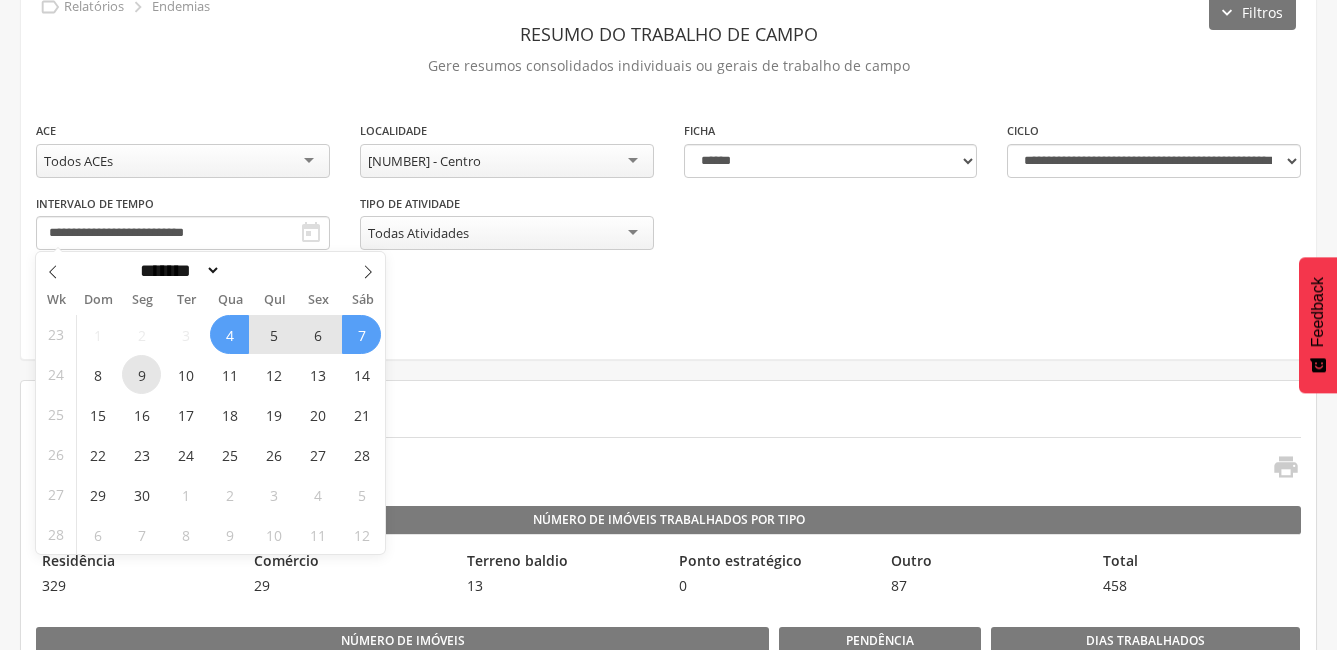 click on "9" at bounding box center [141, 374] 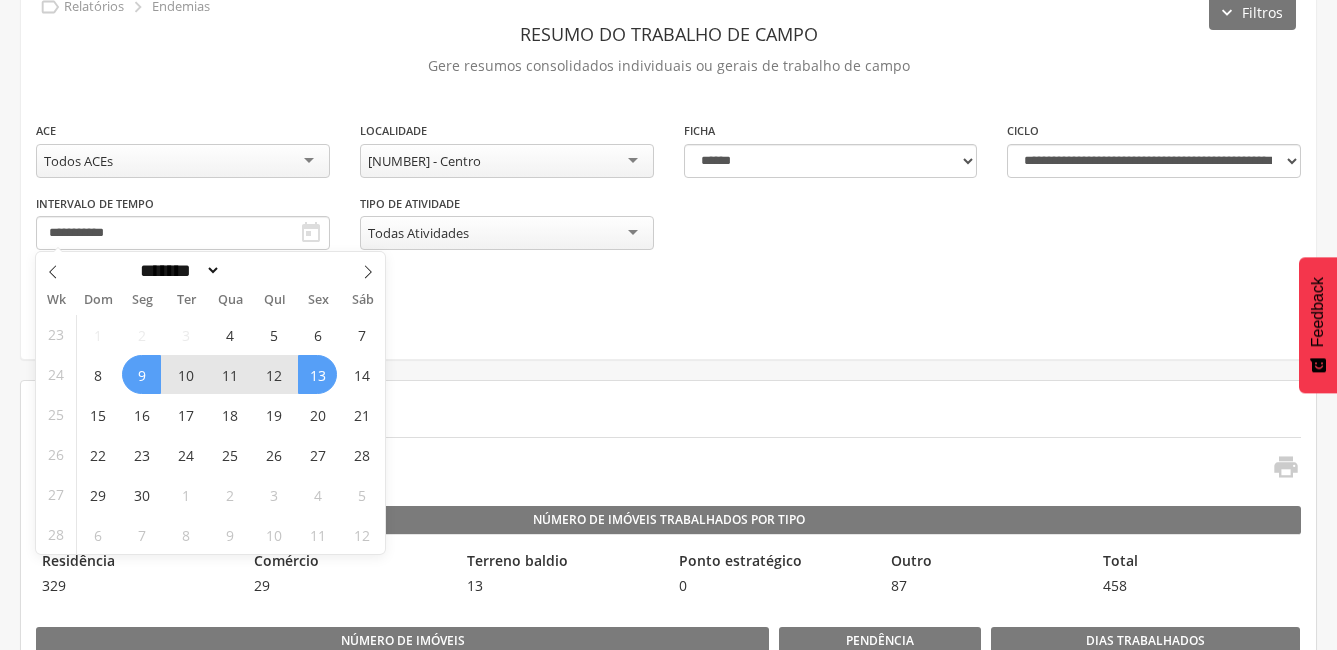 click on "13" at bounding box center [317, 374] 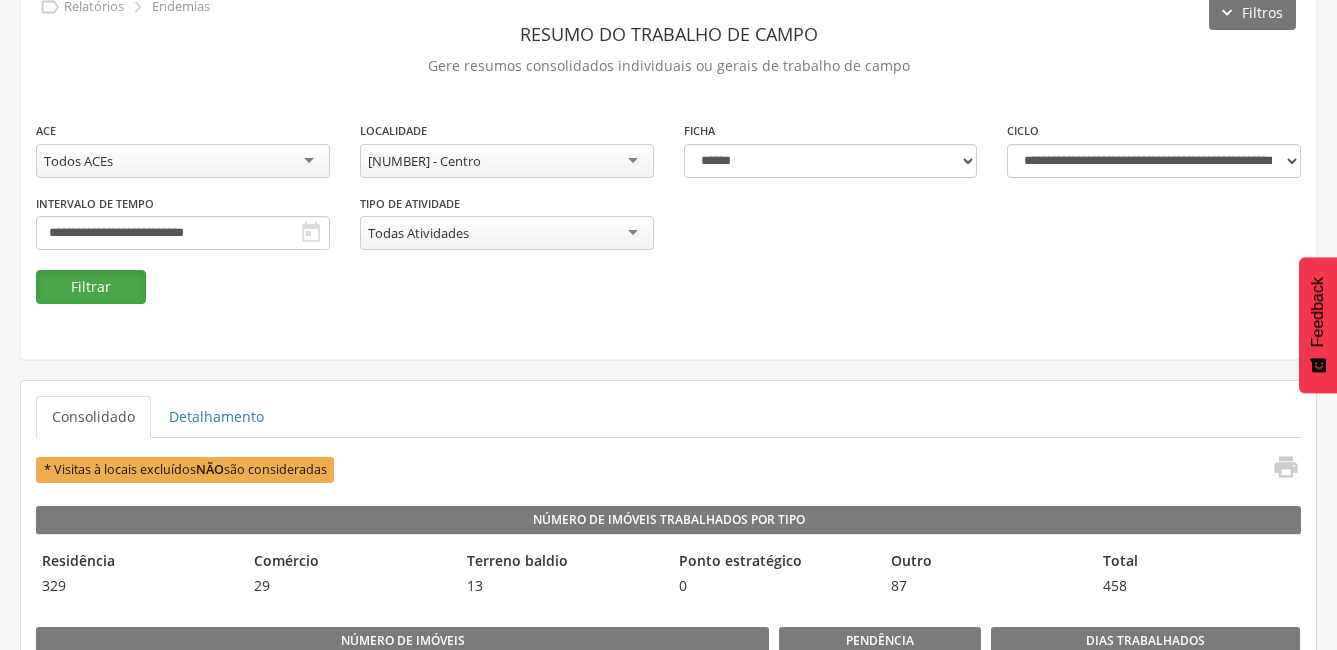 click on "Filtrar" at bounding box center (91, 287) 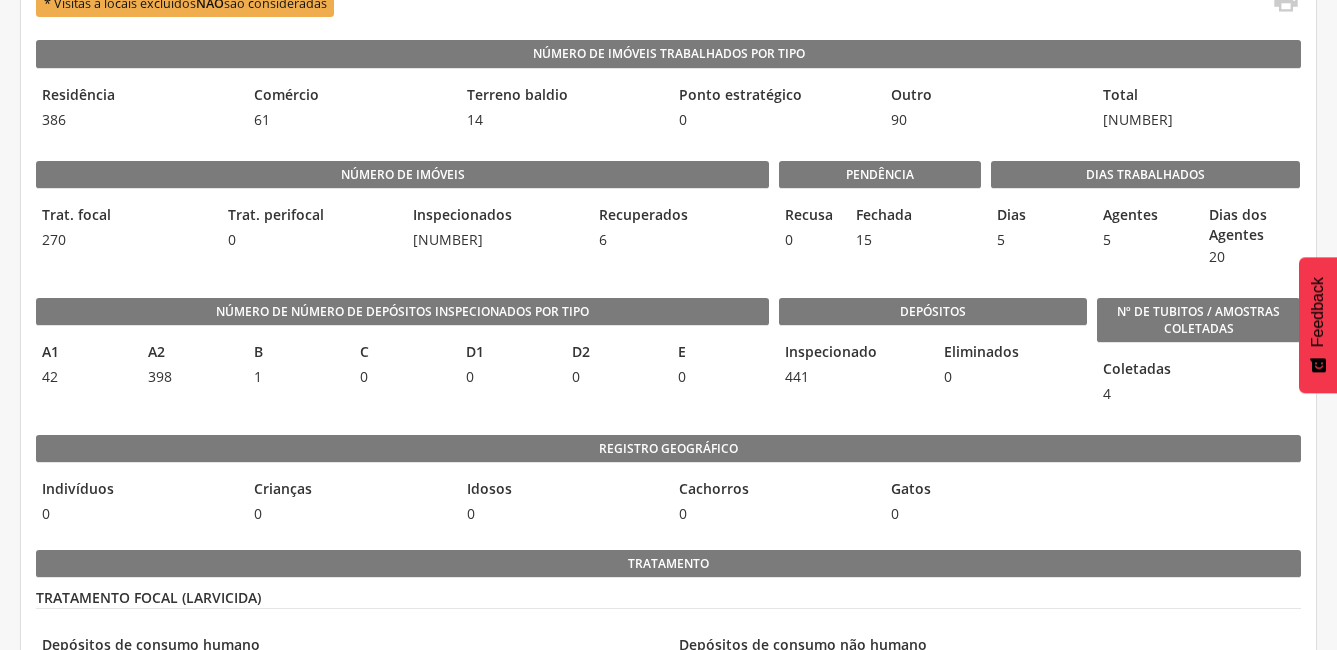 scroll, scrollTop: 300, scrollLeft: 0, axis: vertical 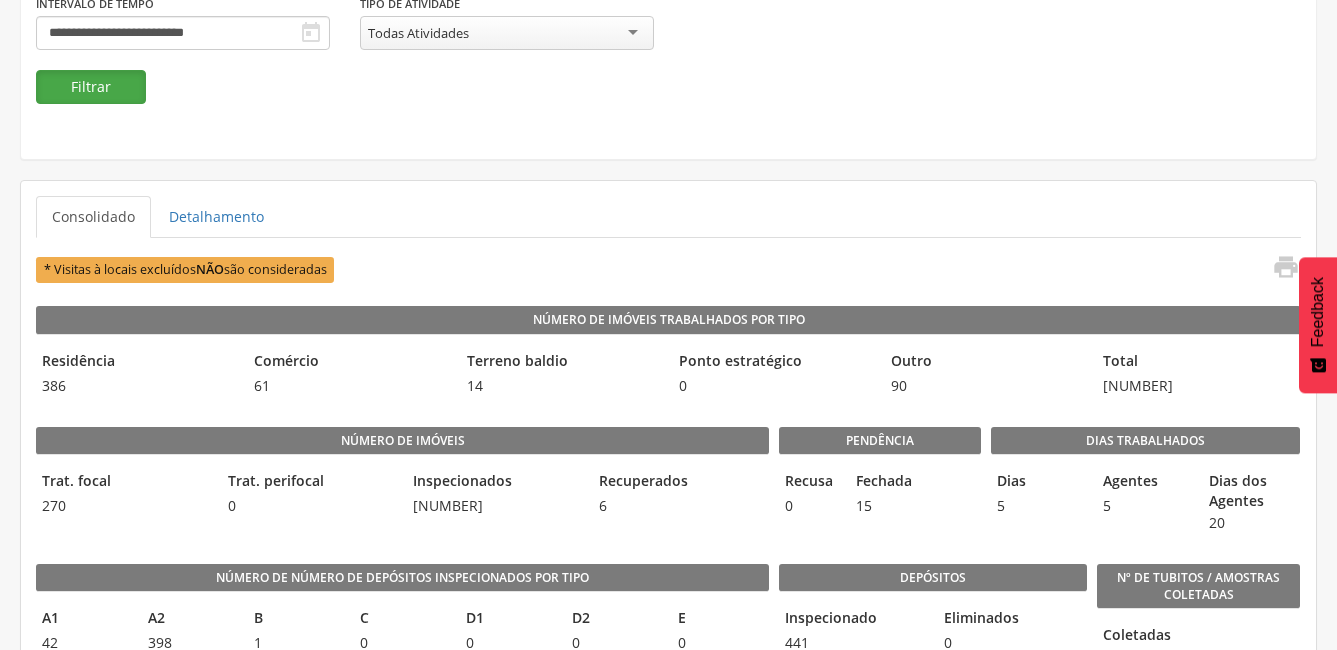 click on "Filtrar" at bounding box center (91, 87) 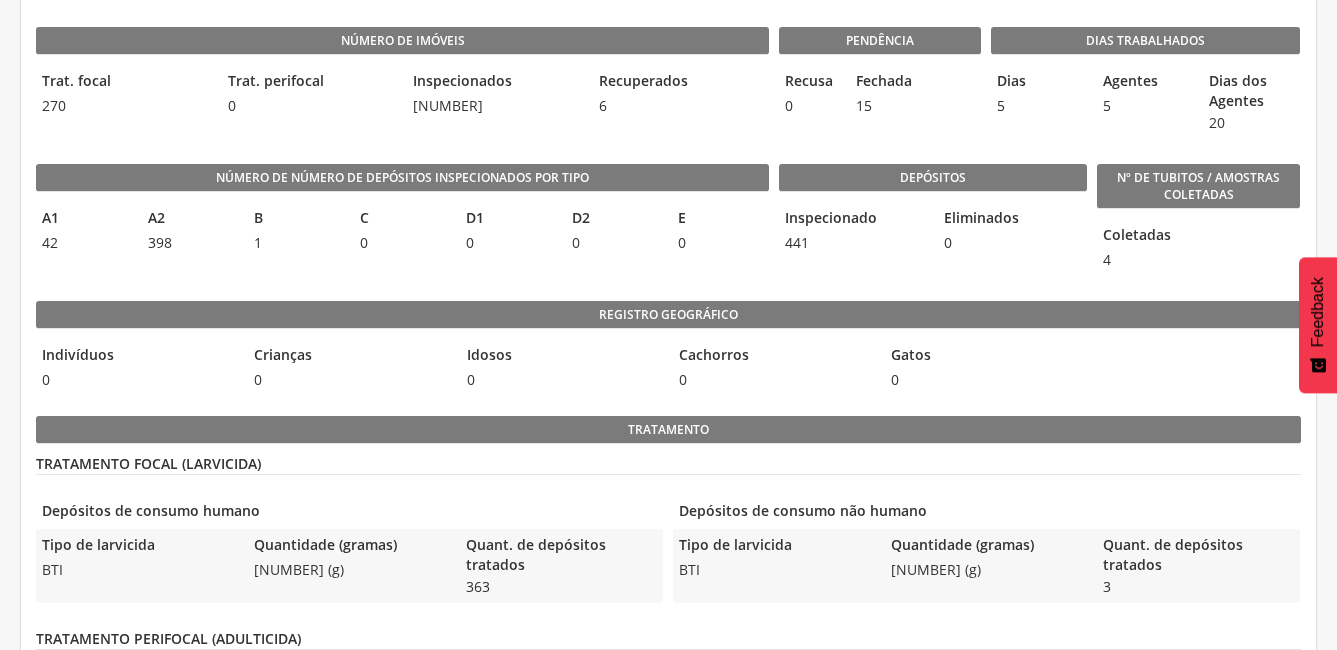 scroll, scrollTop: 300, scrollLeft: 0, axis: vertical 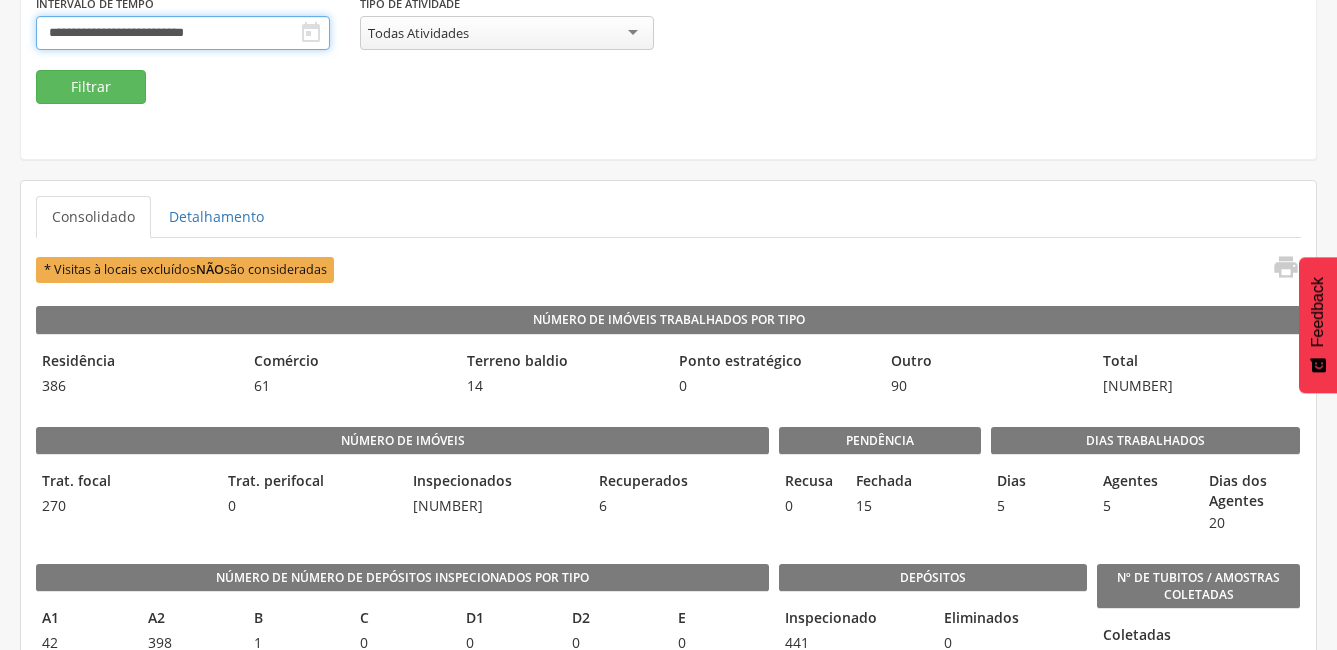 click on "**********" at bounding box center (183, 33) 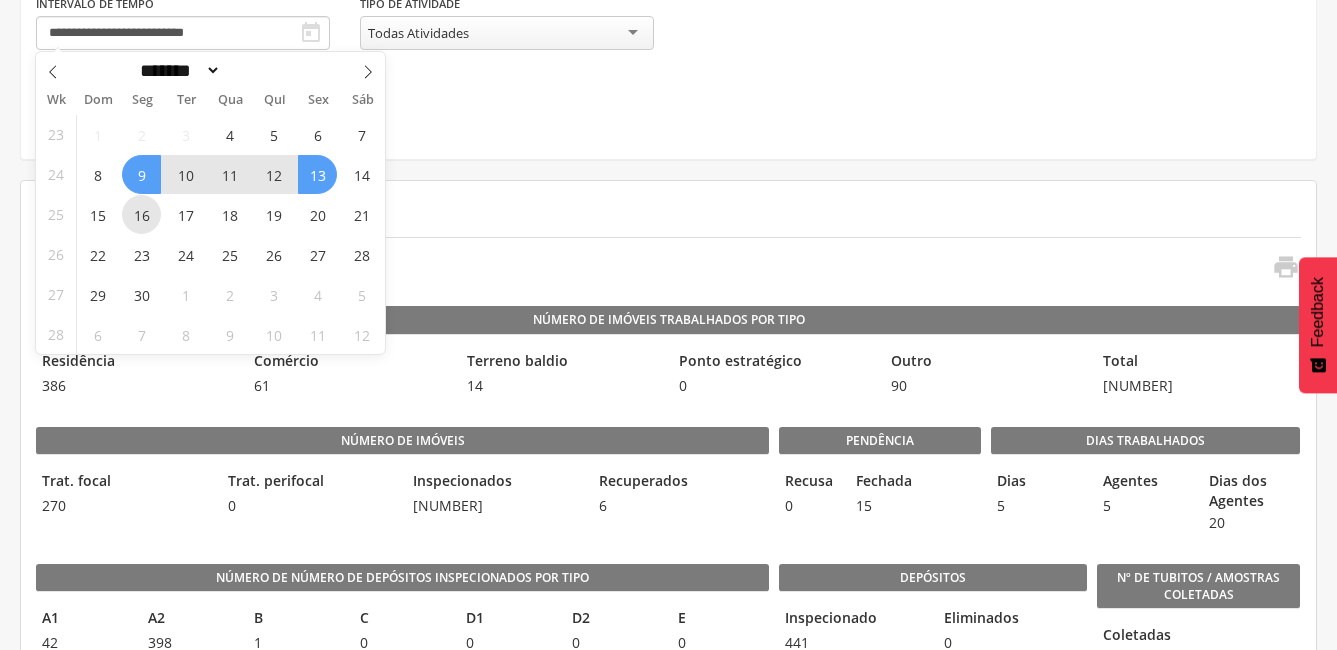 click on "16" at bounding box center [141, 214] 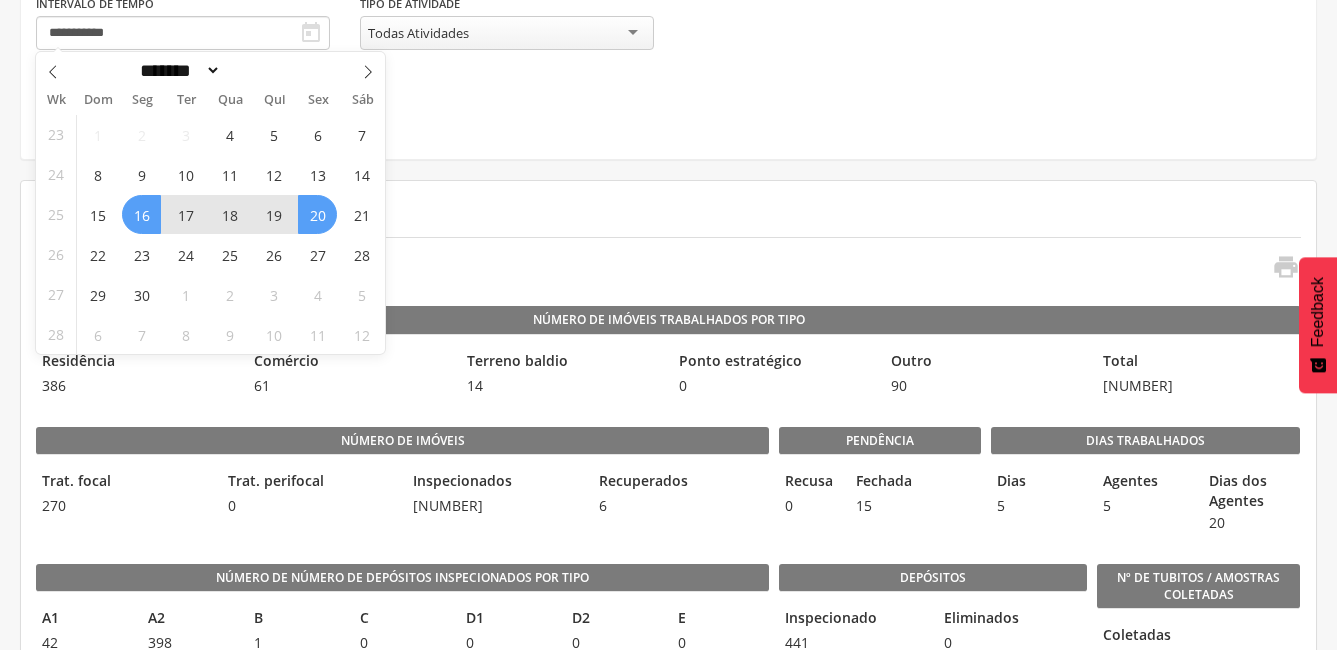 click on "20" at bounding box center (317, 214) 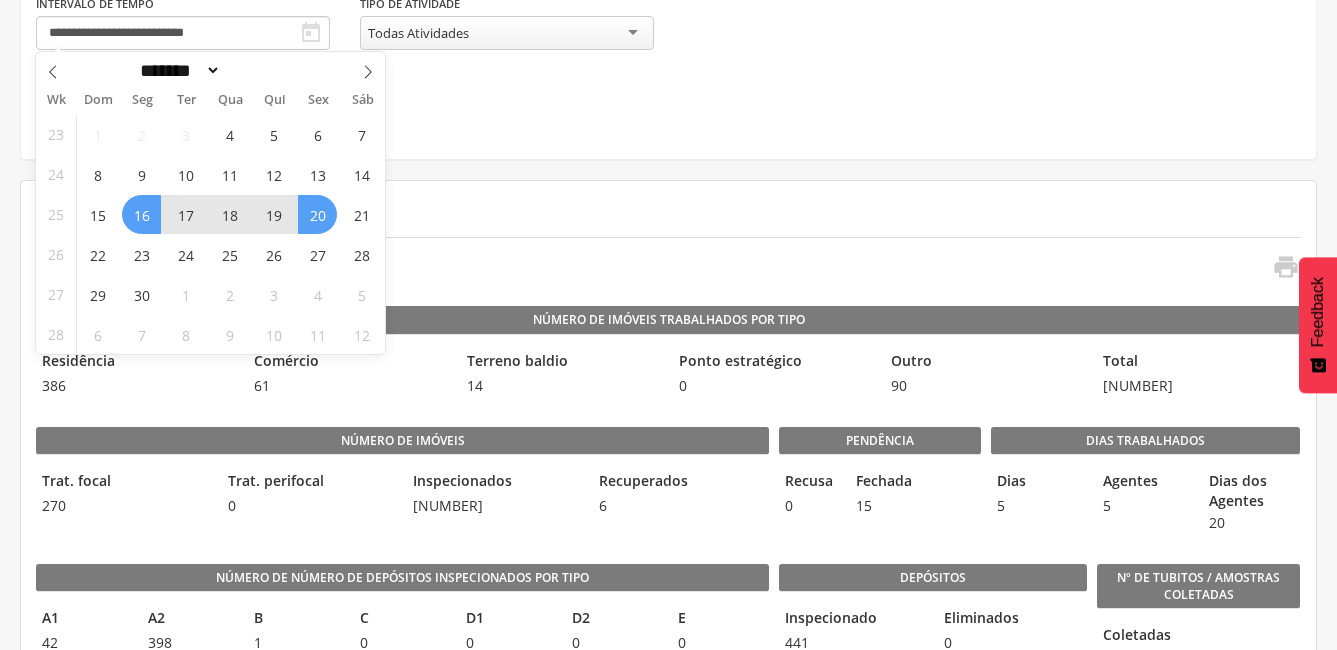 click on "Consolidado
Detalhamento
* Visitas à locais excluídos  NÃO  são consideradas

Número de Imóveis Trabalhados por Tipo
Residência
[NUMBER]
Comércio
[NUMBER]
Terreno baldio
[NUMBER]
Ponto estratégico
[NUMBER]
Outro
[NUMBER]
Total
[NUMBER]
Número de imóveis
Trat. focal
[NUMBER]
Trat. perifocal
[NUMBER]
Inspecionados
[NUMBER]
Recuperados
[NUMBER]
Pendência
Recusa
[NUMBER]
Fechada
[NUMBER]
Dias Trabalhados
Dias
[NUMBER]
Agentes
[NUMBER]
Dias dos Agentes
[NUMBER]
Número de Número de Depósitos Inspecionados por Tipo
A1
[NUMBER]
A2
[NUMBER]
B
[NUMBER]" at bounding box center [668, 1082] 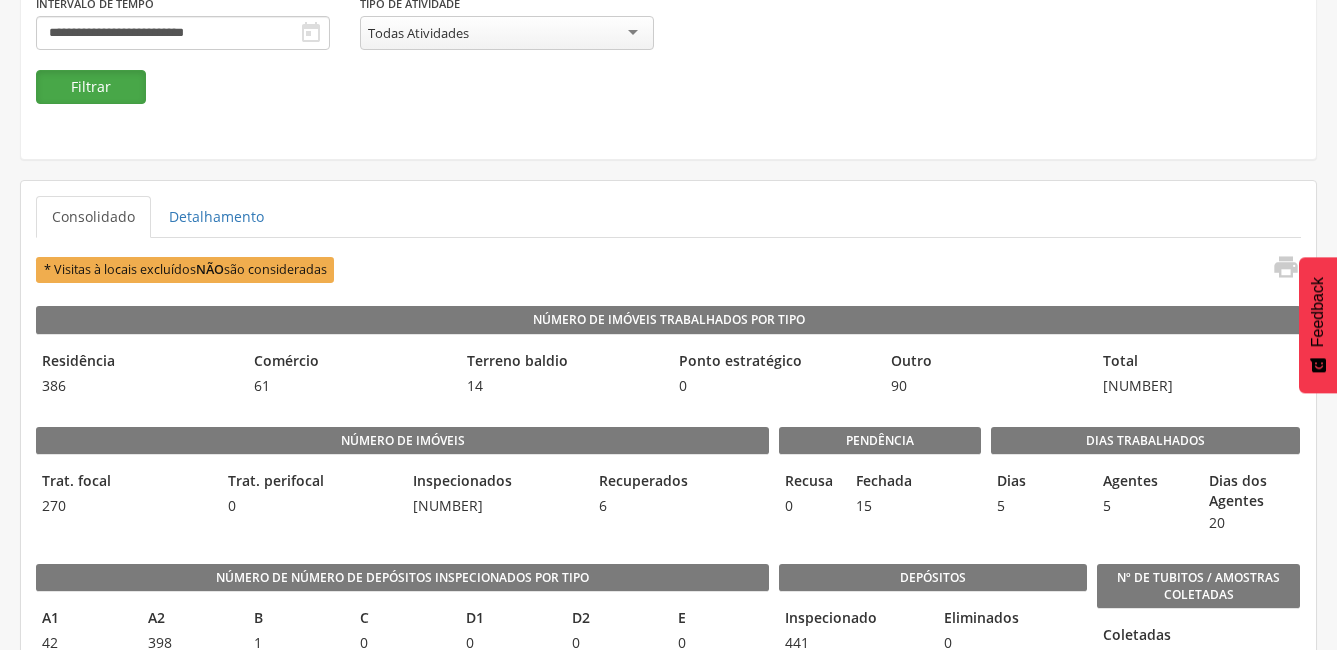 click on "Filtrar" at bounding box center (91, 87) 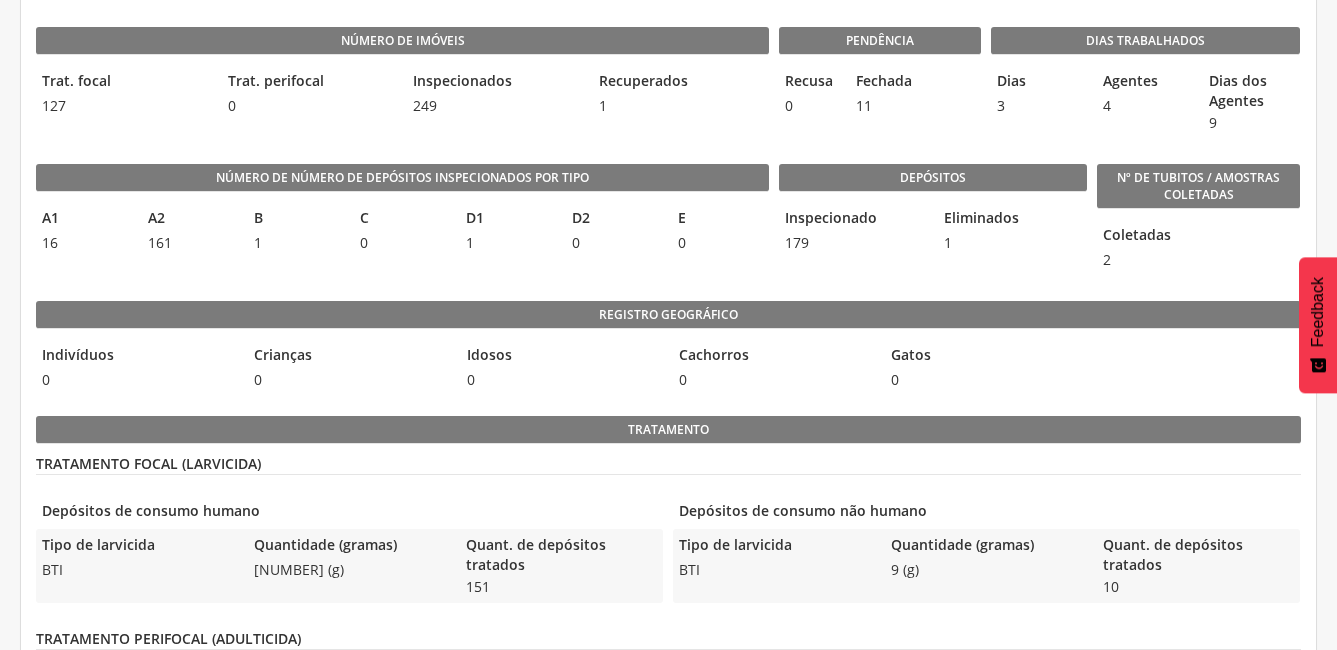 scroll, scrollTop: 300, scrollLeft: 0, axis: vertical 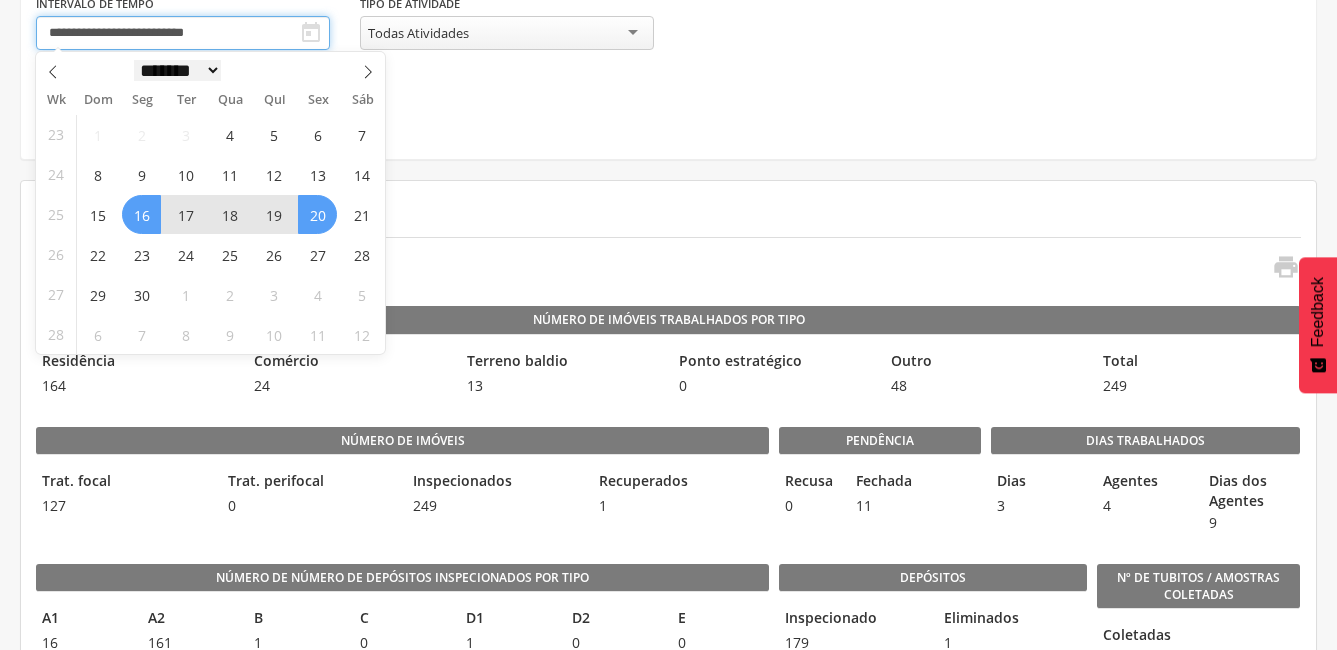 click on "**********" at bounding box center [183, 33] 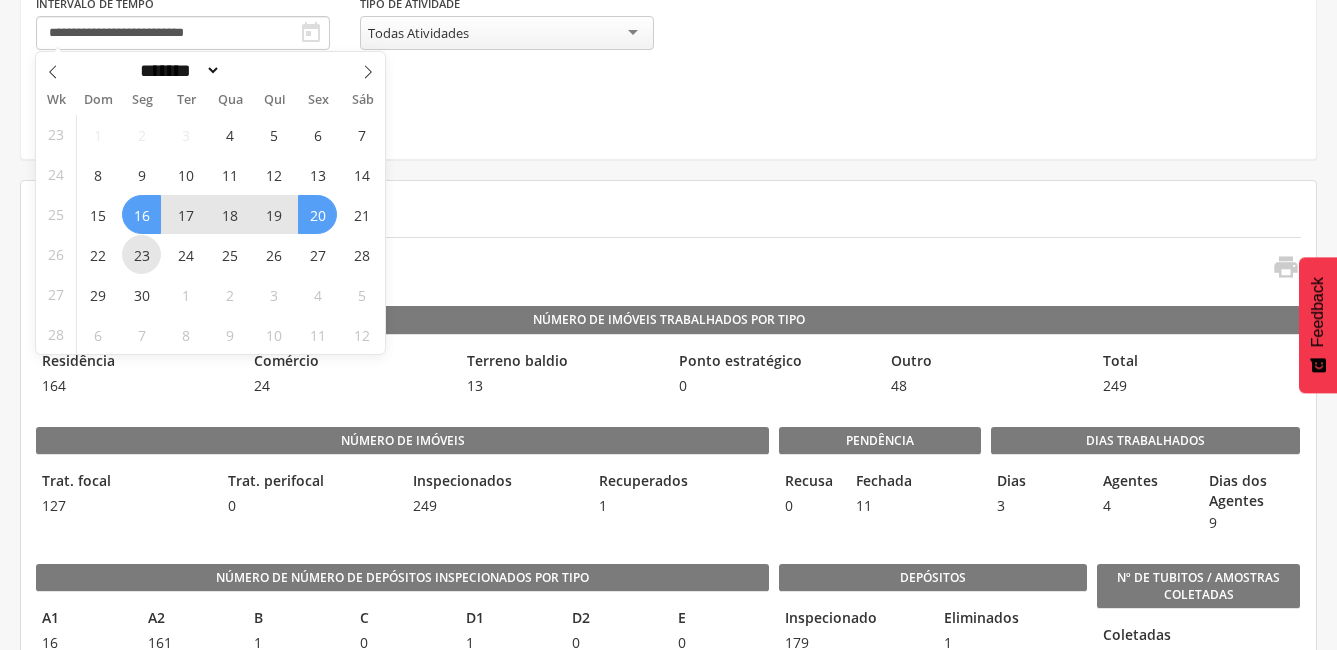 click on "23" at bounding box center (141, 254) 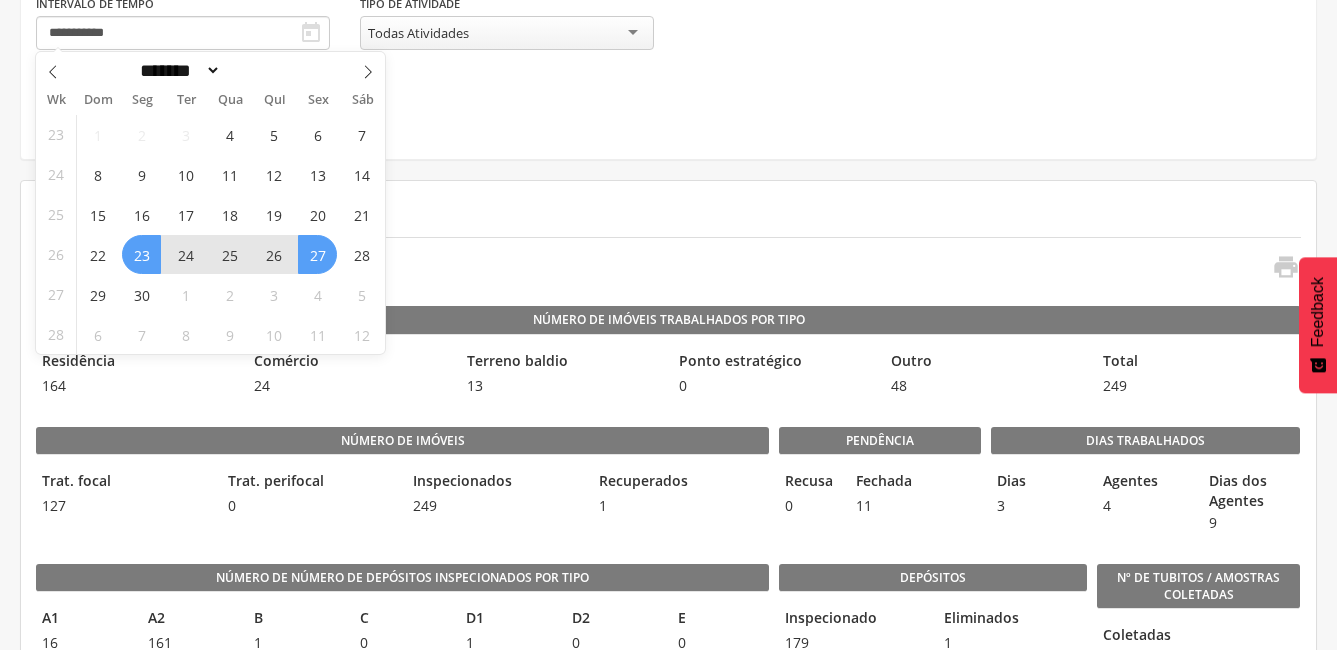 click on "27" at bounding box center [317, 254] 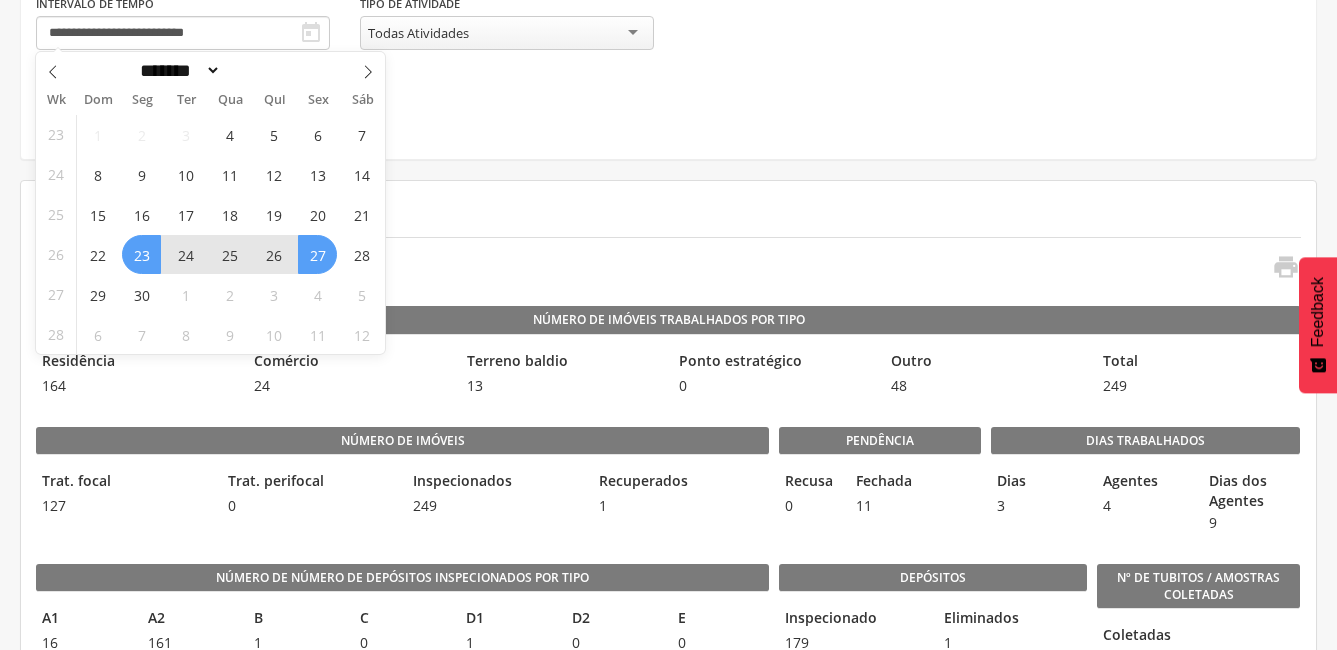 click on "Consolidado
Detalhamento
* Visitas à locais excluídos  NÃO  são consideradas

Número de Imóveis Trabalhados por Tipo
Residência
[NUMBER]
Comércio
[NUMBER]
Terreno baldio
[NUMBER]
Ponto estratégico
[NUMBER]
Outro
[NUMBER]
Total
[NUMBER]
Número de imóveis
Trat. focal
[NUMBER]
Trat. perifocal
[NUMBER]
Inspecionados
[NUMBER]
Recuperados
[NUMBER]
Pendência
Recusa
[NUMBER]
Fechada
[NUMBER]
Dias Trabalhados
Dias
[NUMBER]
Agentes
[NUMBER]
Dias dos Agentes
[NUMBER]
Número de Número de Depósitos Inspecionados por Tipo
A1
[NUMBER]
A2
[NUMBER]
B
[NUMBER]" at bounding box center (668, 1065) 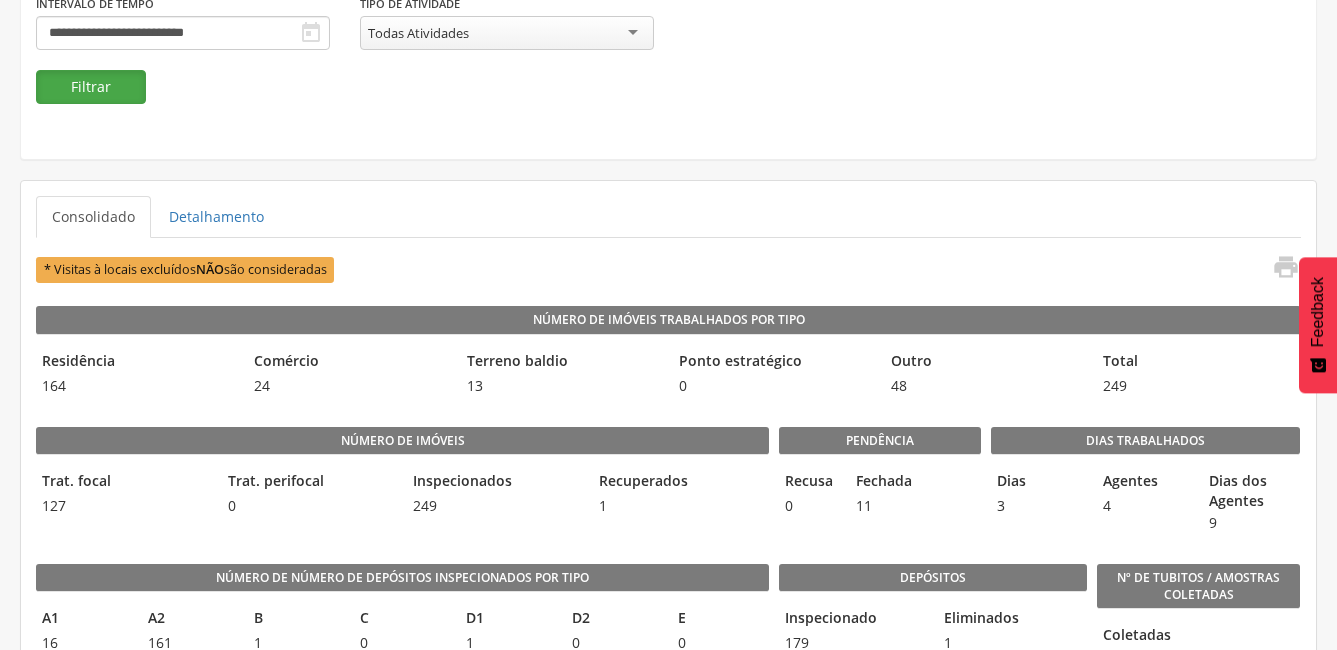 click on "Filtrar" at bounding box center [91, 87] 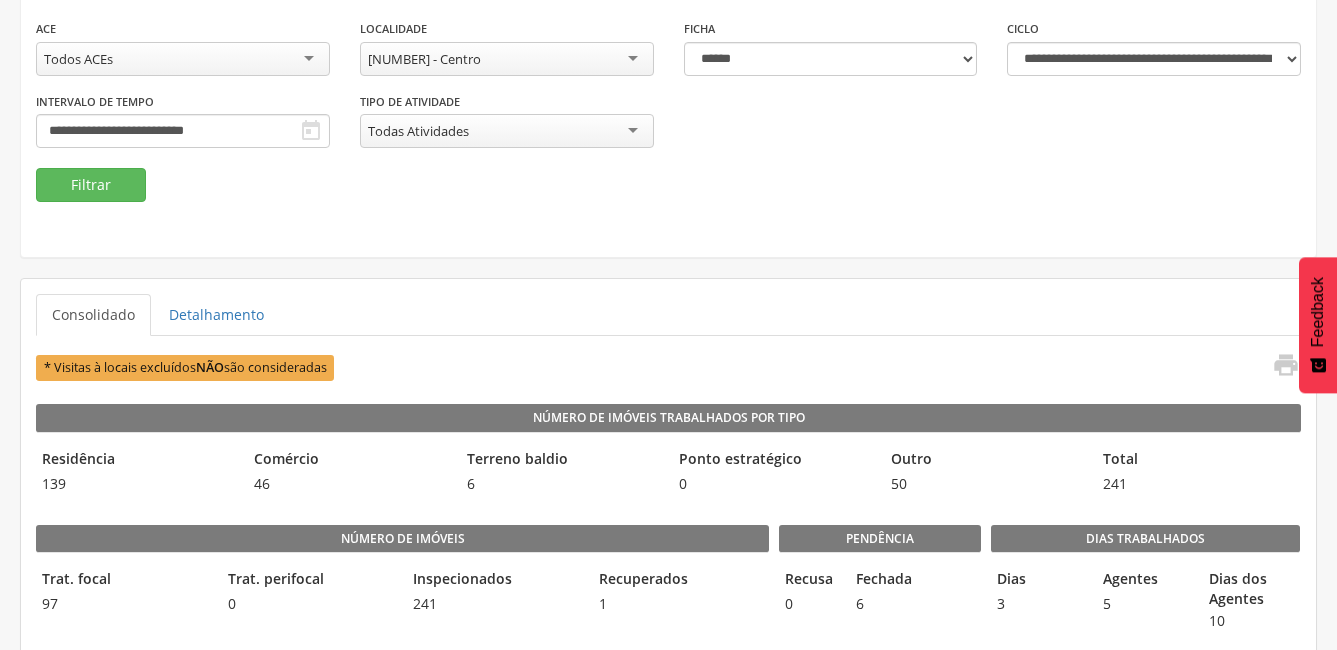 scroll, scrollTop: 200, scrollLeft: 0, axis: vertical 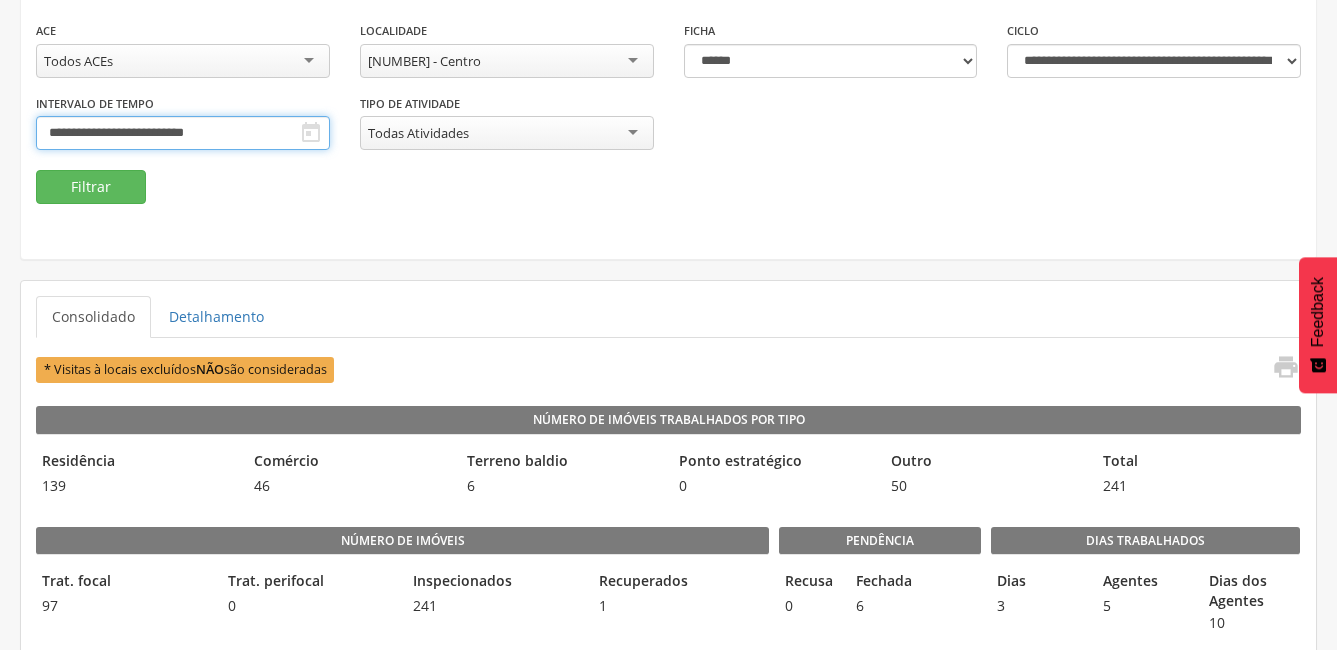 click on "**********" at bounding box center (183, 133) 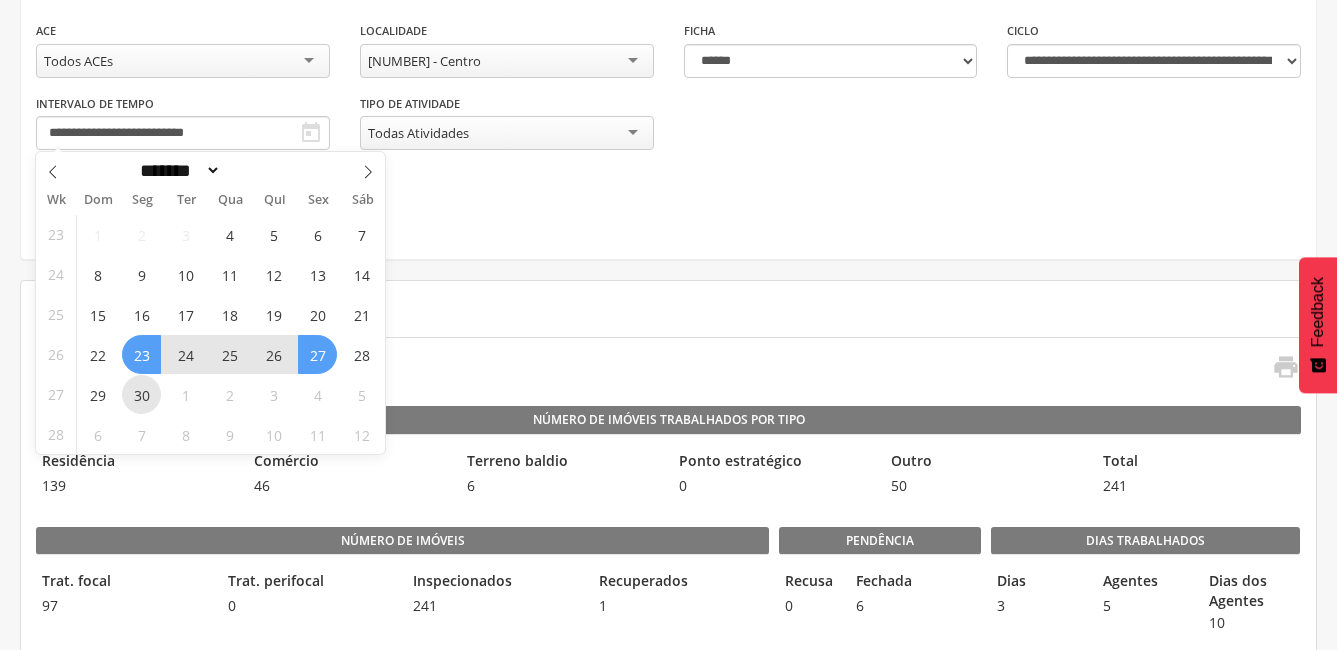 click on "30" at bounding box center (141, 394) 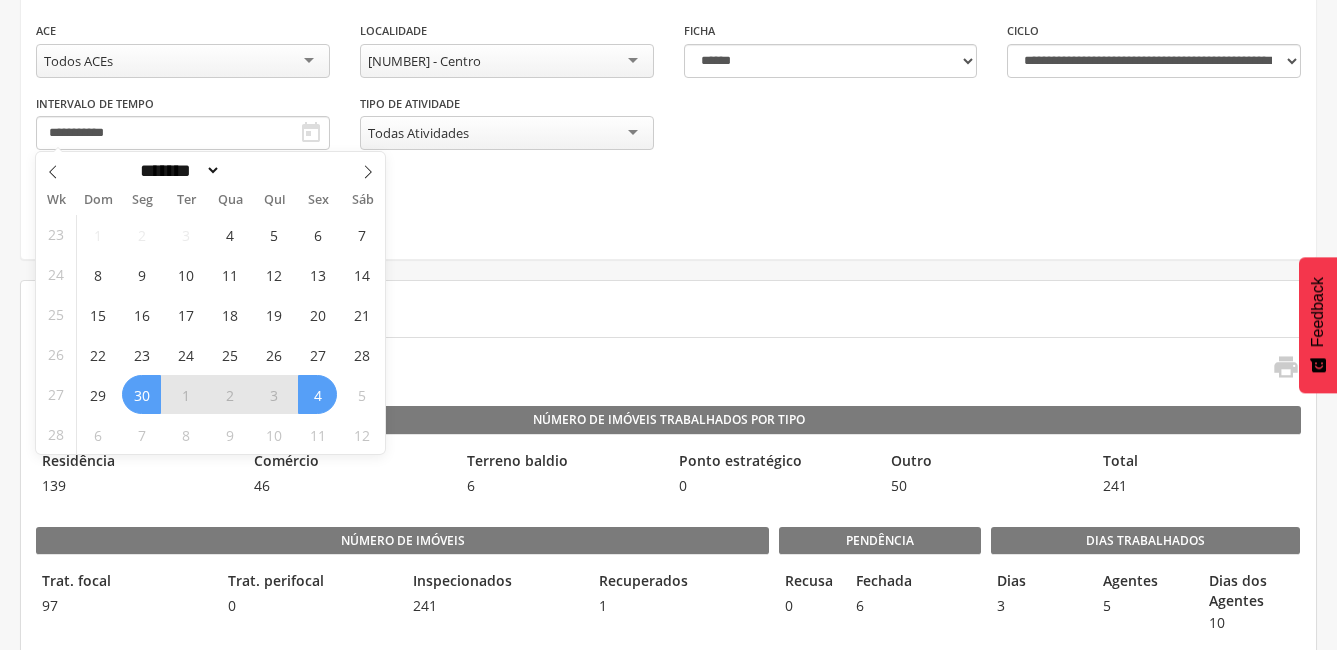 click on "4" at bounding box center [317, 394] 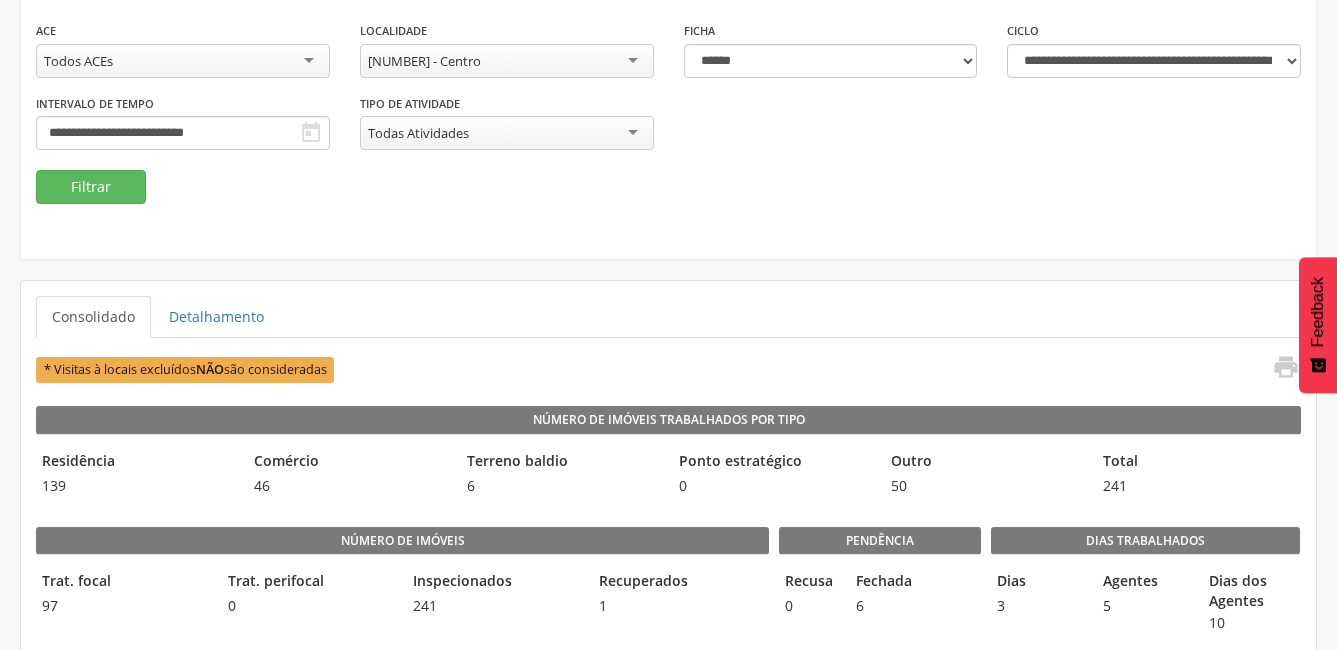 click on "Consolidado
Detalhamento
* Visitas à locais excluídos  NÃO  são consideradas

Número de Imóveis Trabalhados por Tipo
Residência
[NUMBER]
Comércio
[NUMBER]
Terreno baldio
[NUMBER]
Ponto estratégico
[NUMBER]
Outro
[NUMBER]
Total
[NUMBER]
Número de imóveis
Trat. focal
[NUMBER]
Trat. perifocal
[NUMBER]
Inspecionados
[NUMBER]
Recuperados
[NUMBER]
Pendência
Recusa
[NUMBER]
Fechada
[NUMBER]
Dias Trabalhados
Dias
[NUMBER]
Agentes
[NUMBER]
Dias dos Agentes
[NUMBER]
Número de Número de Depósitos Inspecionados por Tipo
A1
[NUMBER]
A2
[NUMBER]
B
[NUMBER]" at bounding box center (668, 1165) 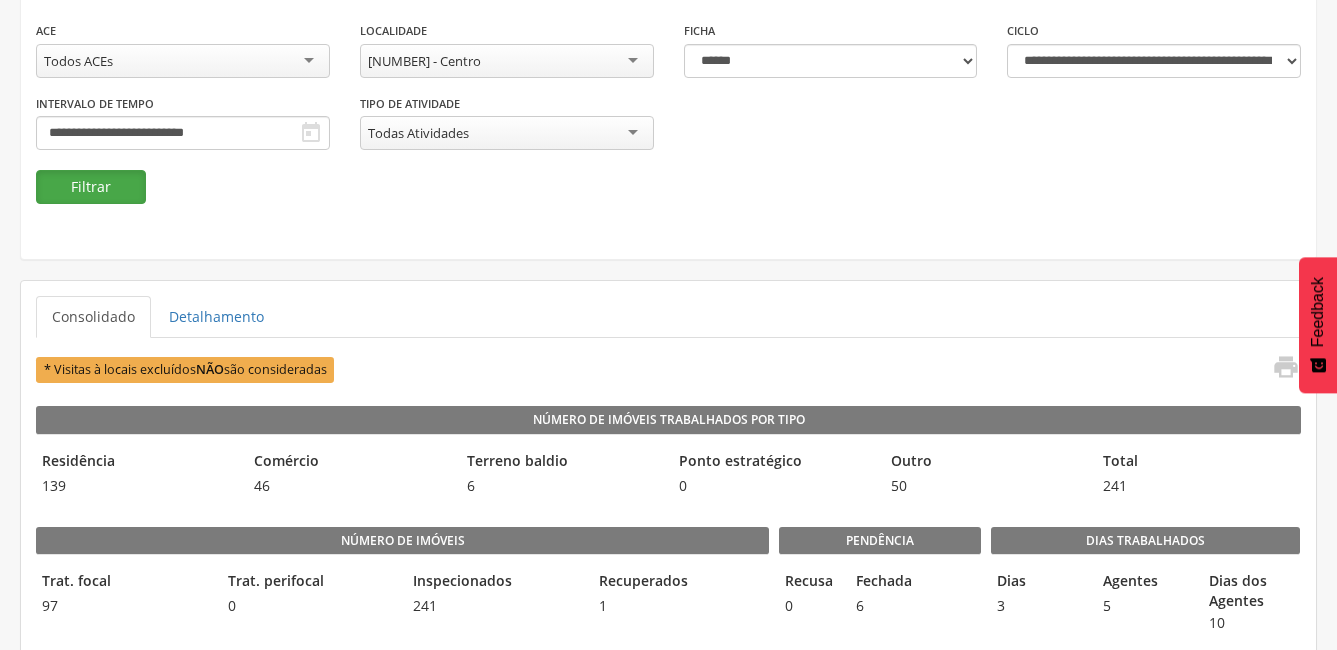 click on "Filtrar" at bounding box center (91, 187) 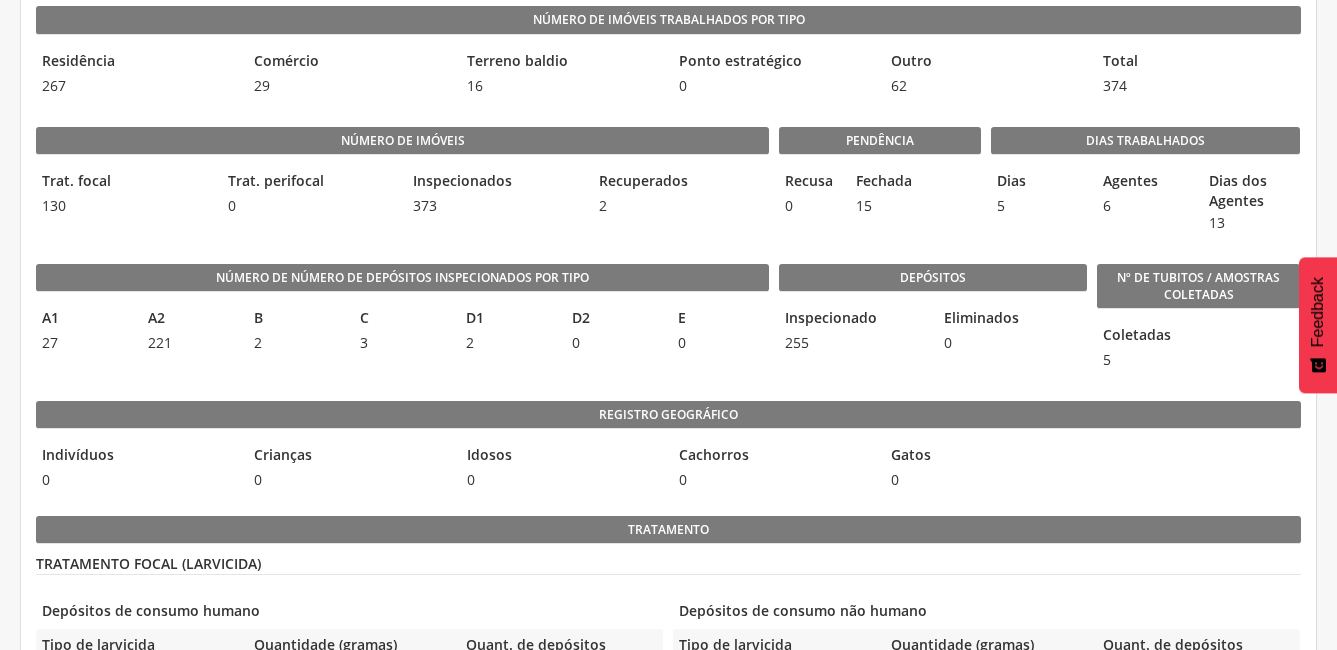 scroll, scrollTop: 200, scrollLeft: 0, axis: vertical 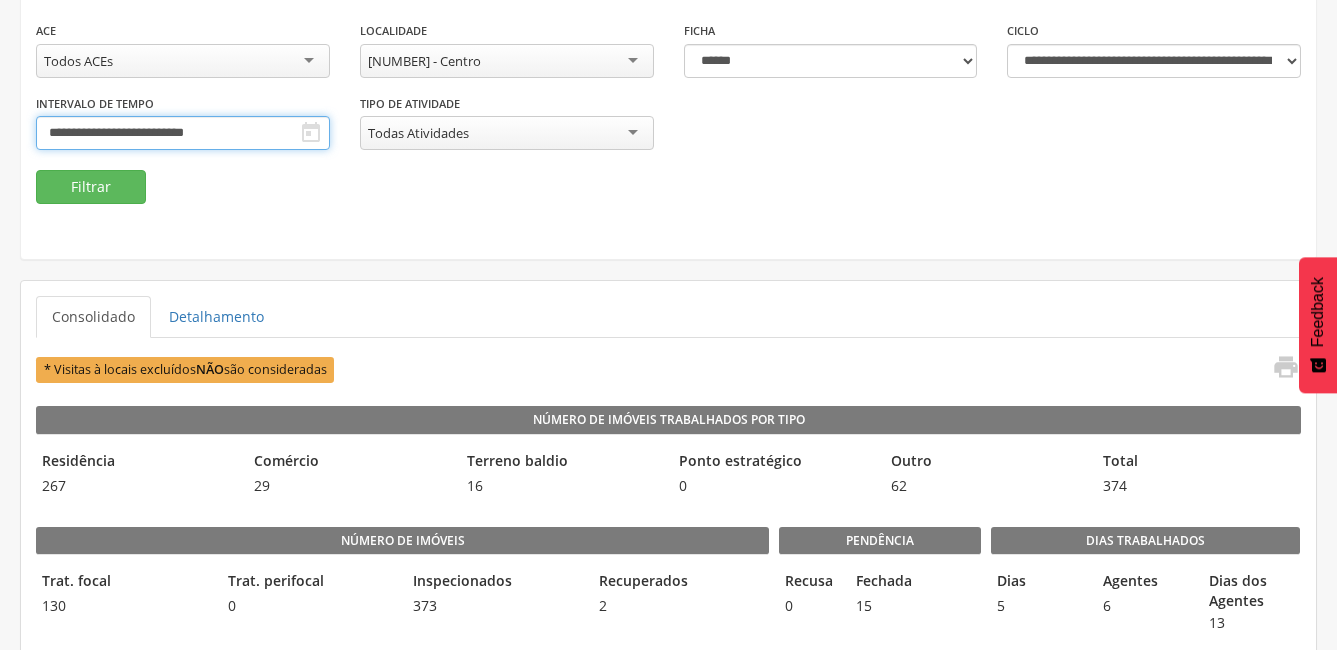 click on "**********" at bounding box center [183, 133] 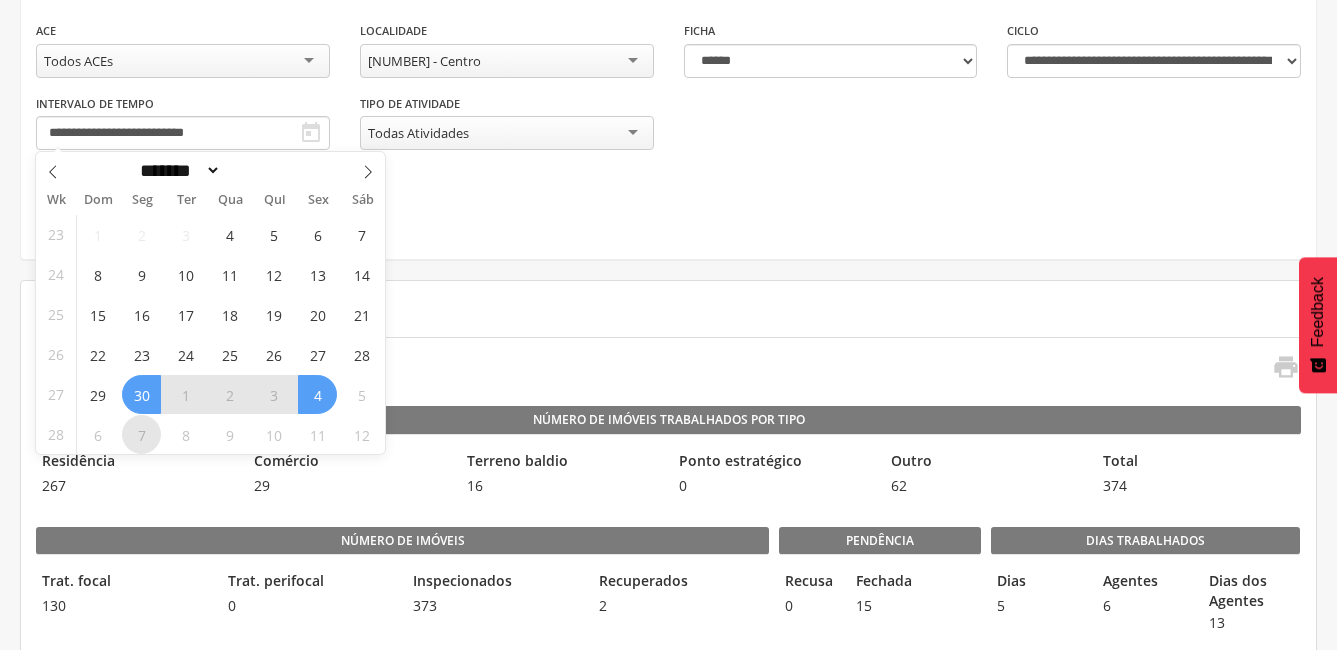 click on "7" at bounding box center (141, 434) 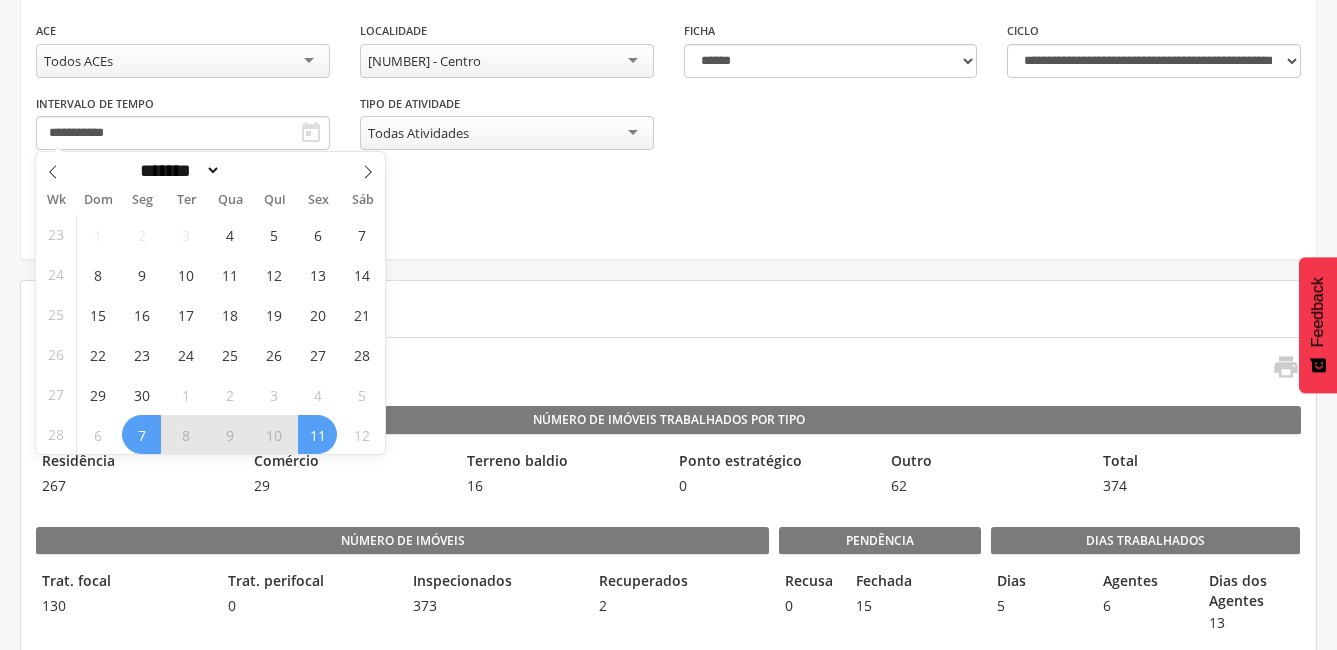 click on "11" at bounding box center (317, 434) 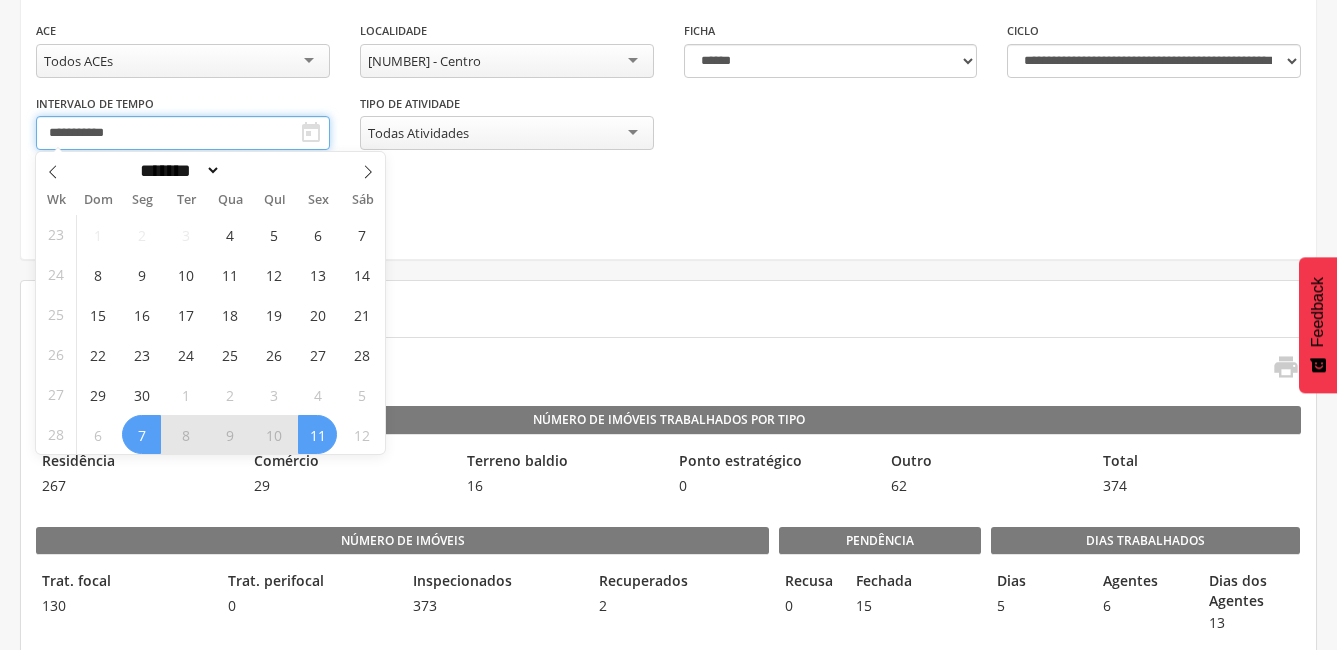 type on "**********" 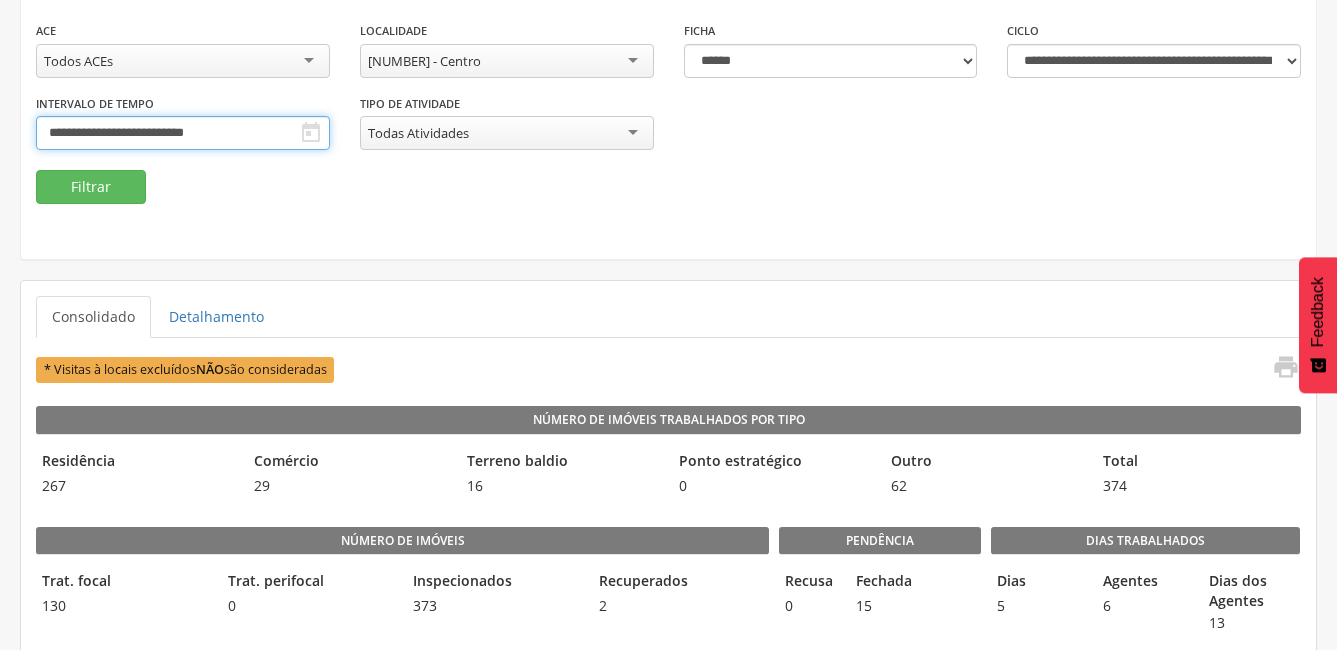 click on "**********" at bounding box center [183, 133] 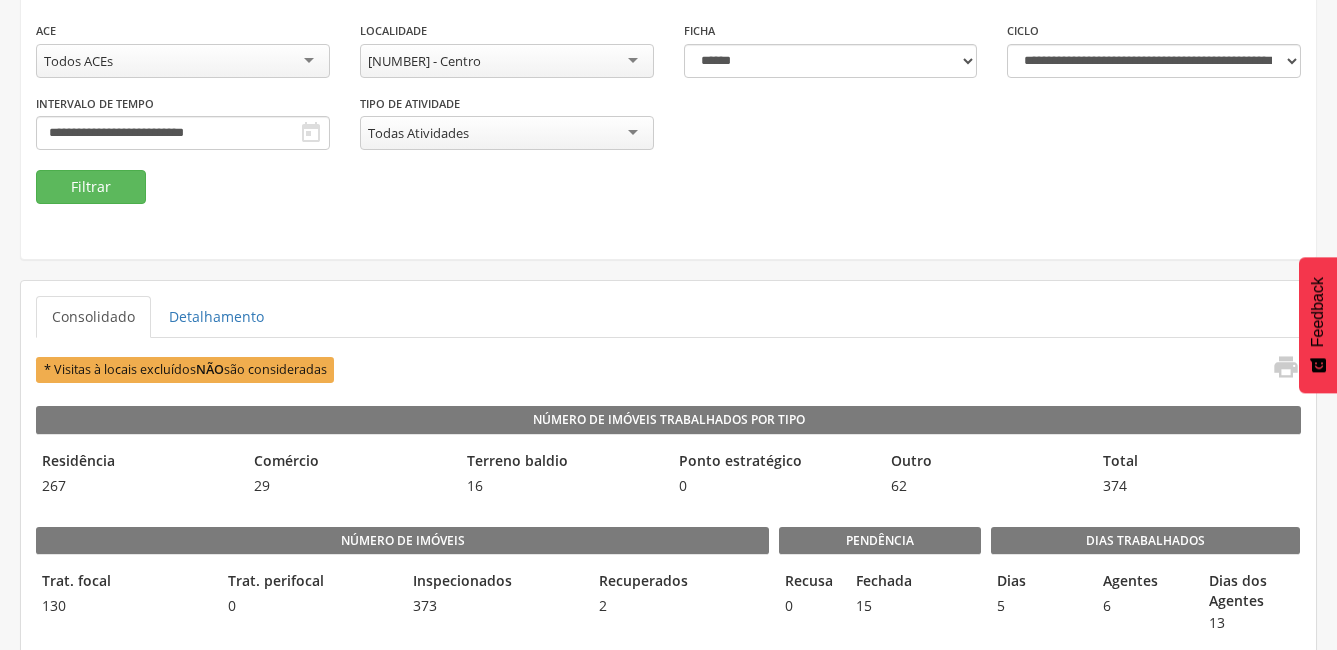 click on "Consolidado
Detalhamento" at bounding box center [668, 317] 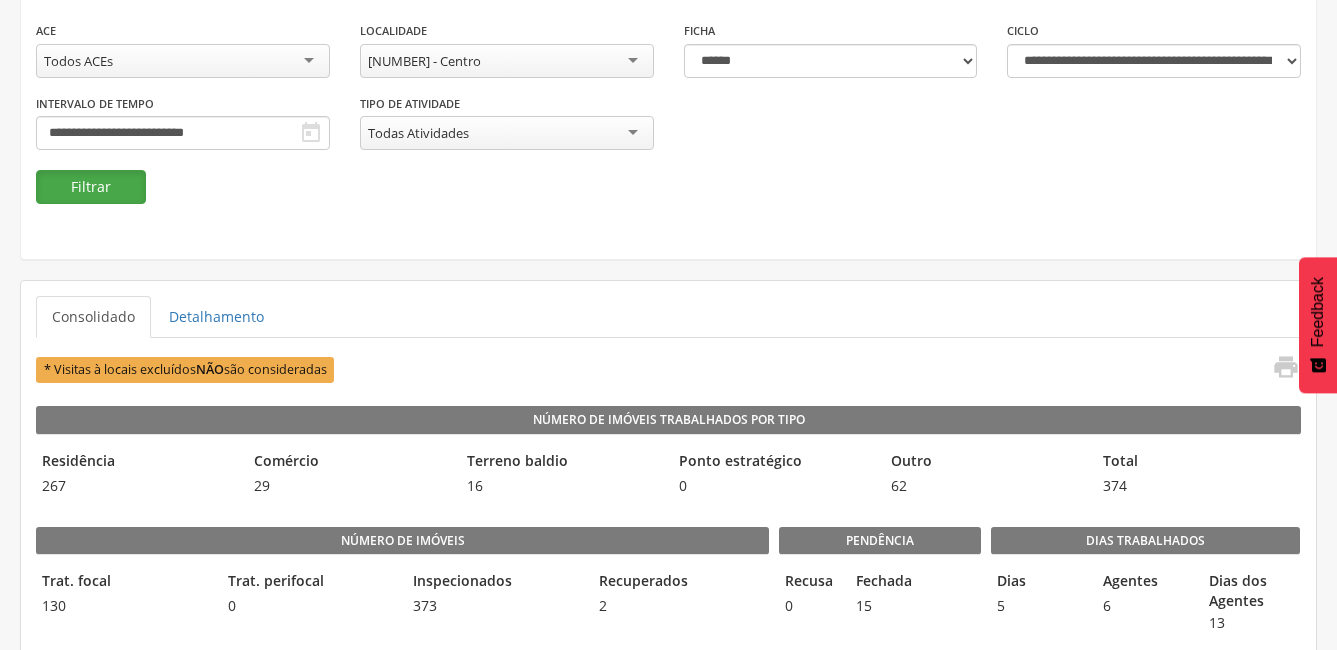click on "Filtrar" at bounding box center (91, 187) 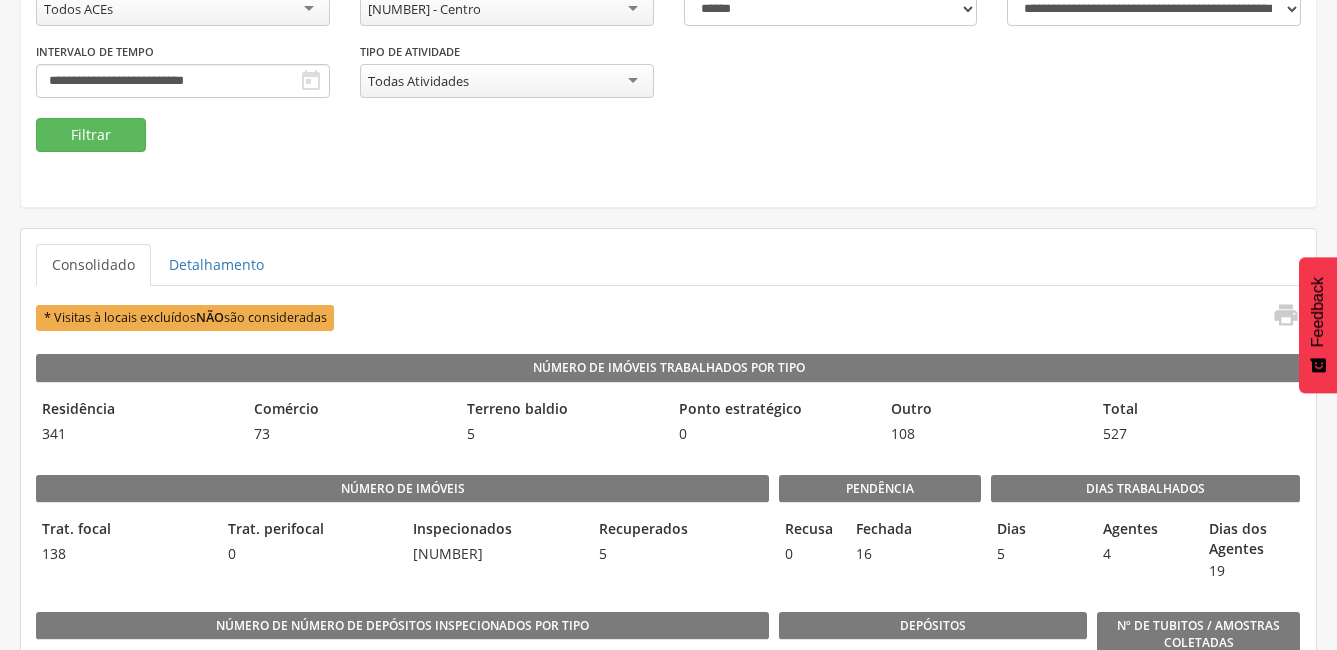 scroll, scrollTop: 200, scrollLeft: 0, axis: vertical 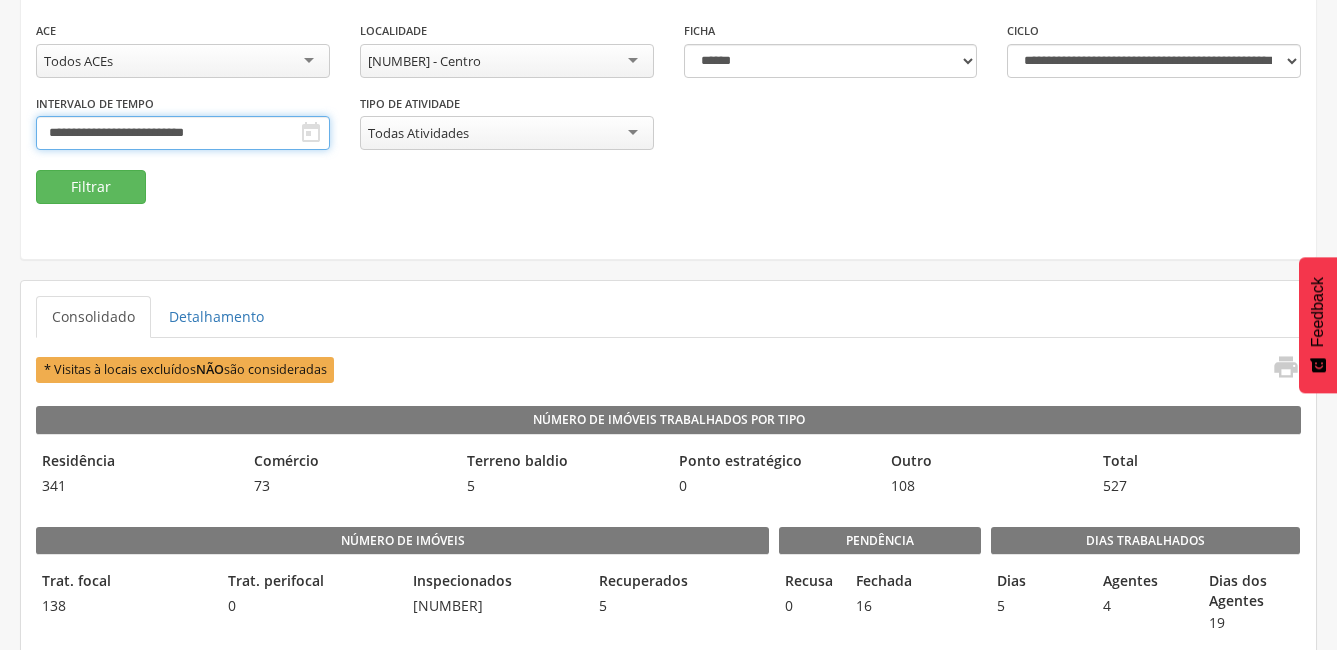 click on "**********" at bounding box center (183, 133) 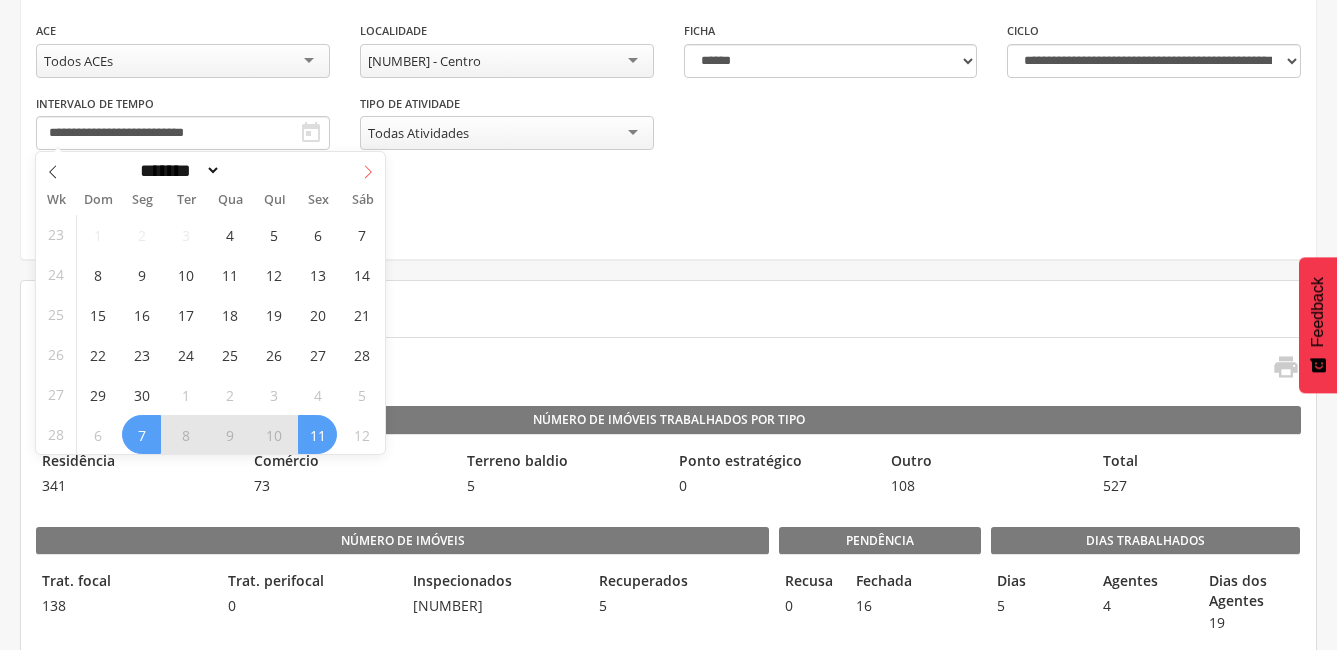 click 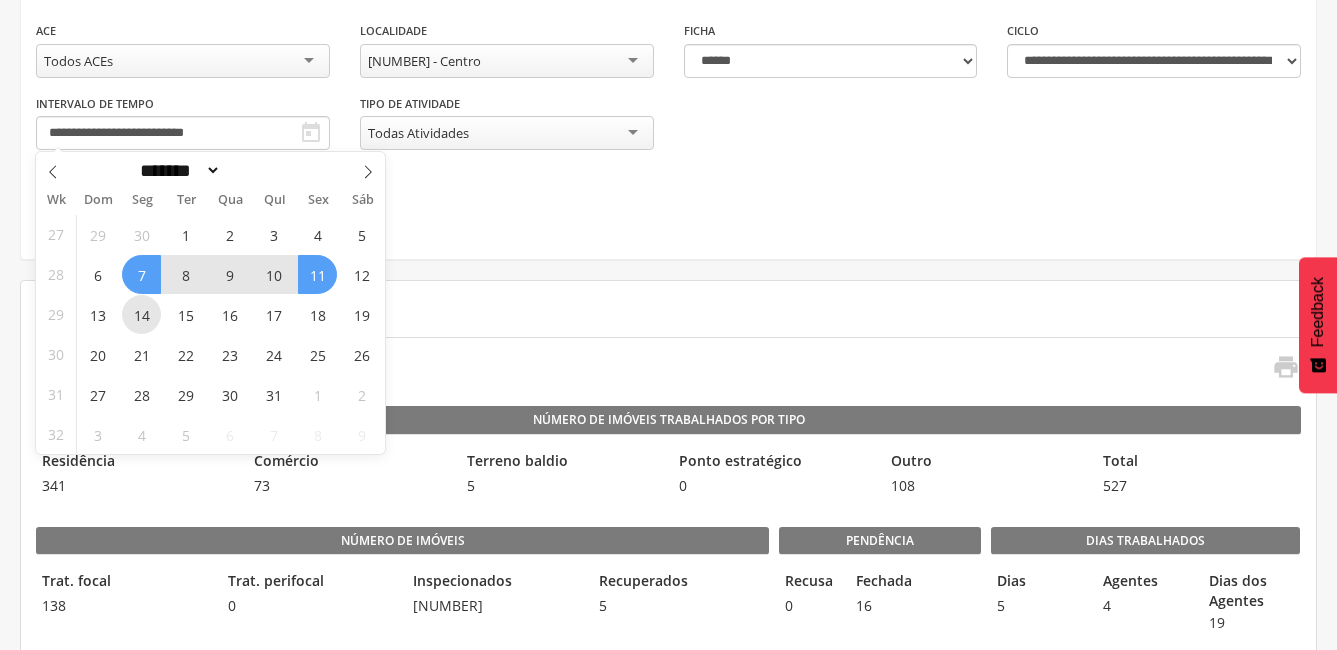 click on "14" at bounding box center (141, 314) 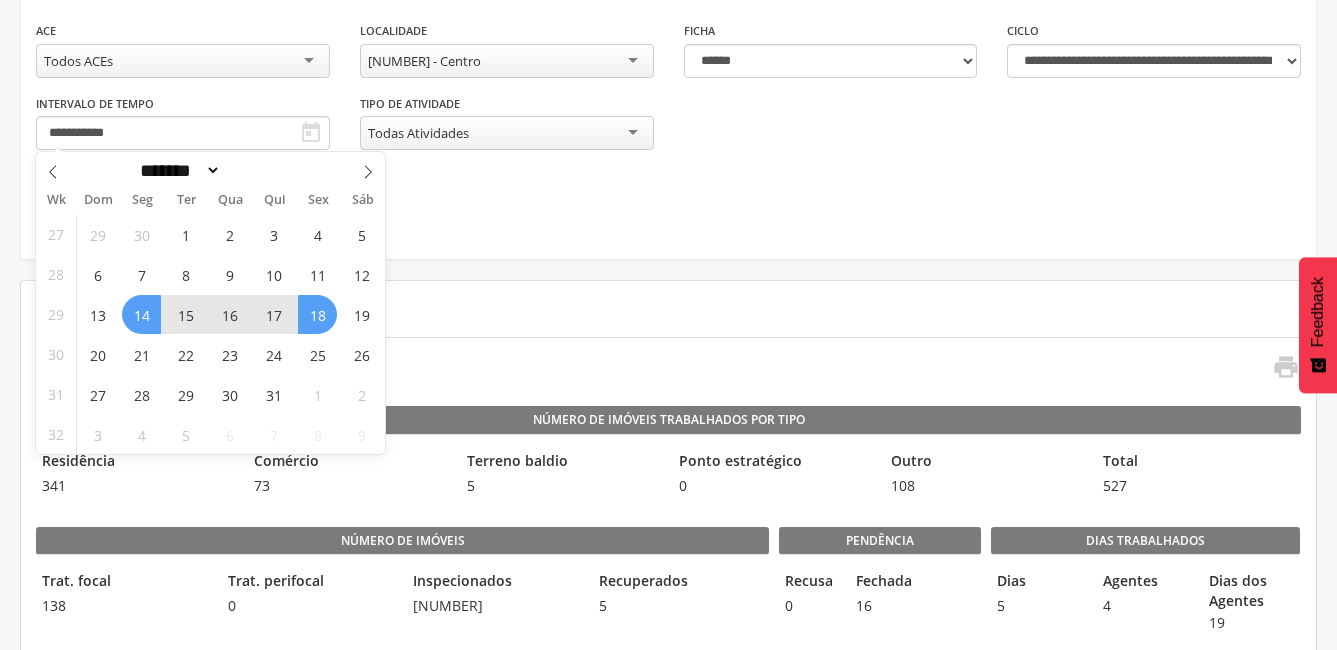 click on "18" at bounding box center [317, 314] 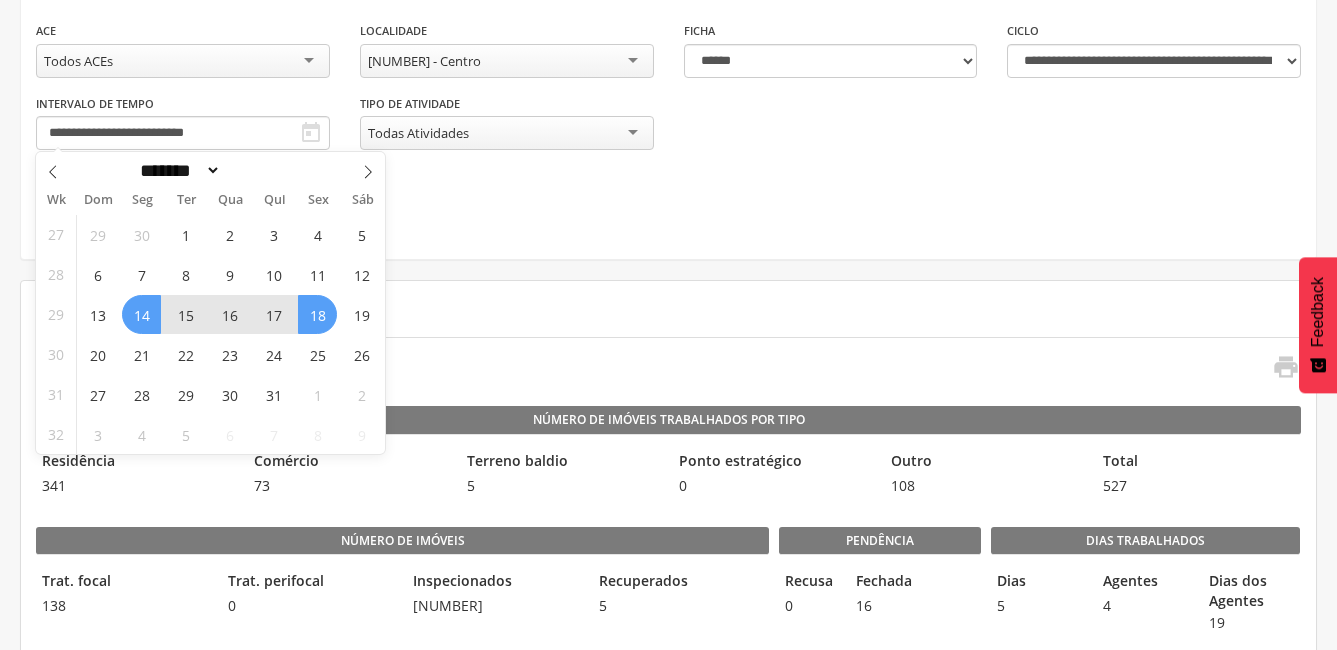 click on "* Visitas à locais excluídos  NÃO  são consideradas
" at bounding box center (668, 369) 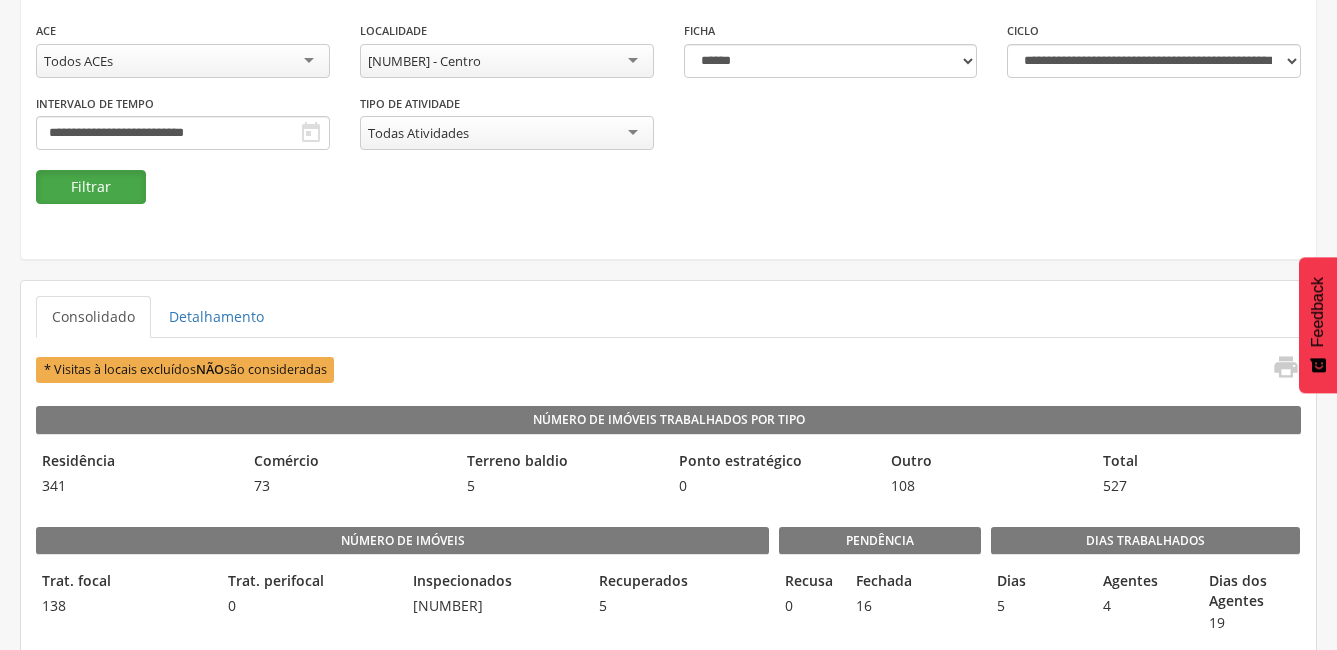 click on "Filtrar" at bounding box center (91, 187) 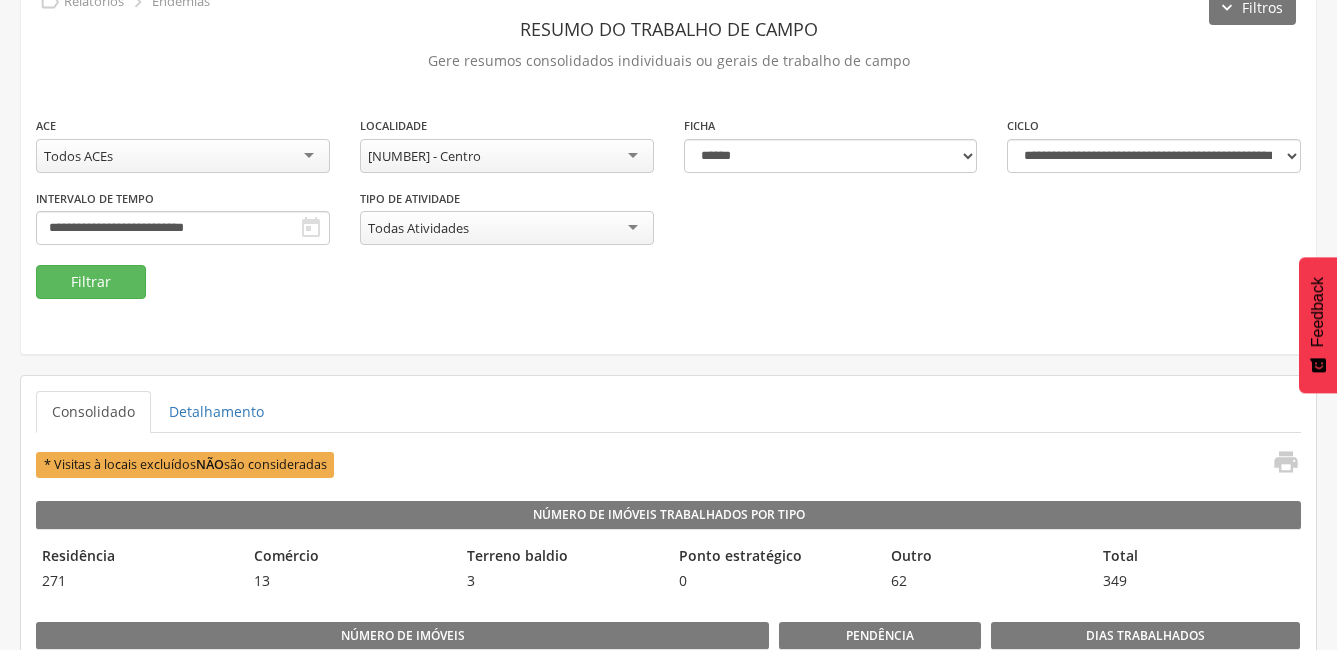 scroll, scrollTop: 100, scrollLeft: 0, axis: vertical 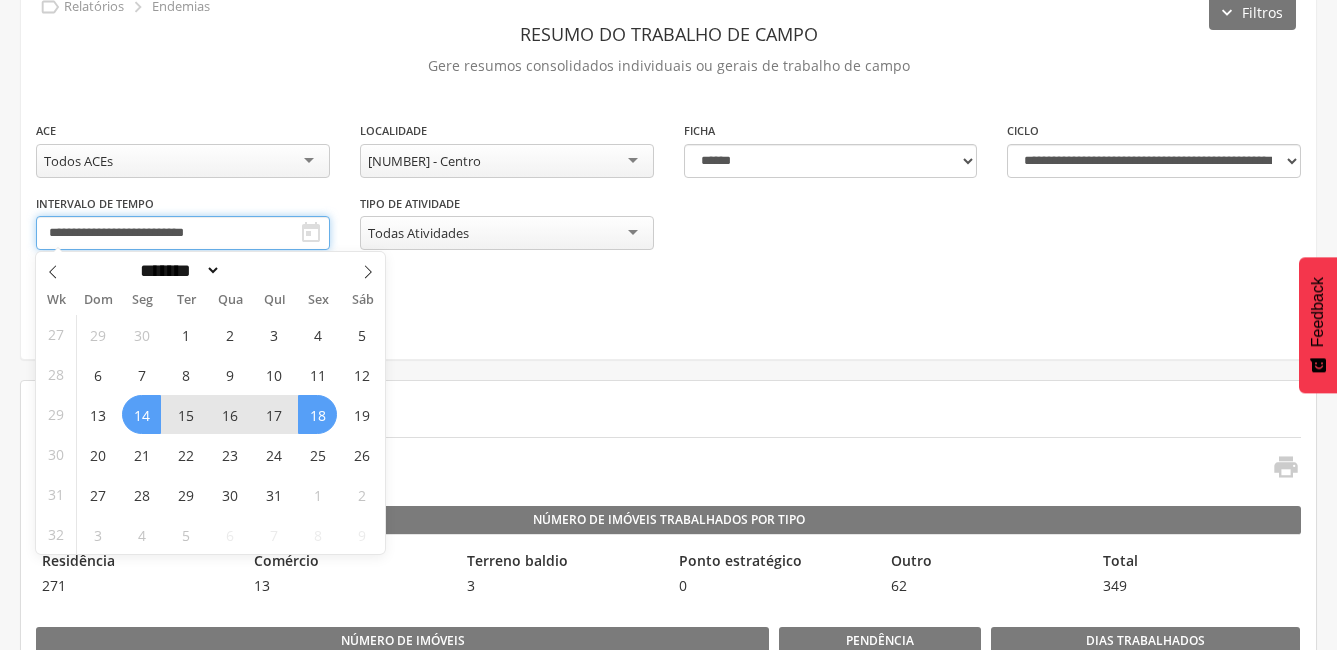 click on "**********" at bounding box center [183, 233] 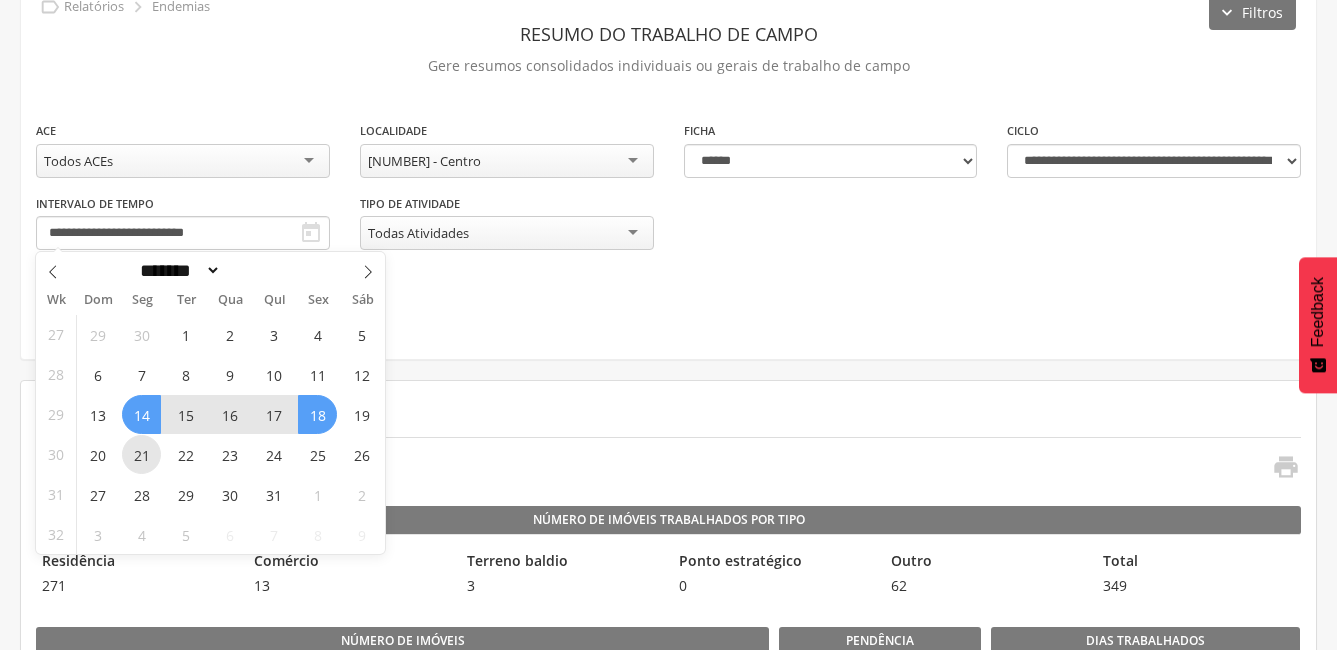 click on "21" at bounding box center [141, 454] 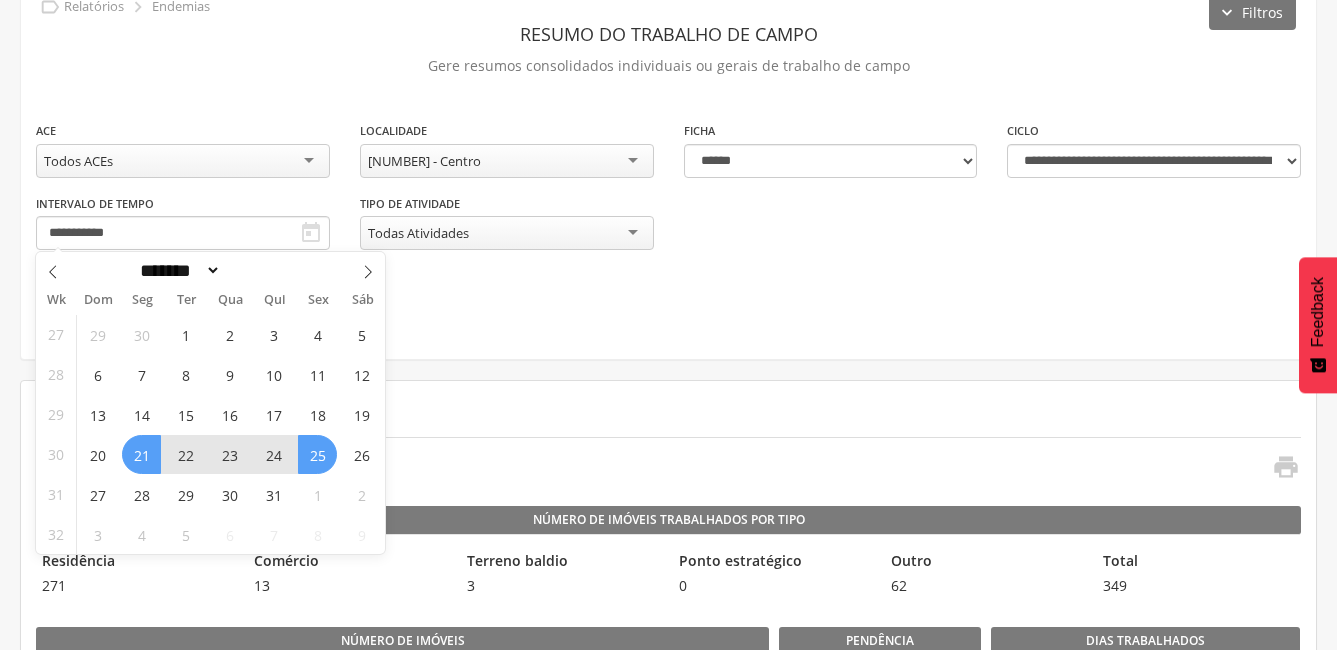 click on "25" at bounding box center [317, 454] 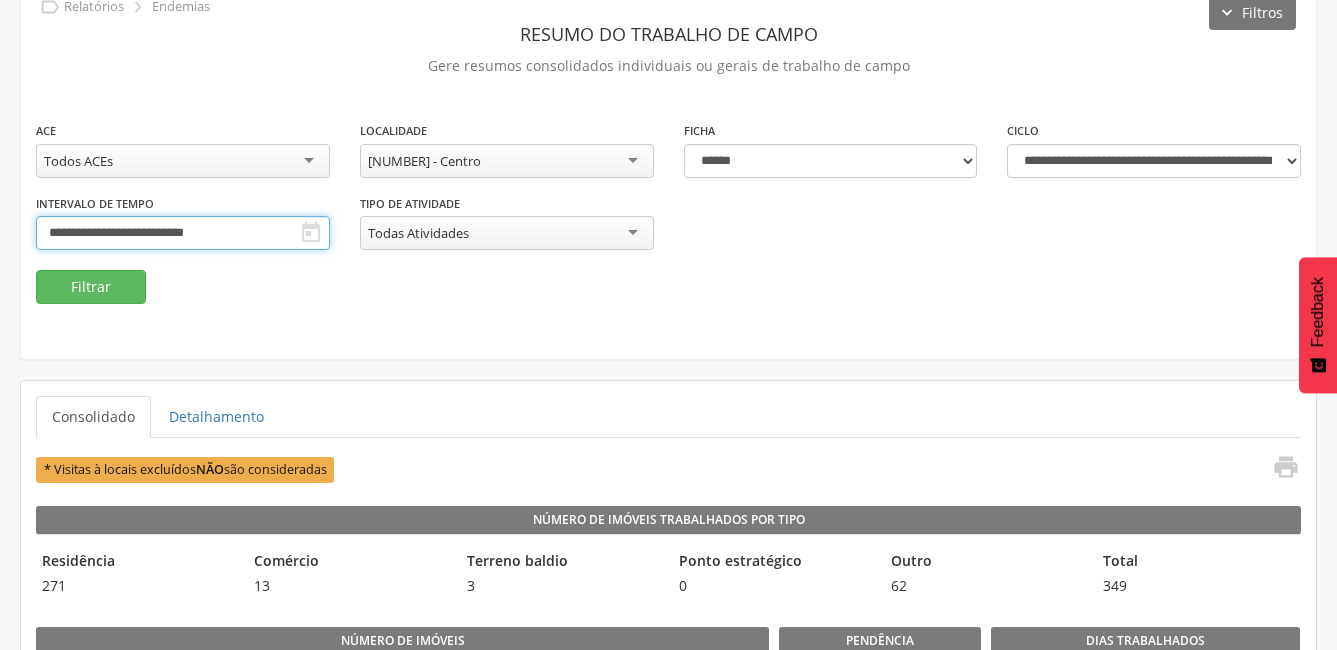 click on "**********" at bounding box center [183, 233] 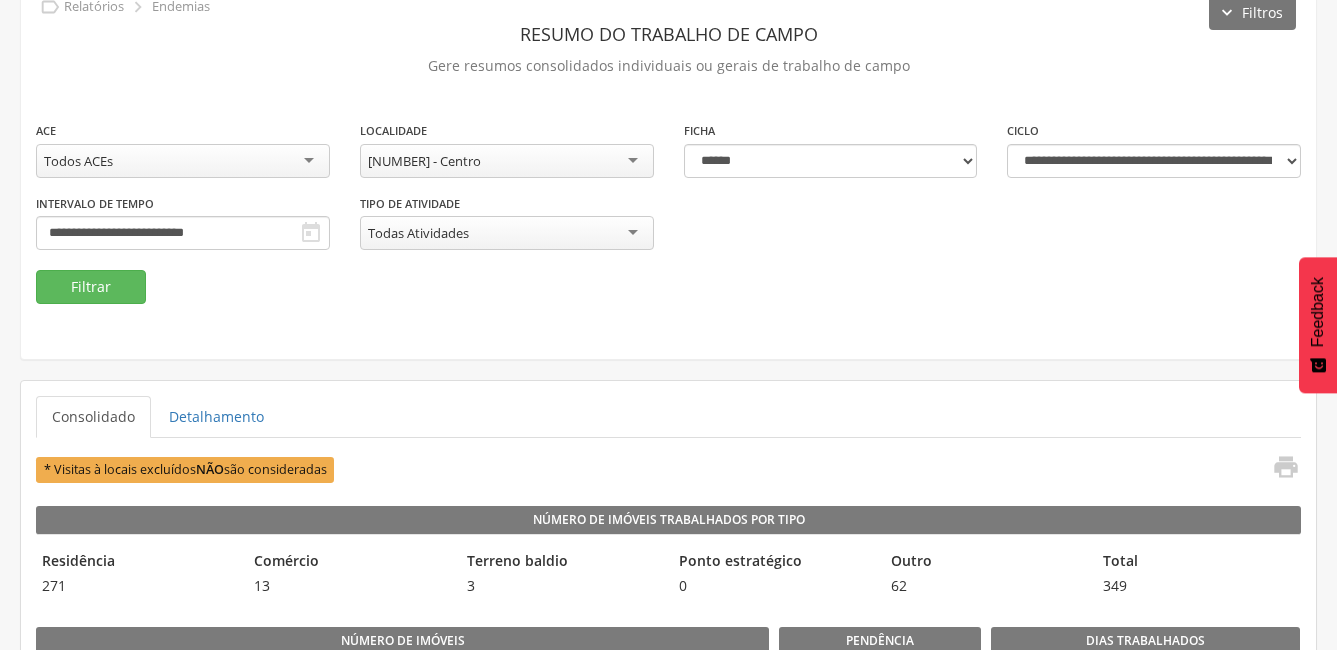 click on "**********" at bounding box center (668, 170) 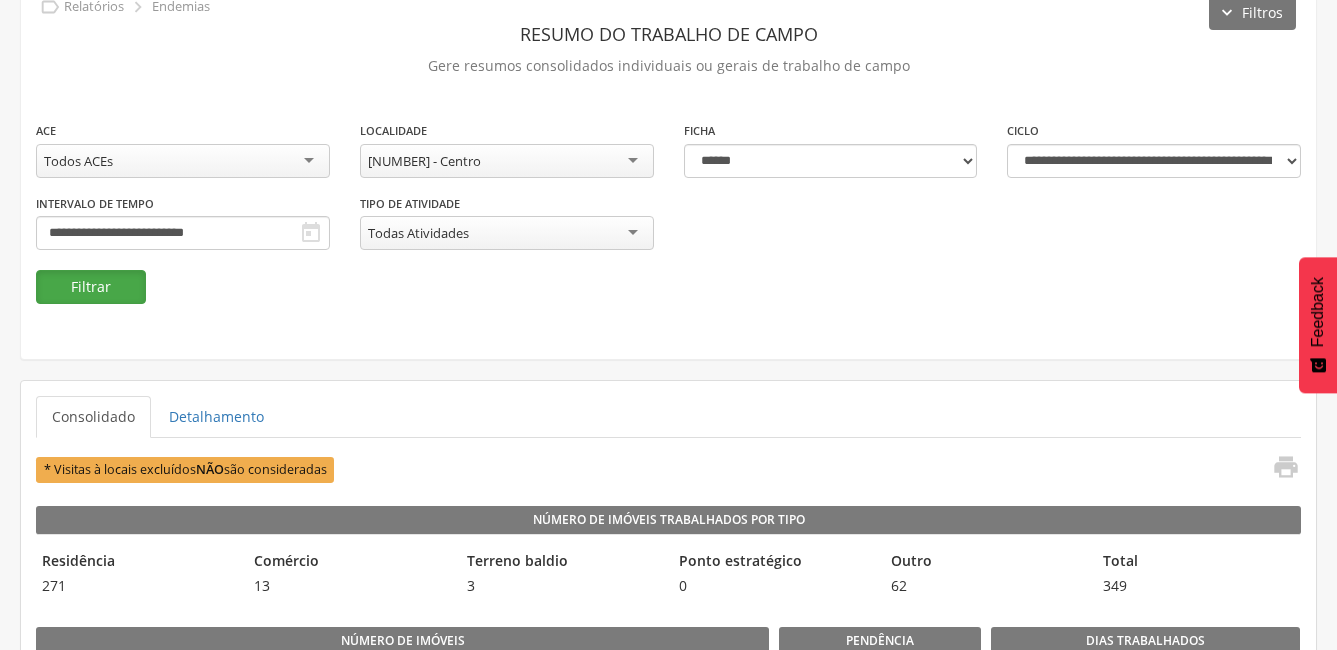 click on "Filtrar" at bounding box center (91, 287) 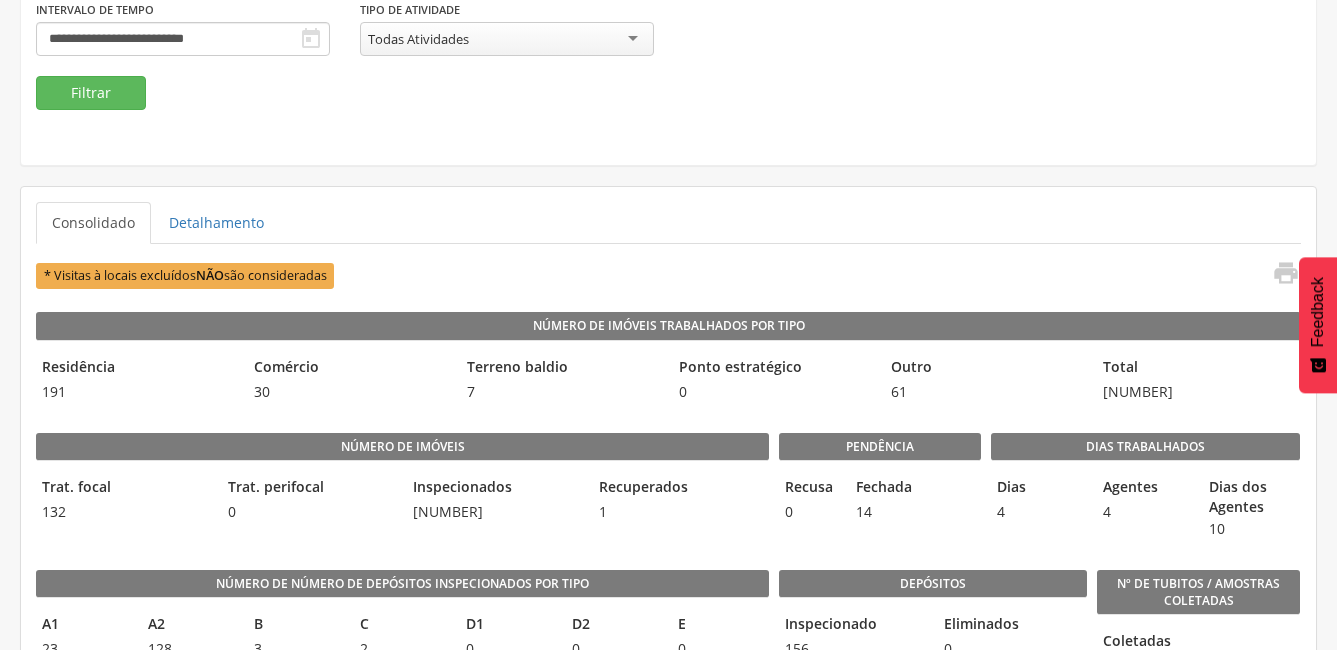 scroll, scrollTop: 0, scrollLeft: 0, axis: both 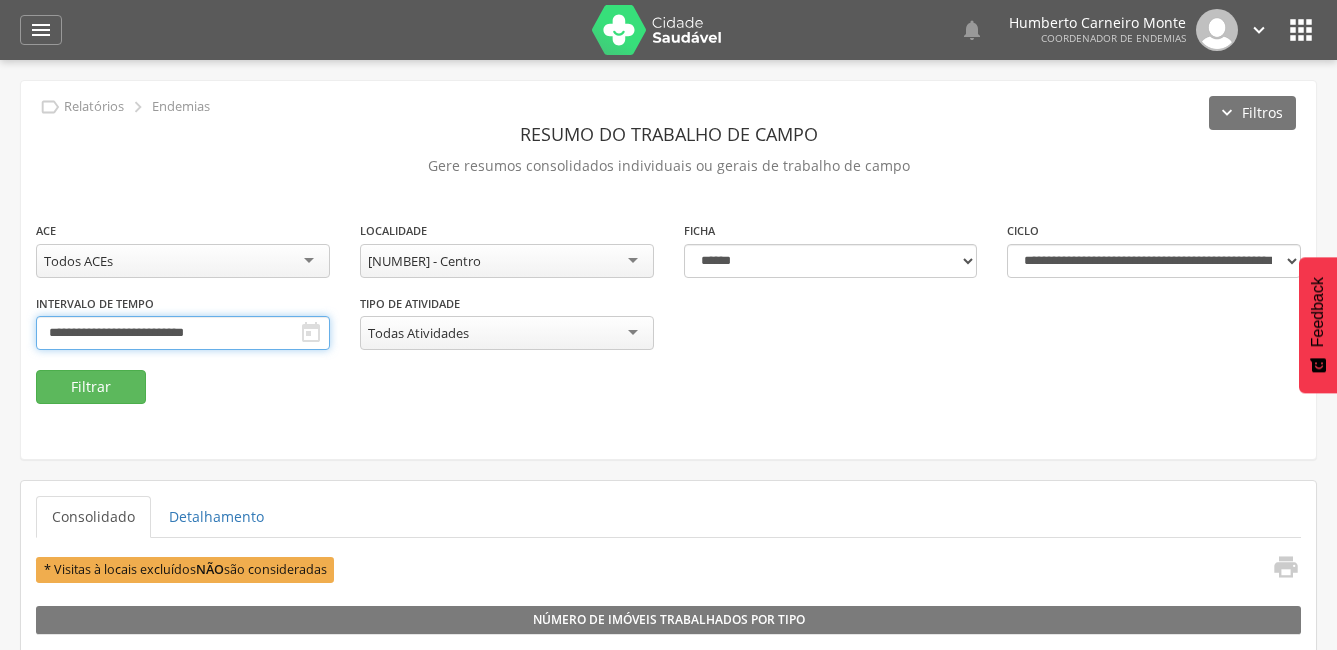 click on "**********" at bounding box center [183, 333] 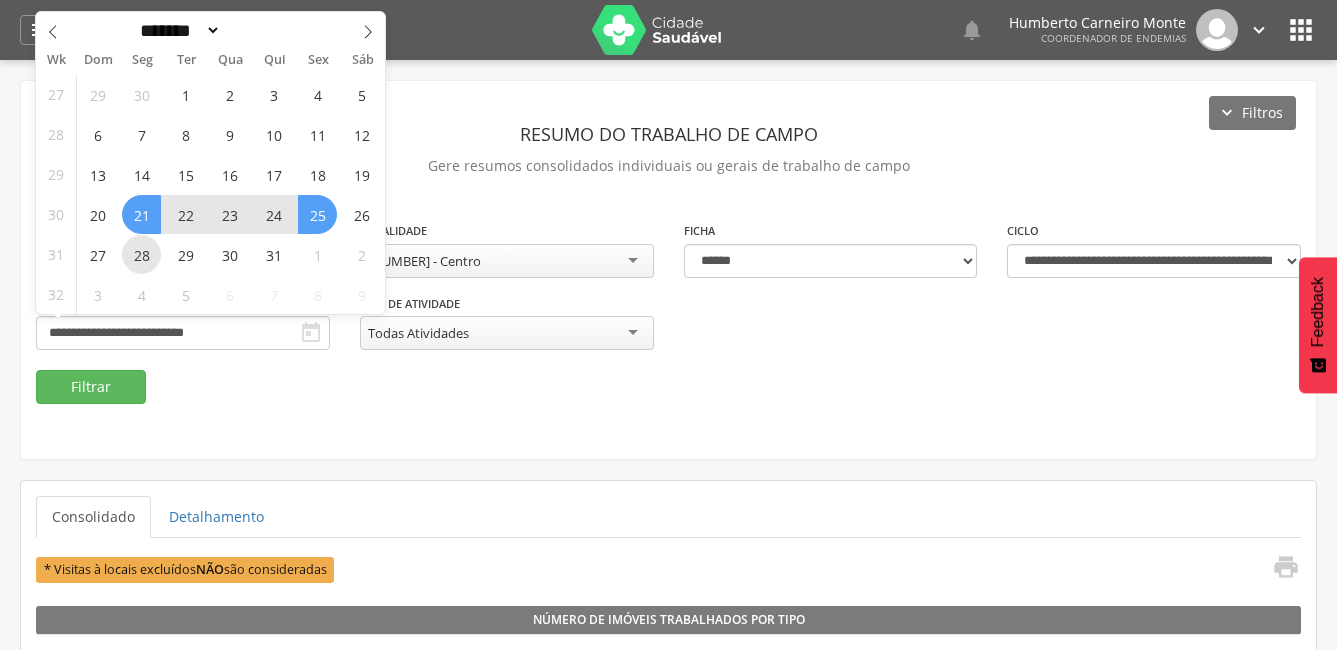 click on "28" at bounding box center (141, 254) 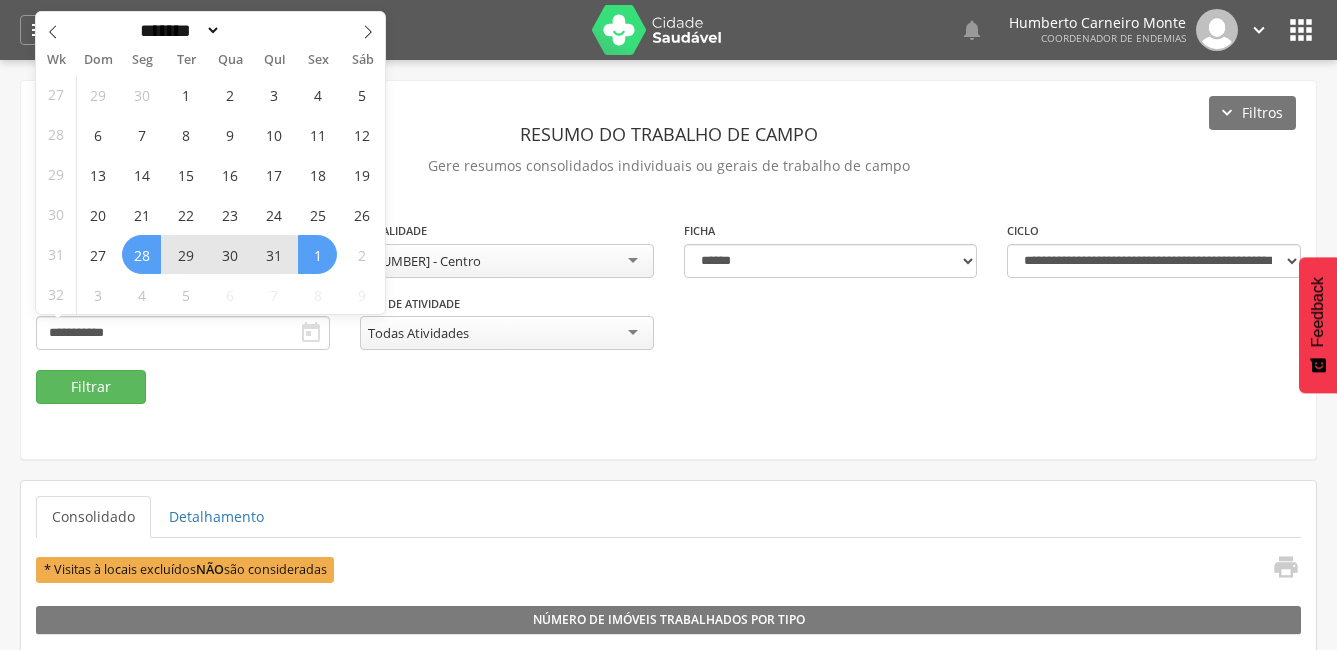 click on "1" at bounding box center (317, 254) 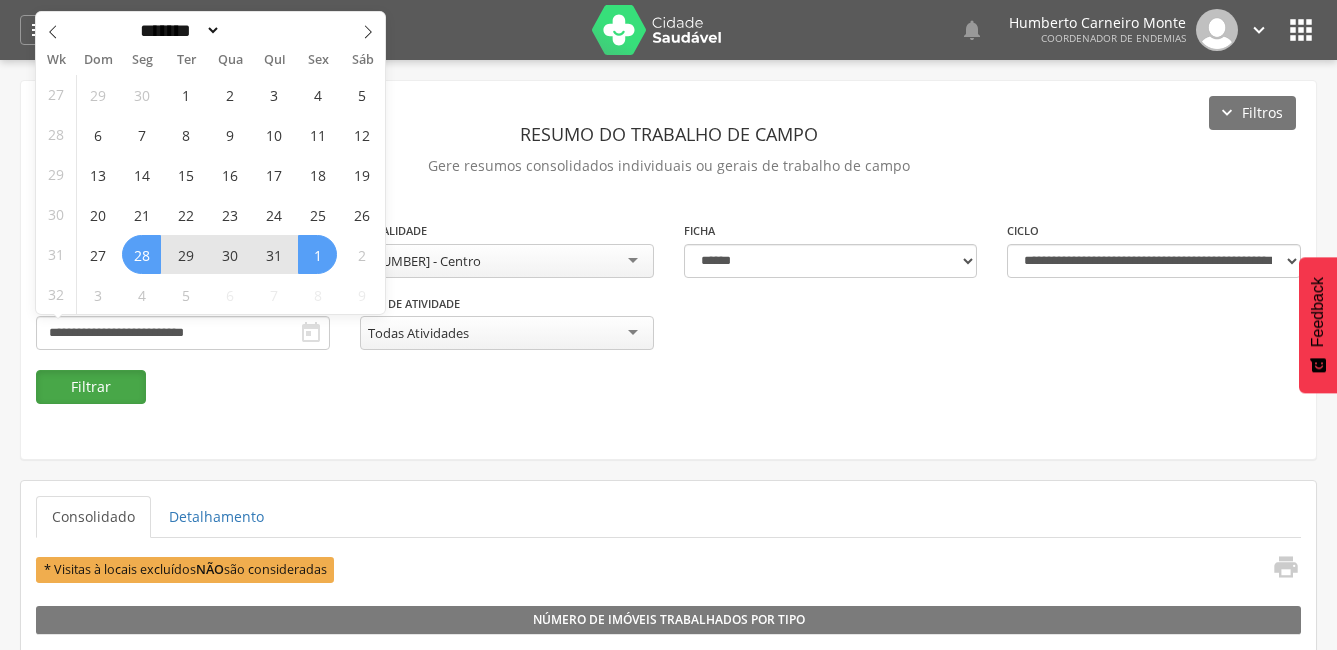 click on "Filtrar" at bounding box center (91, 387) 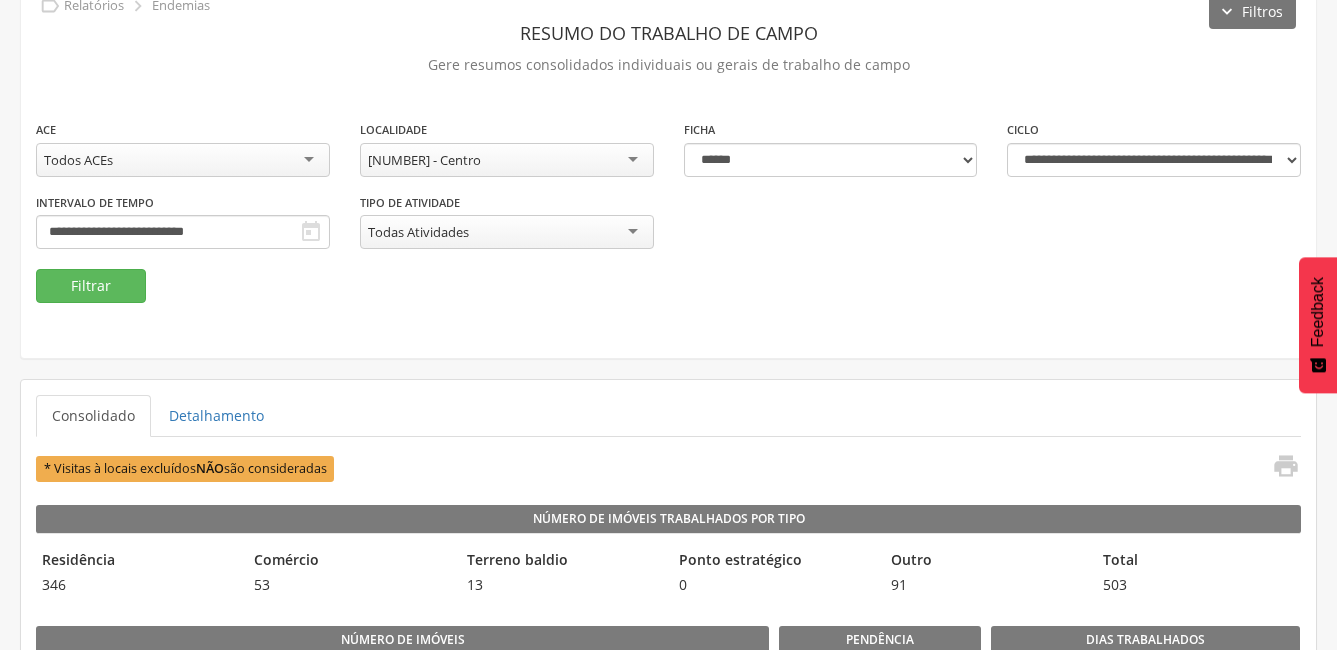 scroll, scrollTop: 100, scrollLeft: 0, axis: vertical 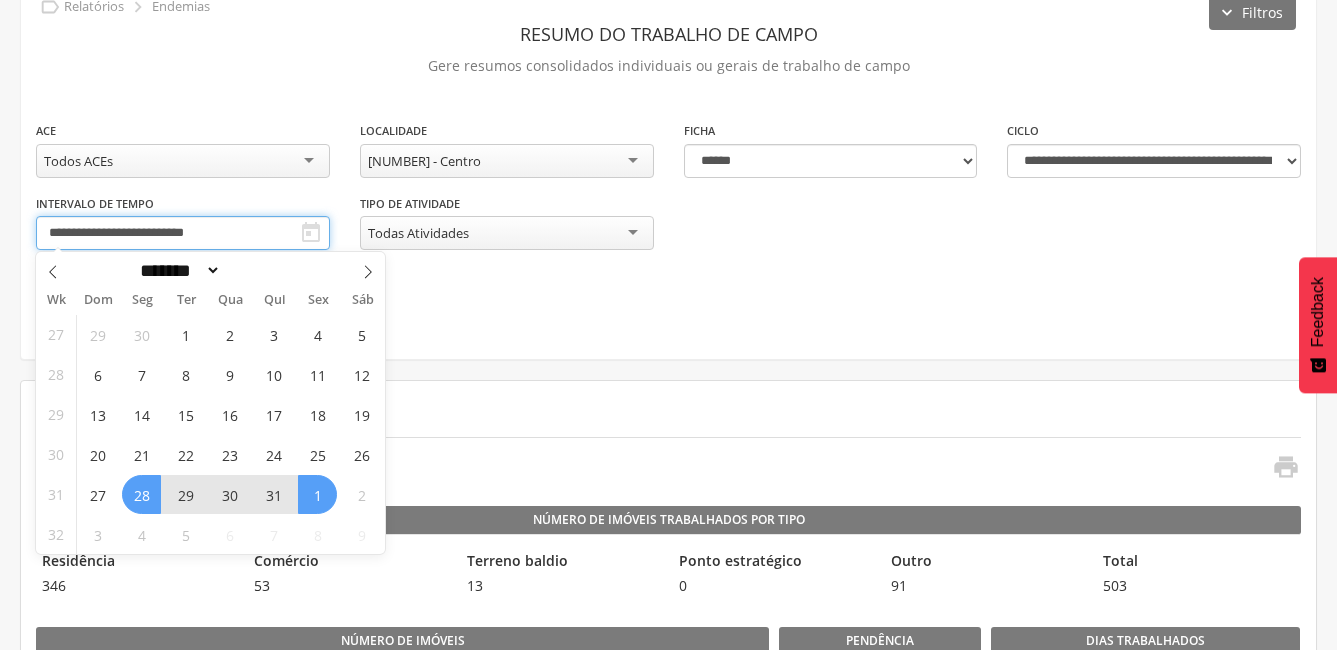 click on "**********" at bounding box center (183, 233) 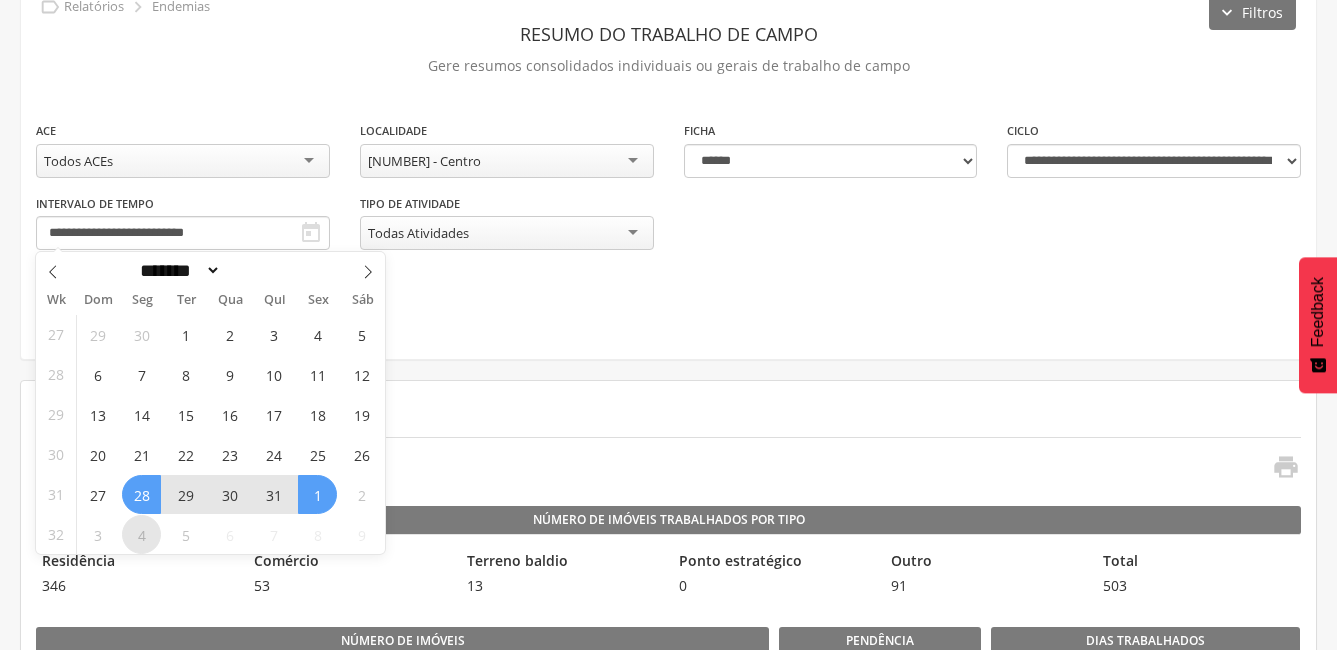 click on "4" at bounding box center (141, 534) 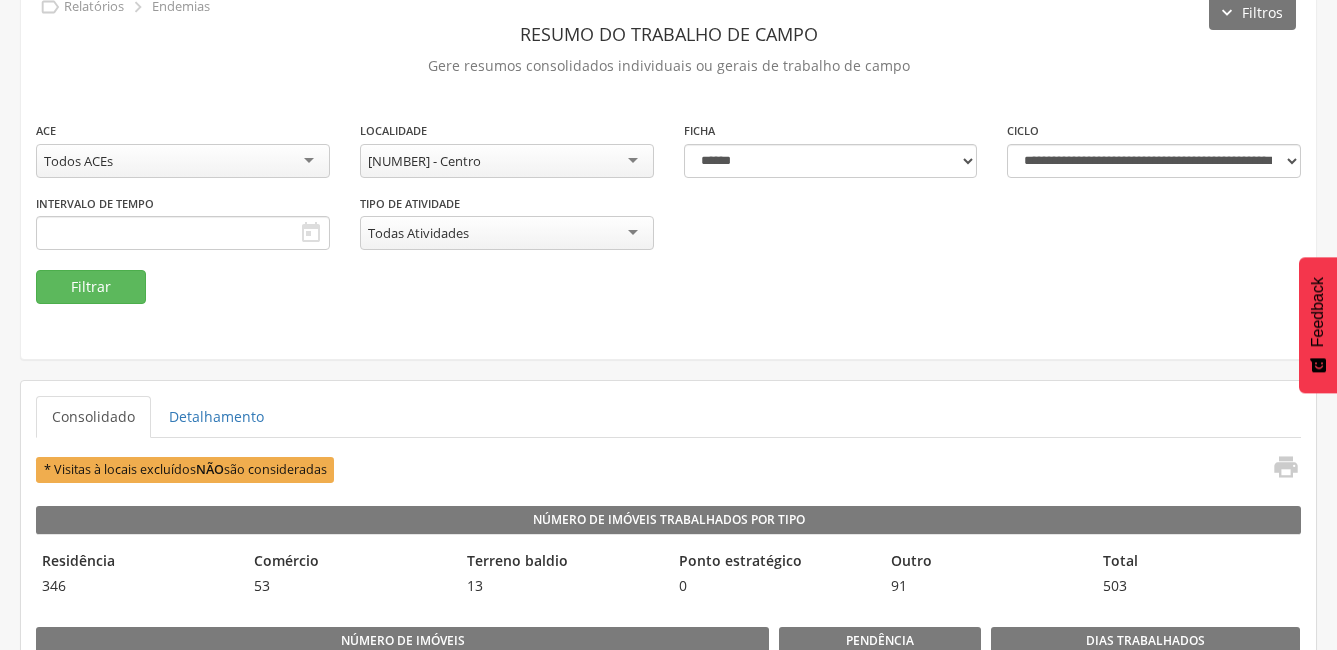 click on "Consolidado
Detalhamento" at bounding box center [668, 417] 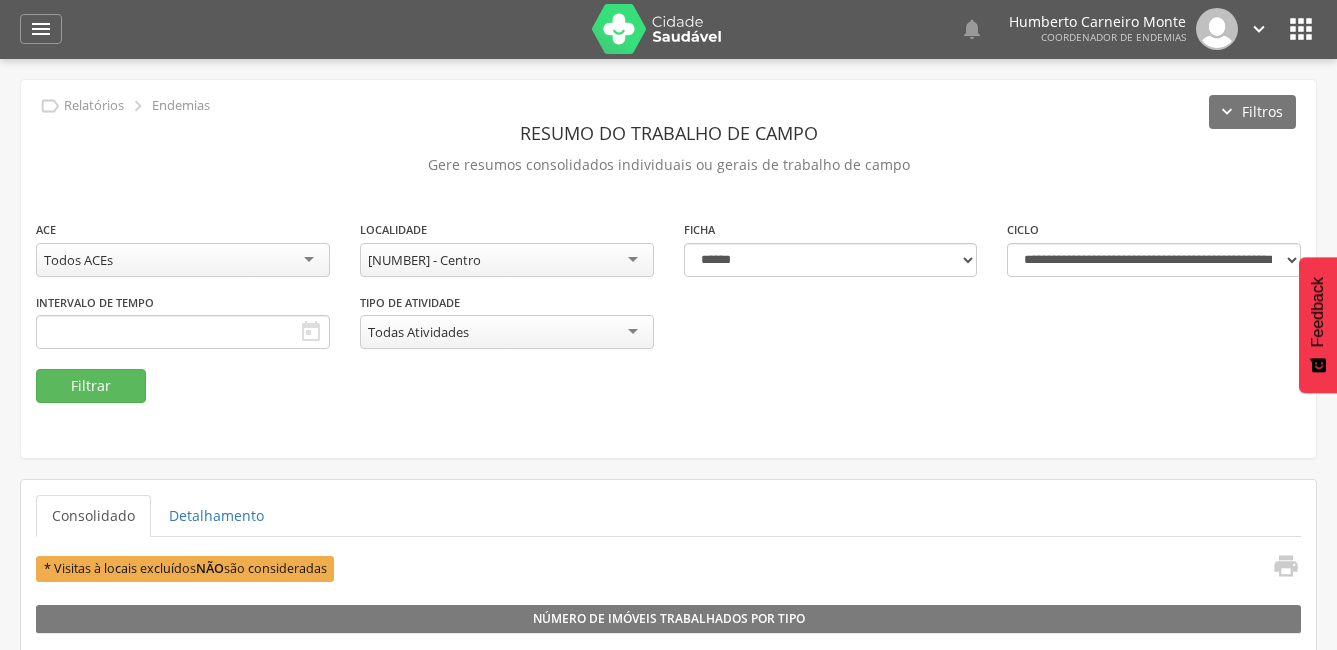 scroll, scrollTop: 0, scrollLeft: 0, axis: both 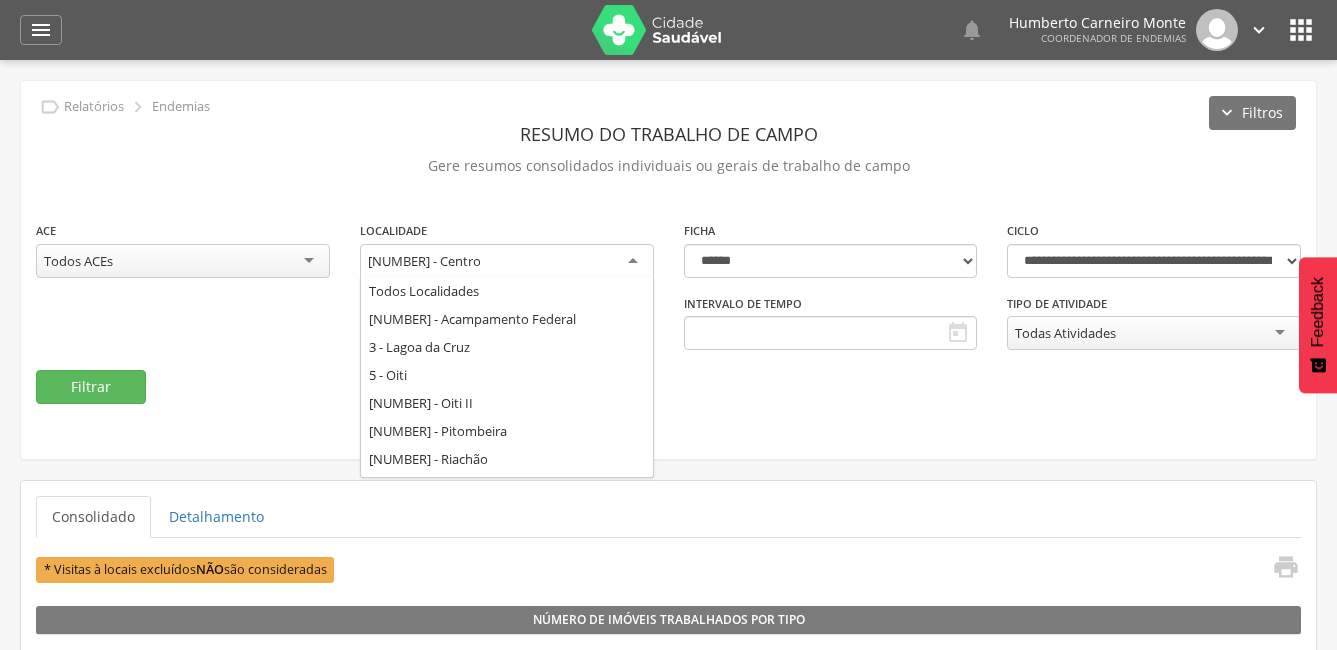 click on "[NUMBER] - Centro" at bounding box center [424, 261] 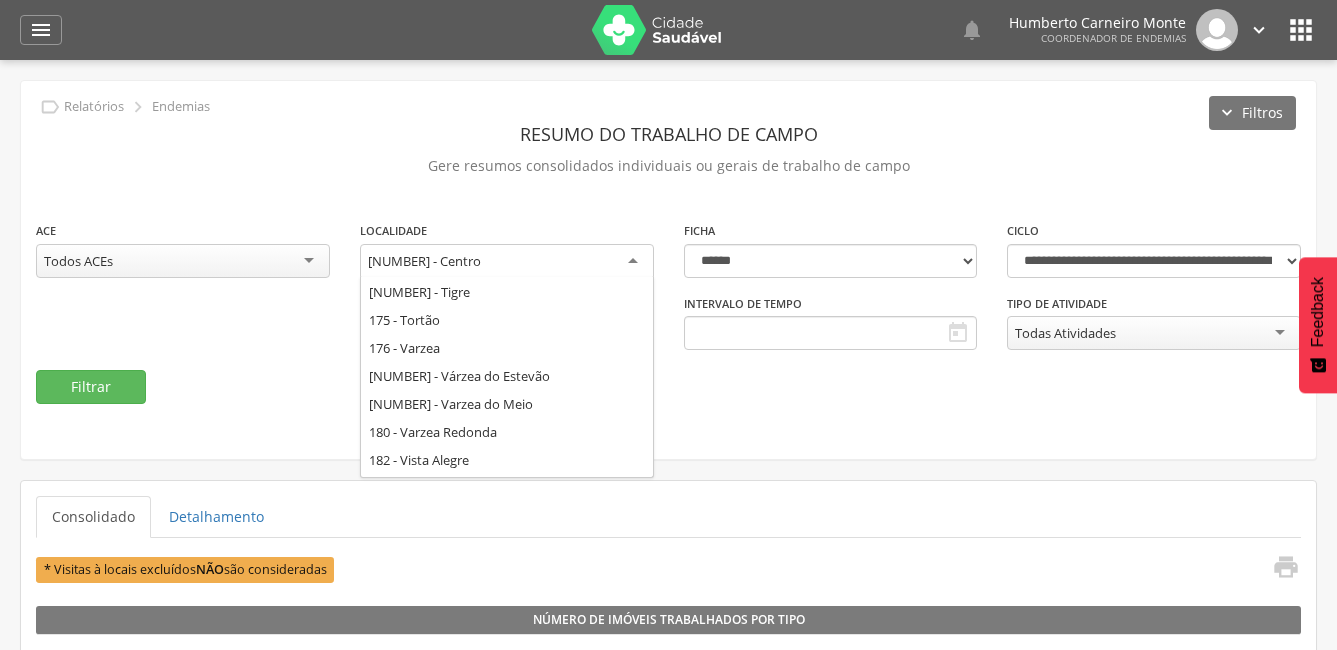 scroll, scrollTop: 3544, scrollLeft: 0, axis: vertical 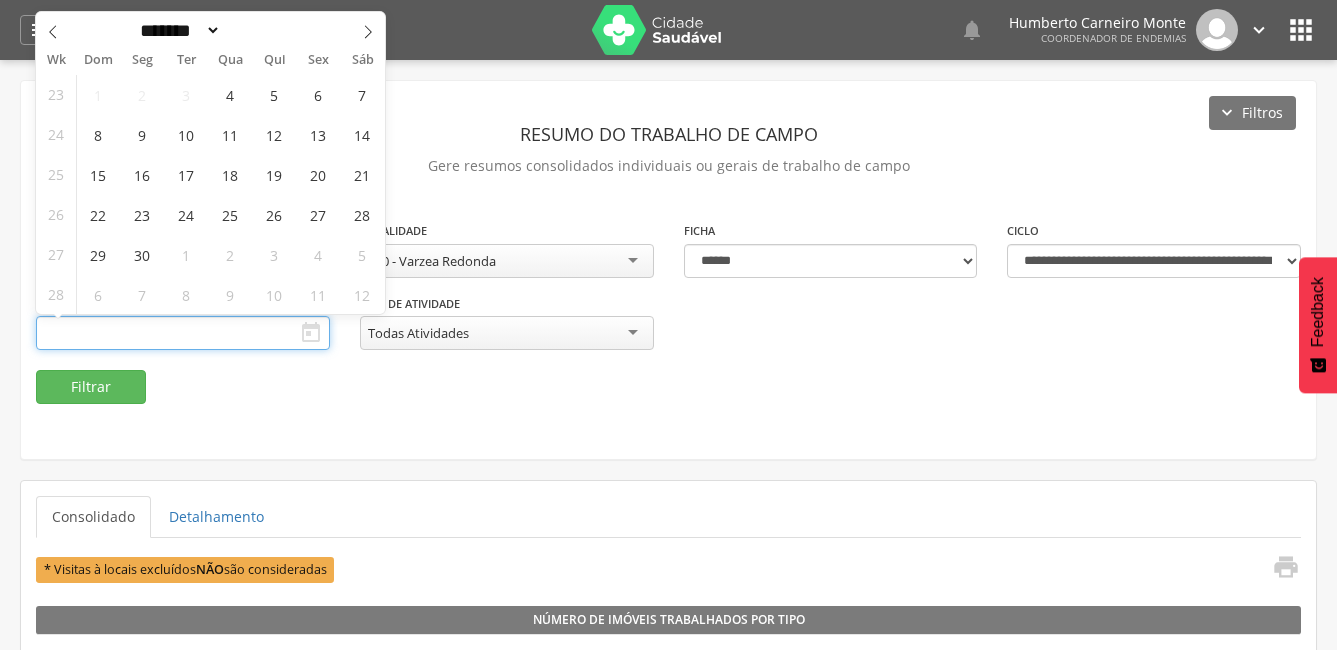 click at bounding box center (183, 333) 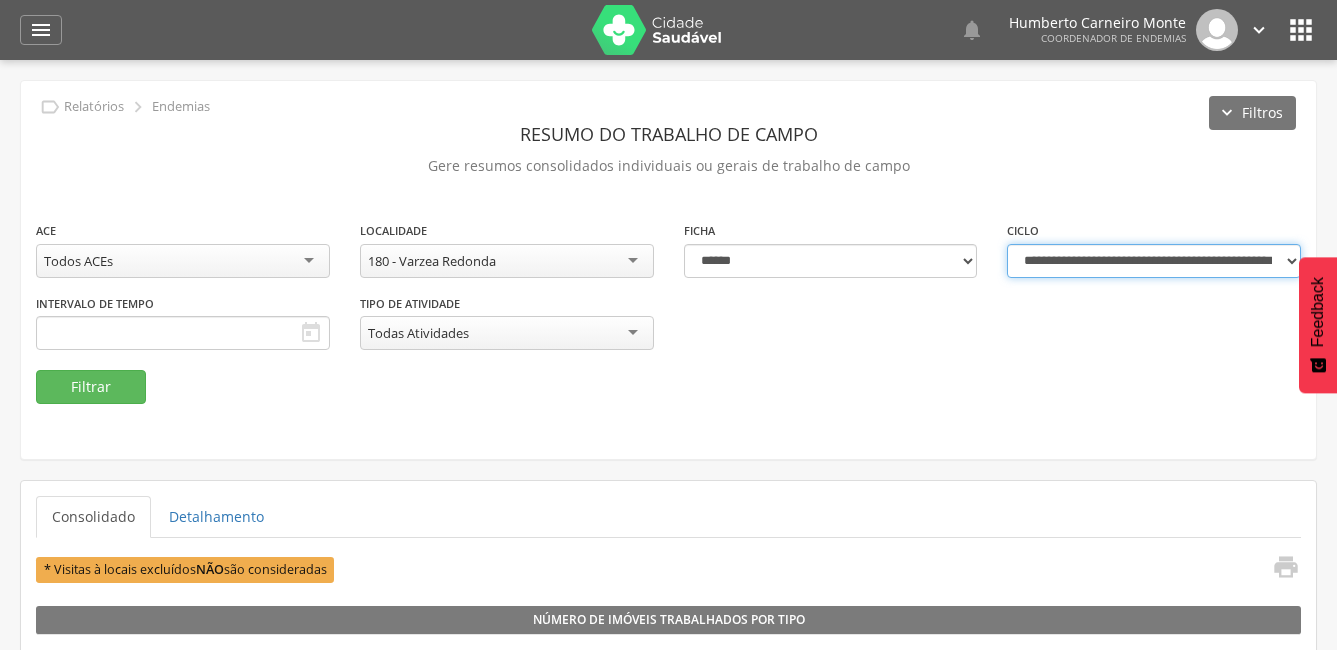 click on "**********" at bounding box center [1154, 261] 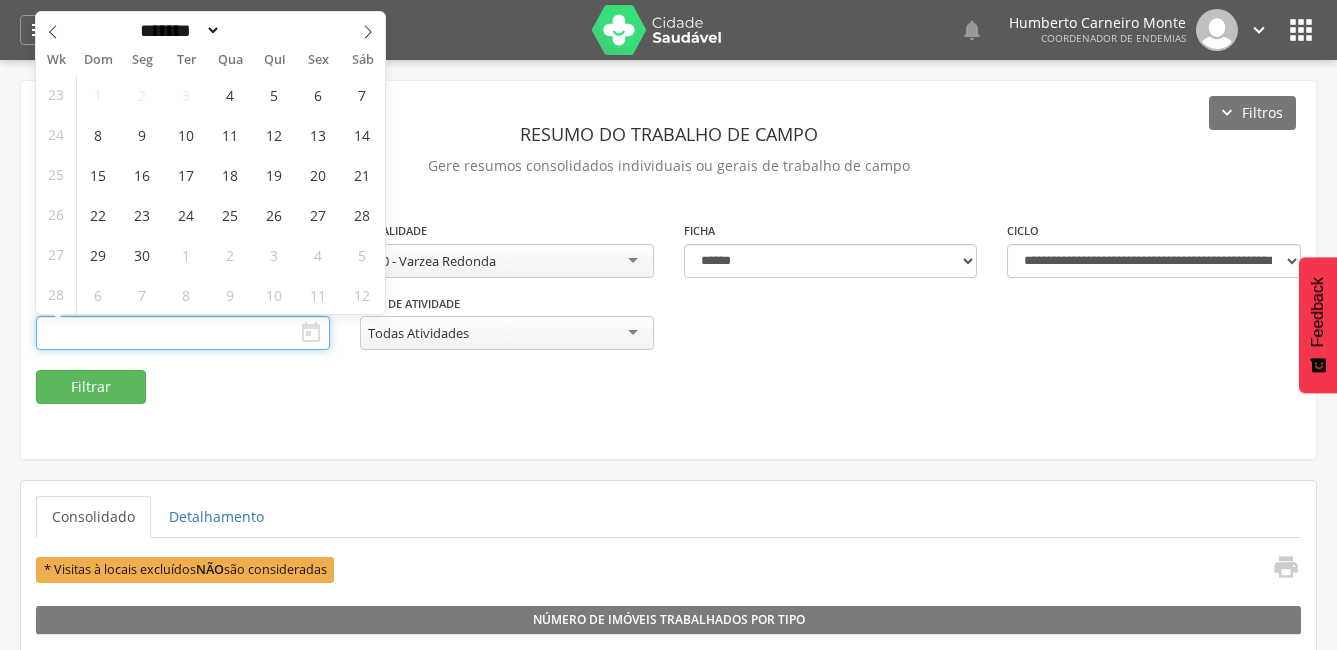 click at bounding box center (183, 333) 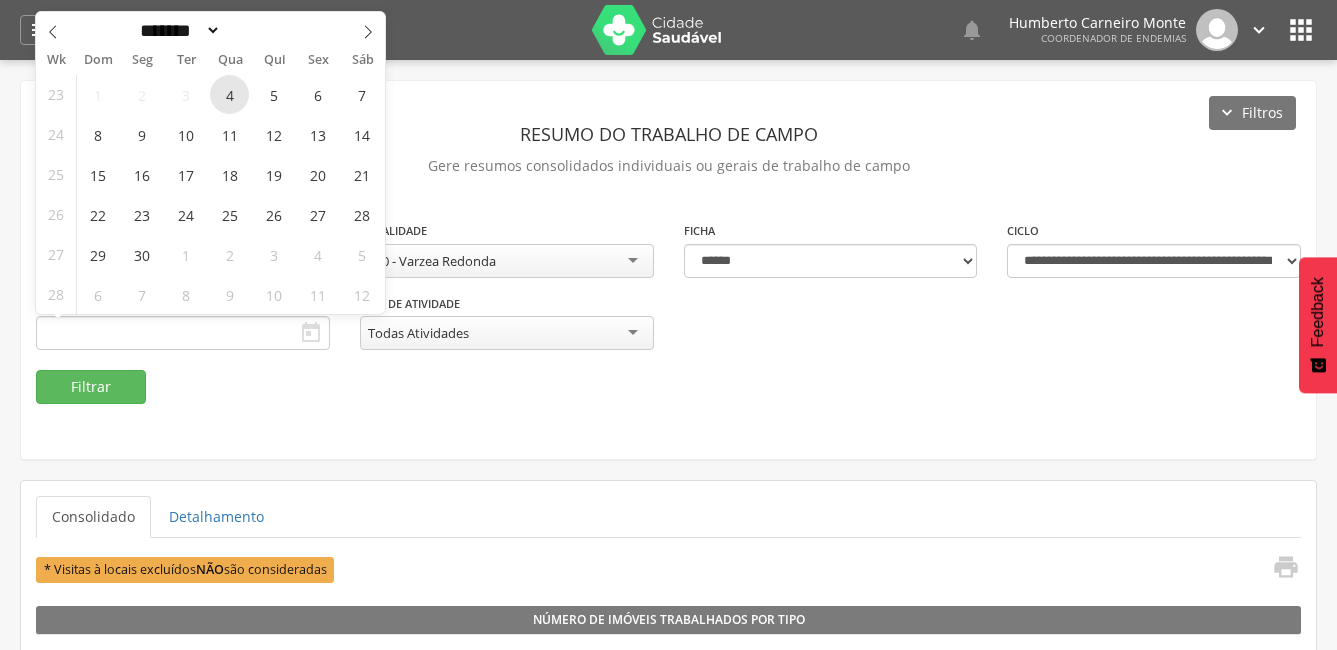 click on "4" at bounding box center (229, 94) 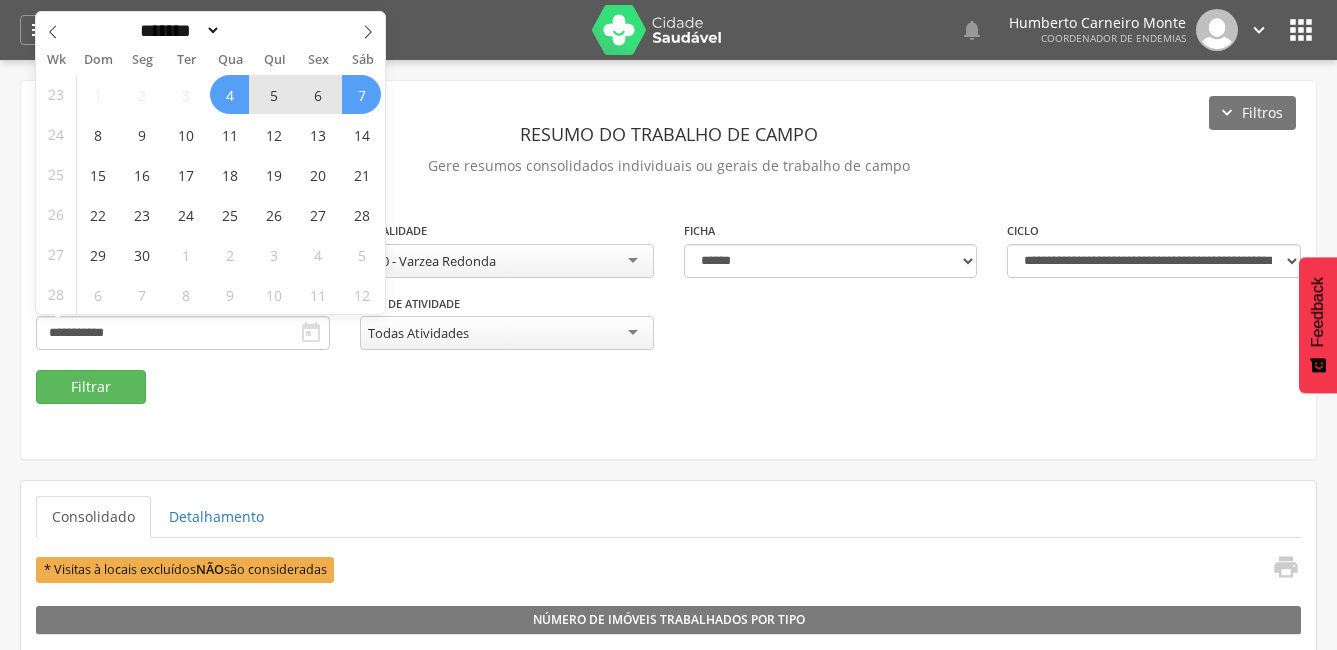 click on "7" at bounding box center (361, 94) 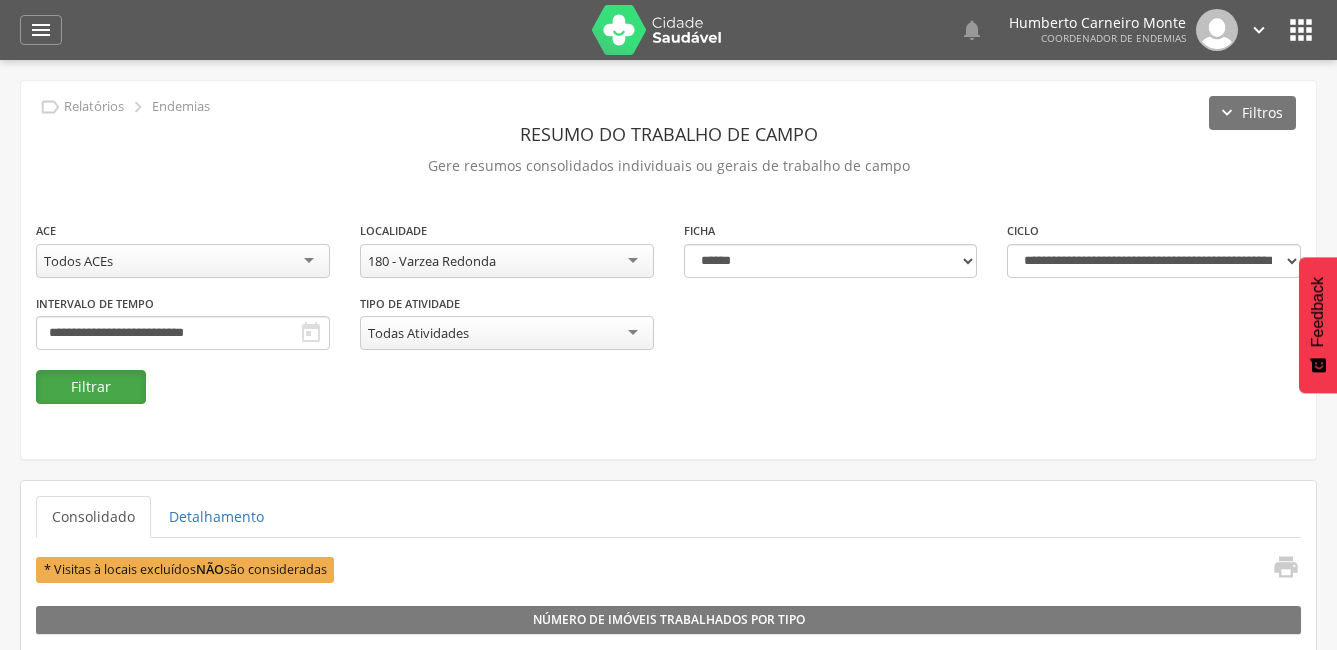 click on "Filtrar" at bounding box center [91, 387] 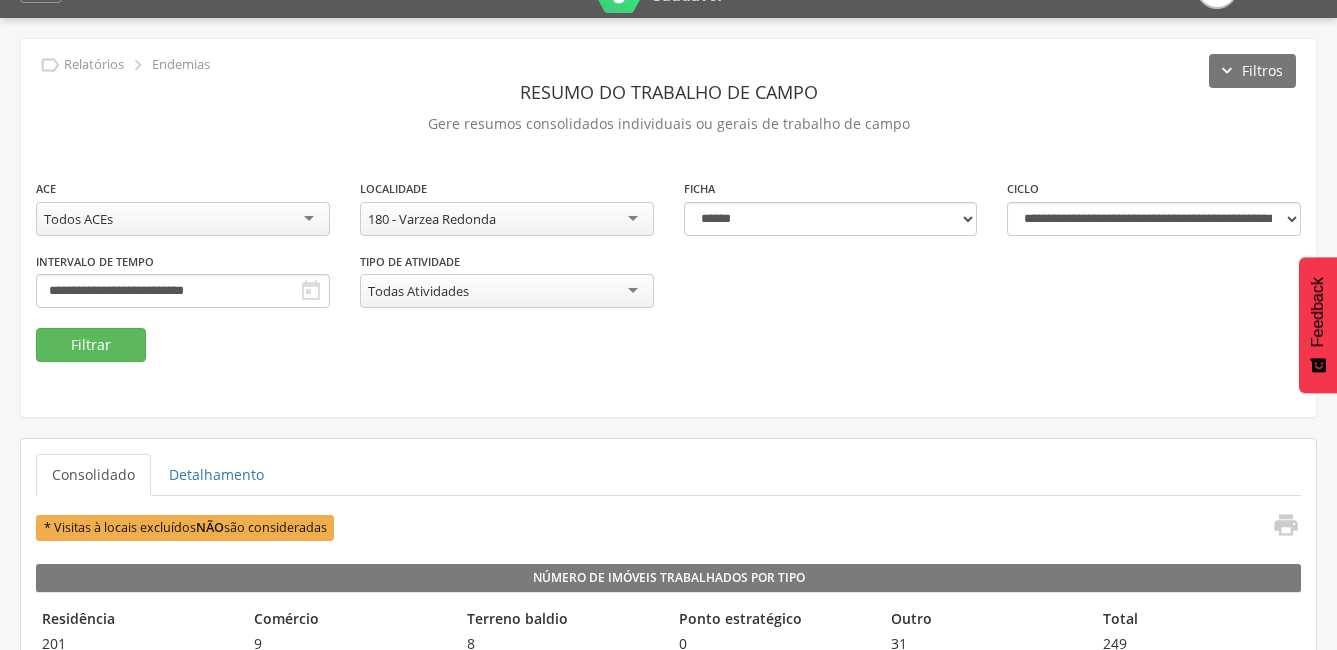 scroll, scrollTop: 0, scrollLeft: 0, axis: both 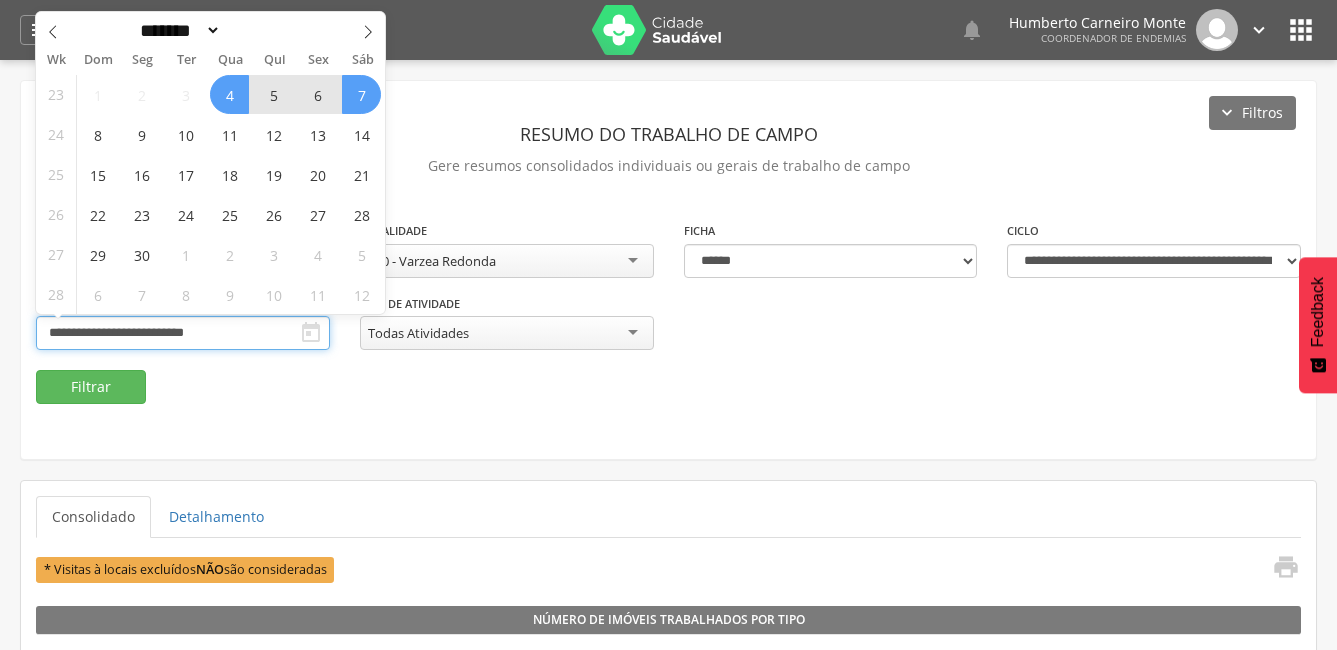 click on "**********" at bounding box center [183, 333] 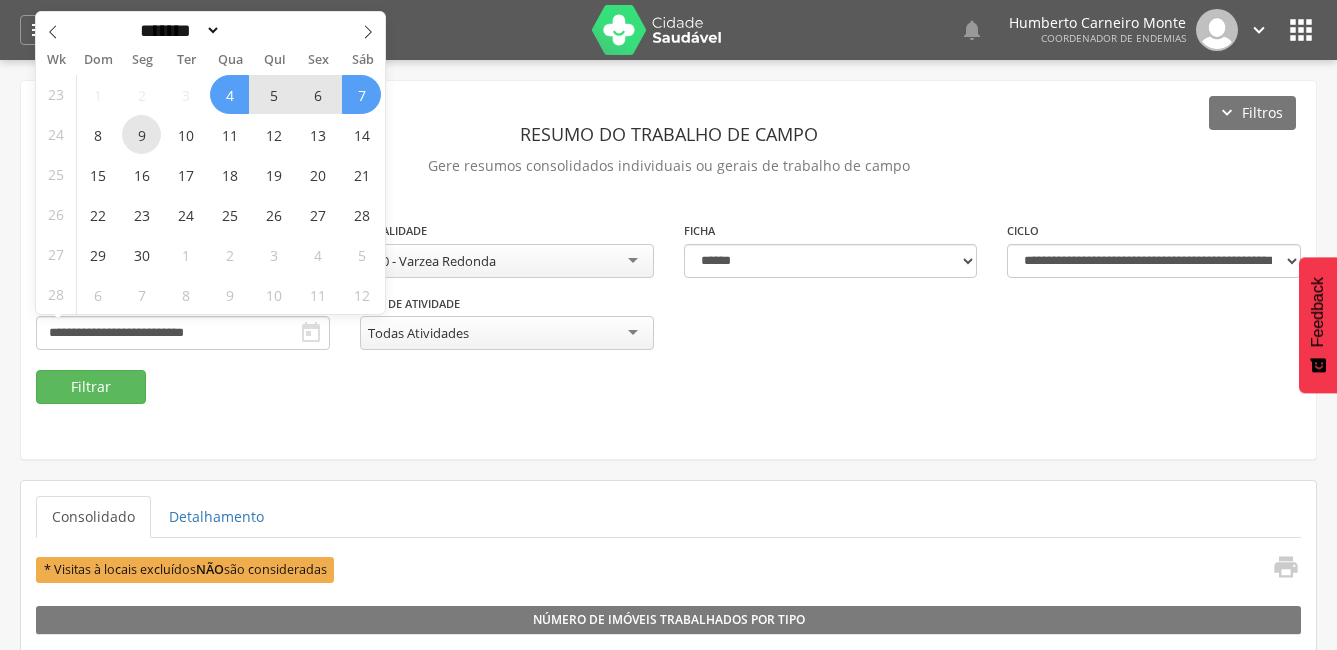 click on "9" at bounding box center (141, 134) 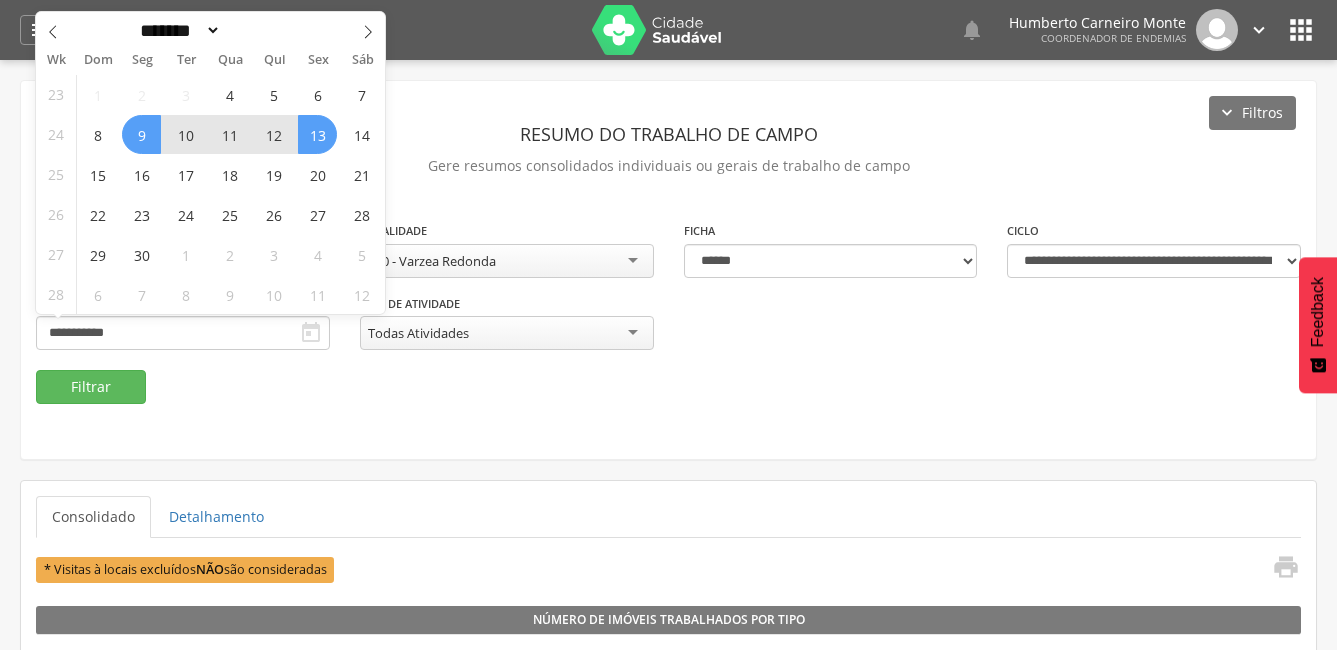 click on "13" at bounding box center [317, 134] 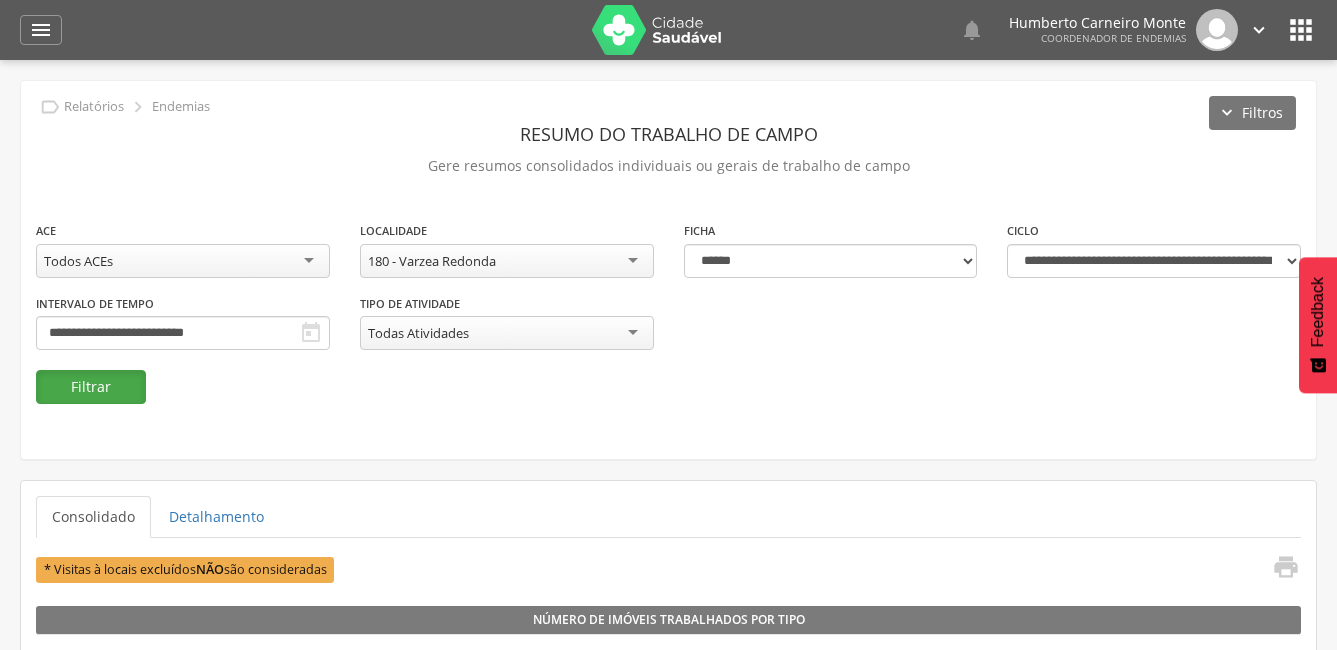 click on "Filtrar" at bounding box center (91, 387) 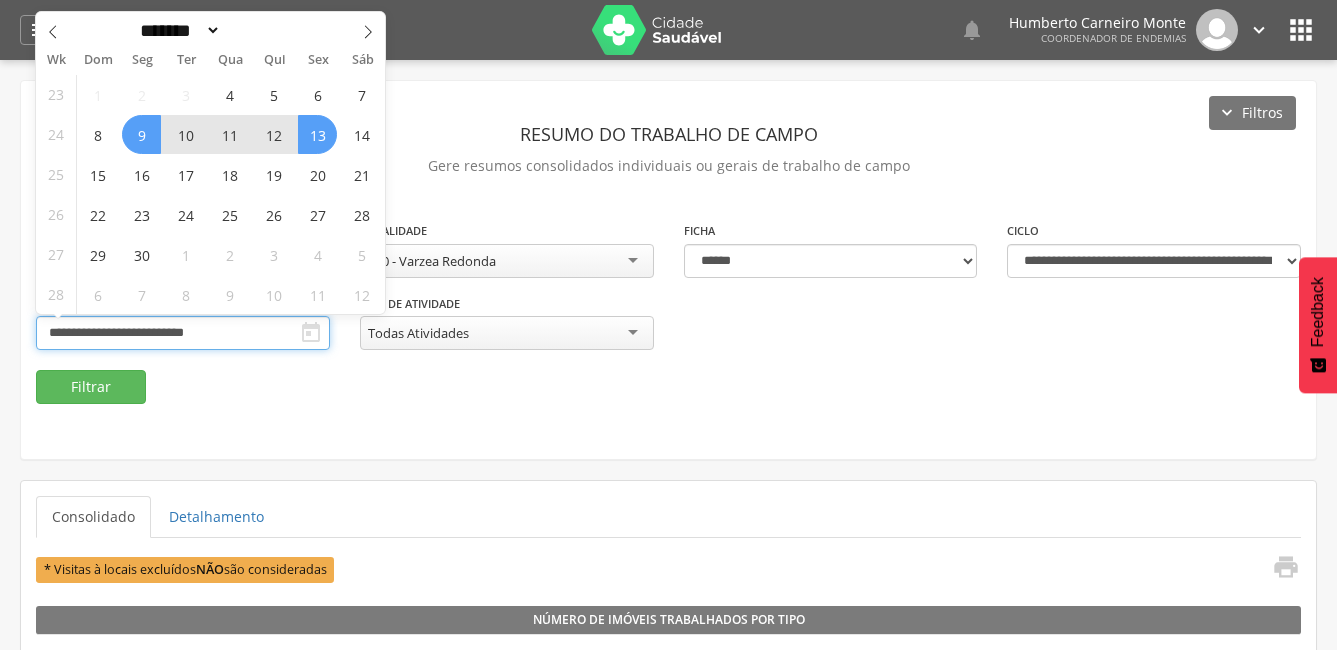 click on "**********" at bounding box center [183, 333] 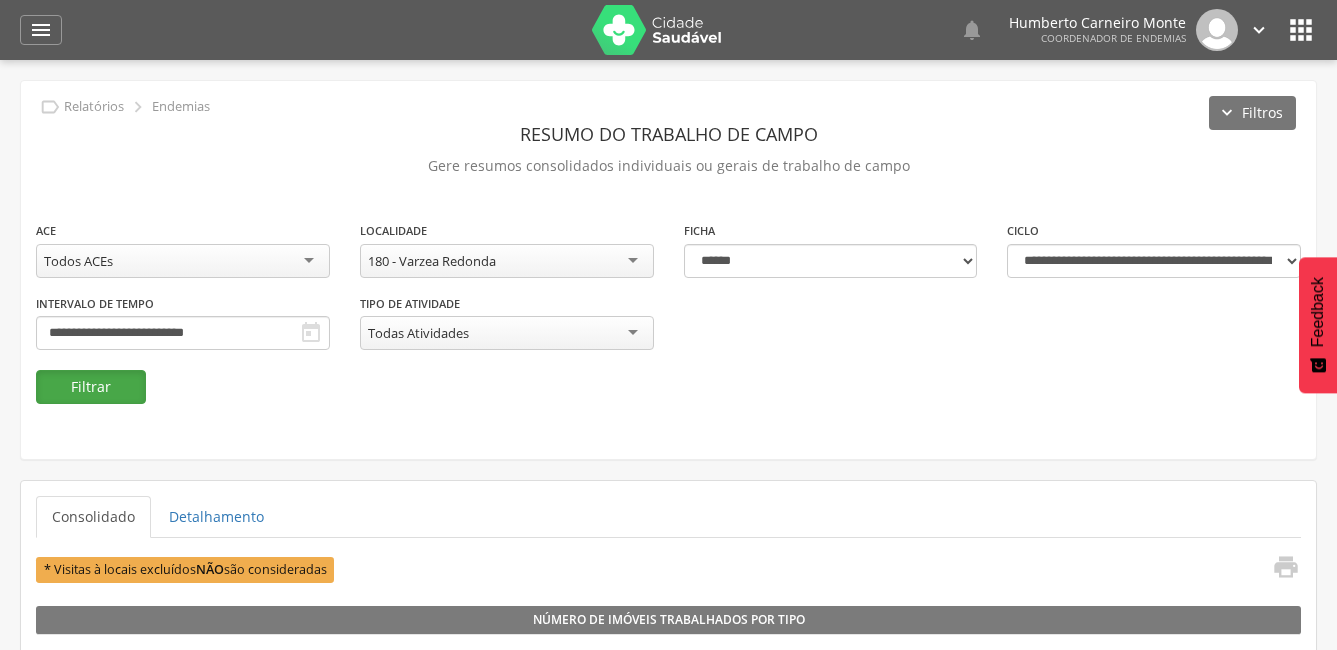 click on "Filtrar" at bounding box center (91, 387) 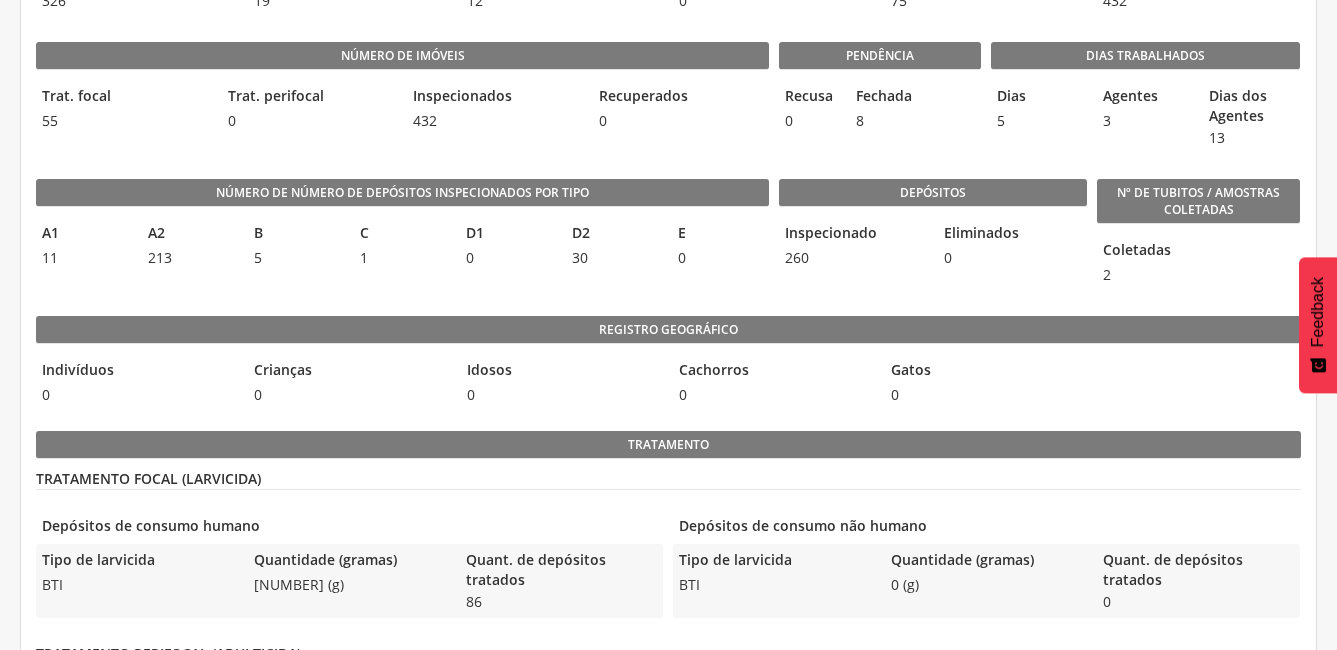 scroll, scrollTop: 200, scrollLeft: 0, axis: vertical 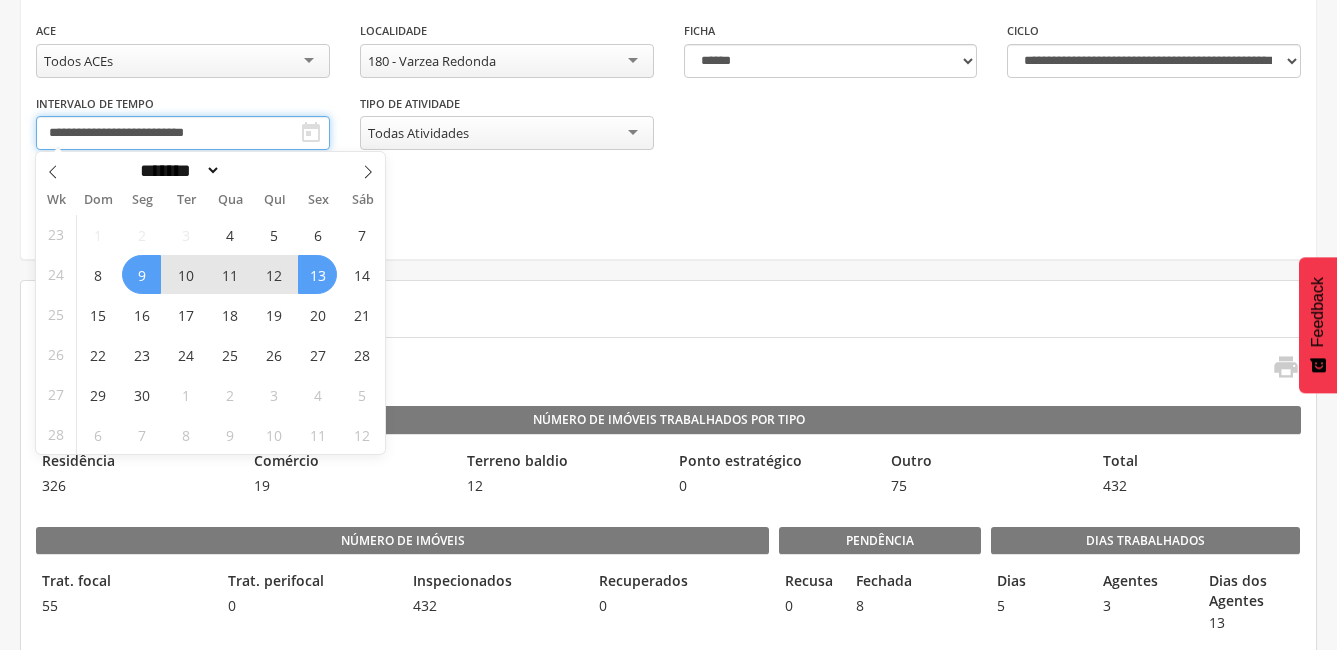 click on "**********" at bounding box center [183, 133] 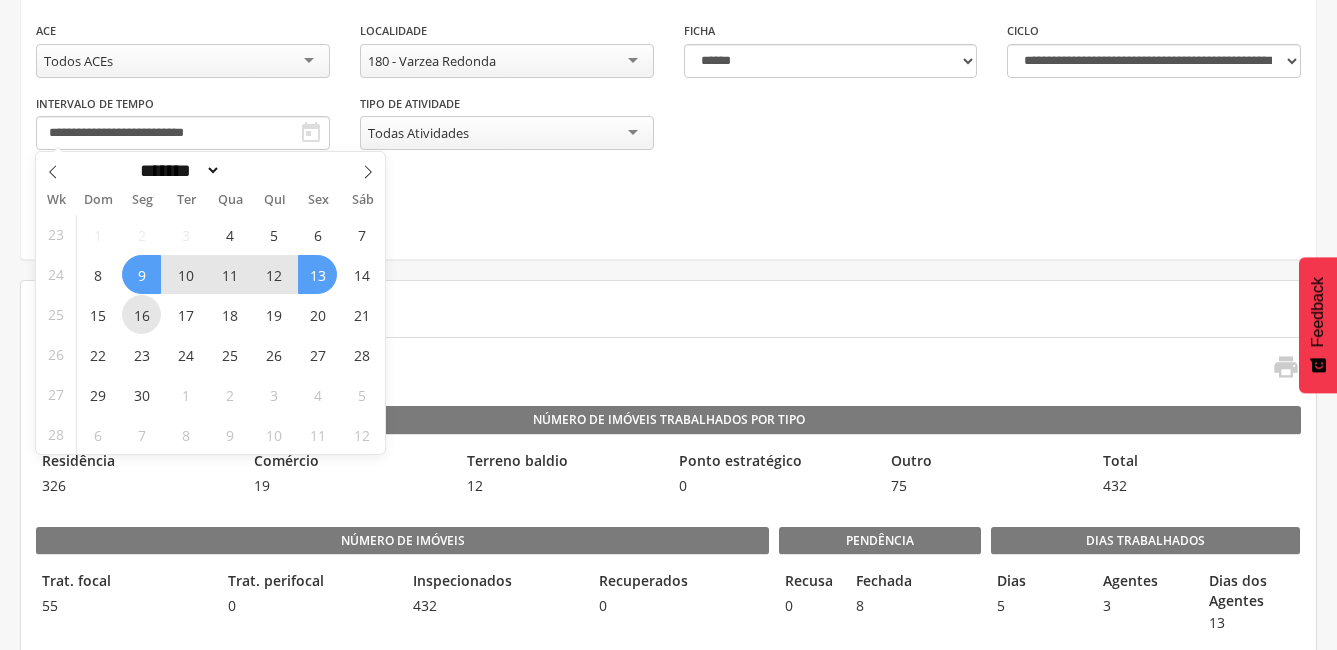 click on "16" at bounding box center (141, 314) 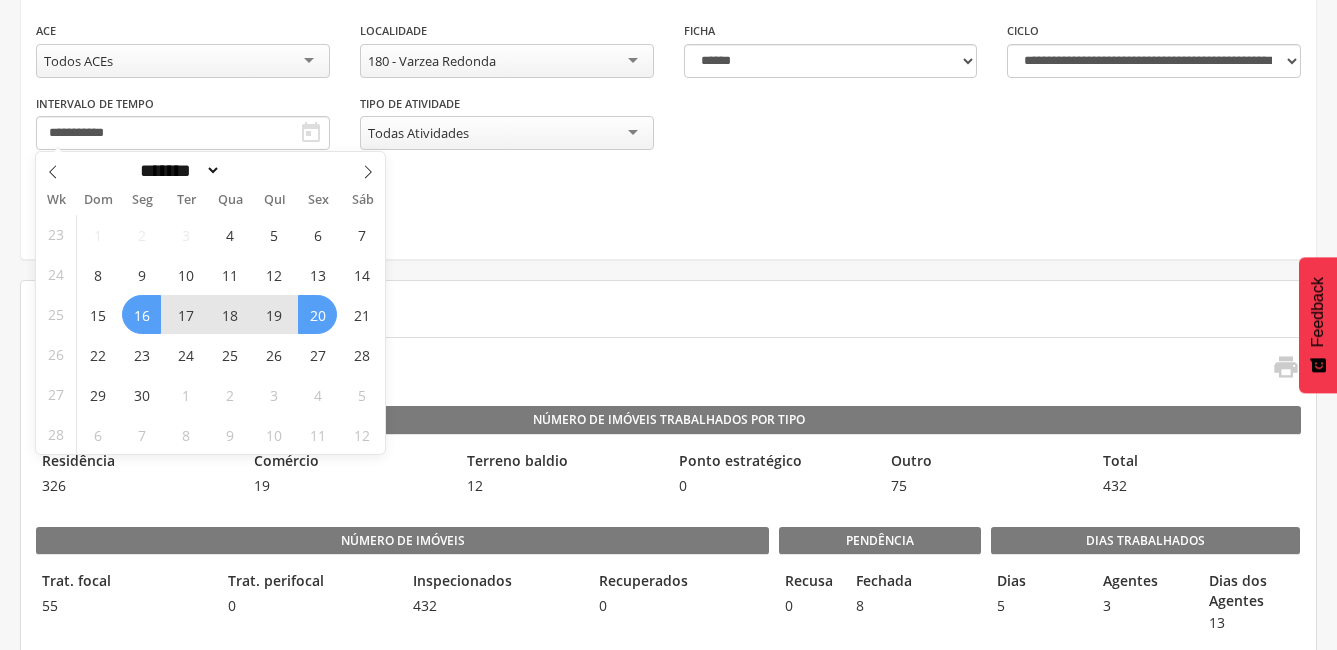 click on "20" at bounding box center [317, 314] 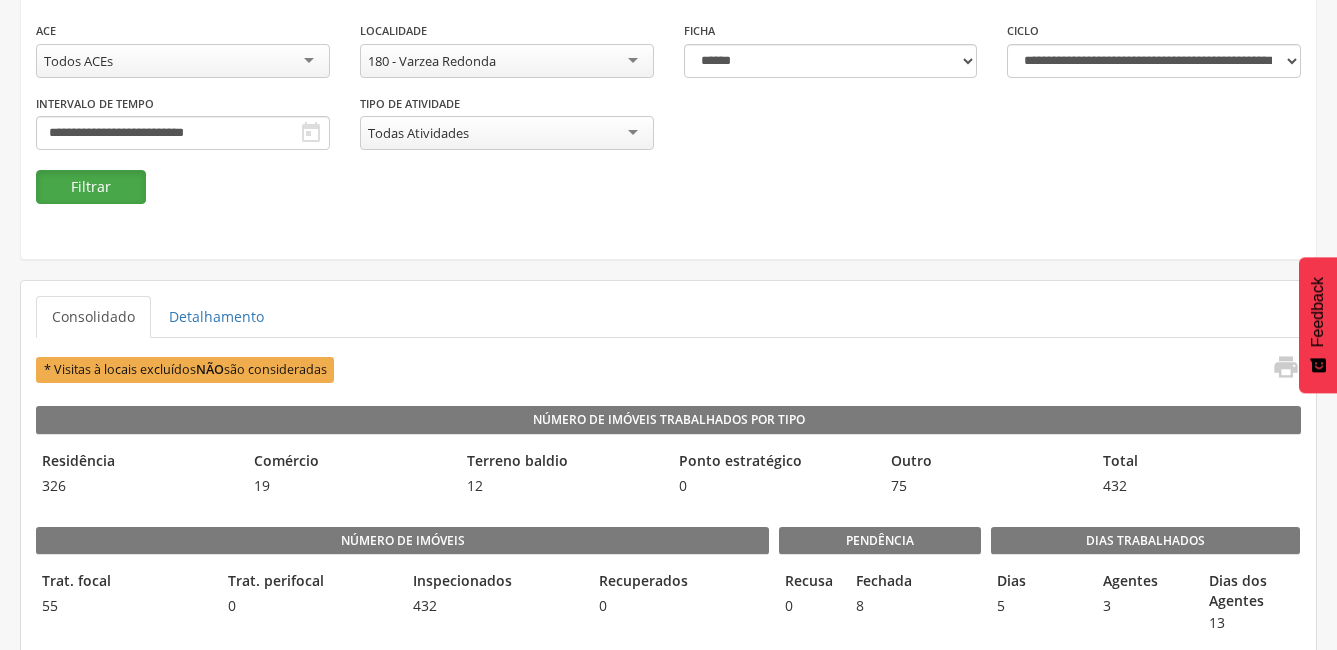 click on "Filtrar" at bounding box center (91, 187) 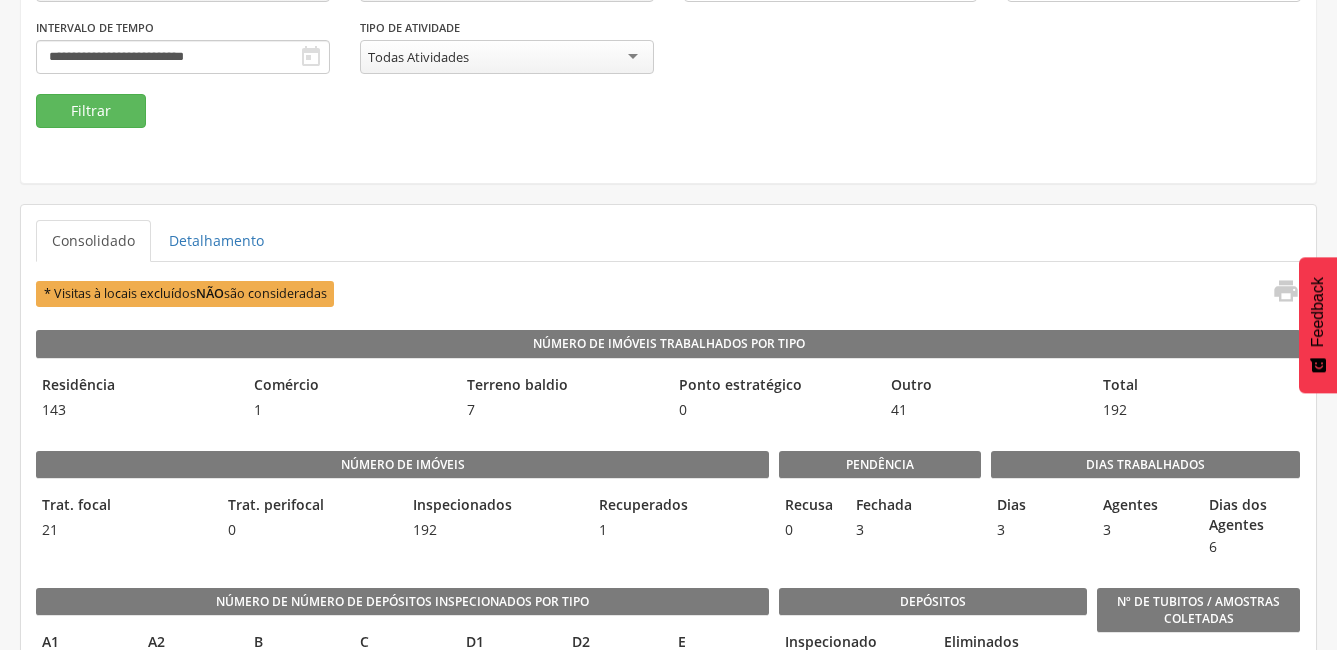 scroll, scrollTop: 265, scrollLeft: 0, axis: vertical 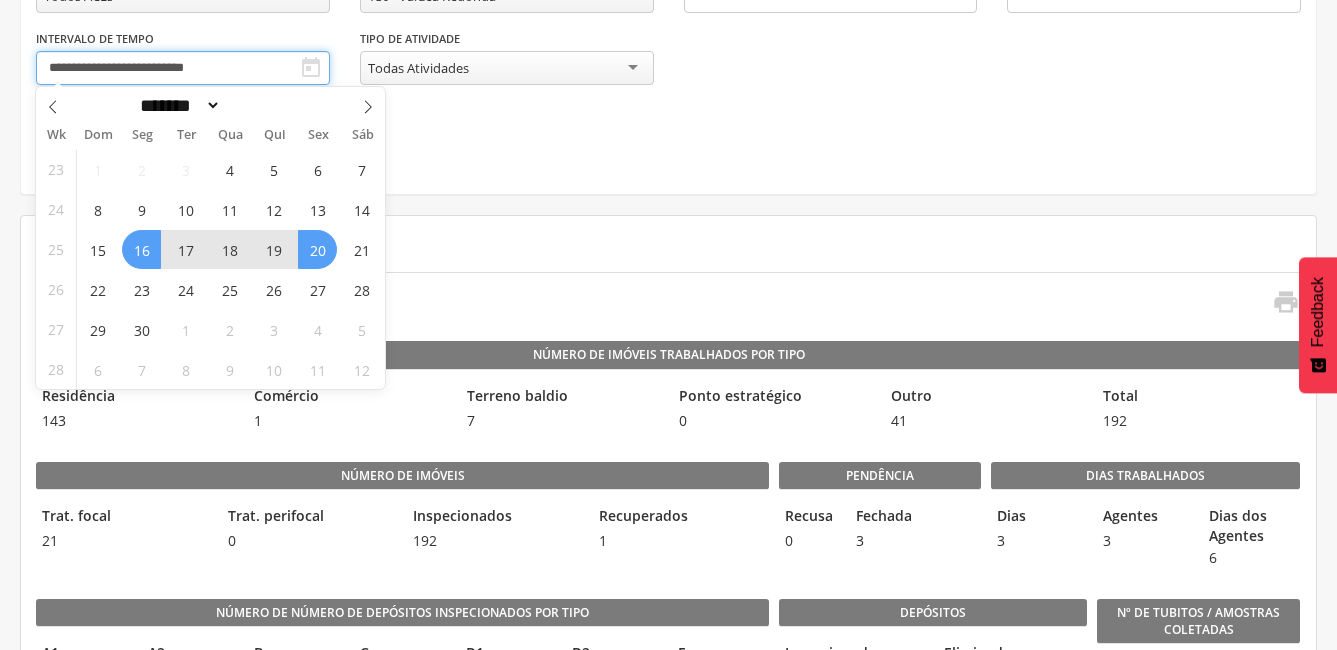 click on "**********" at bounding box center [183, 68] 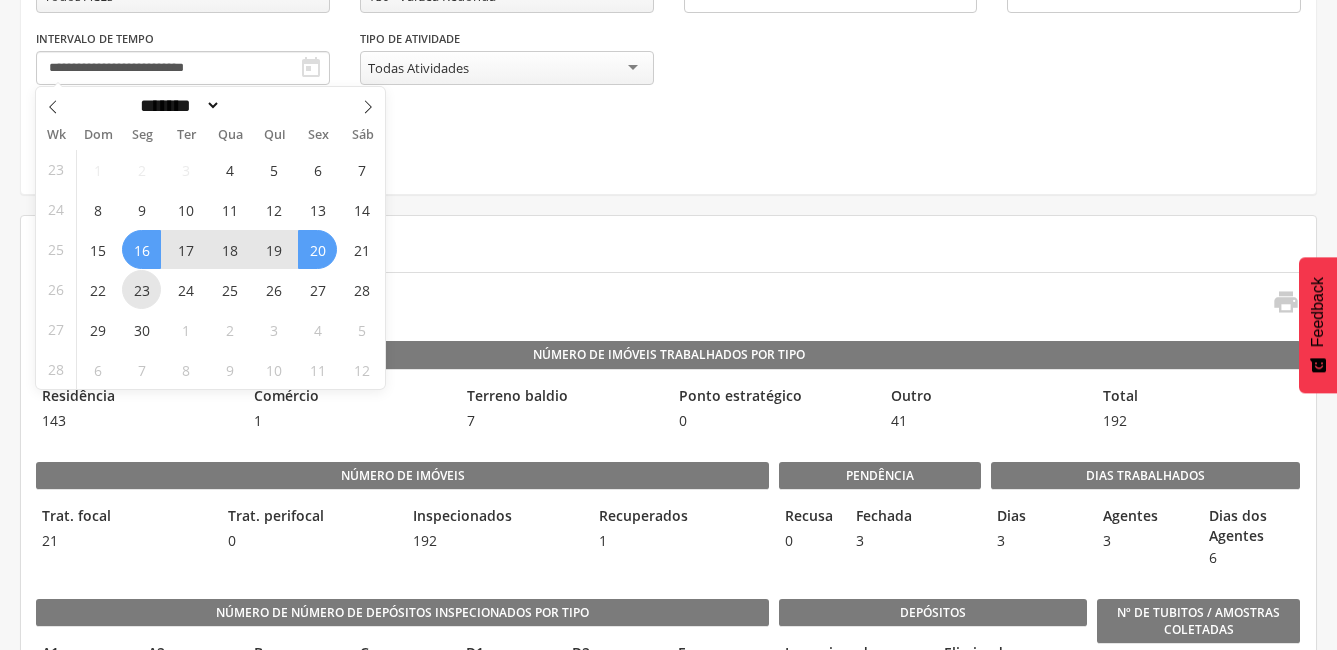 click on "23" at bounding box center [141, 289] 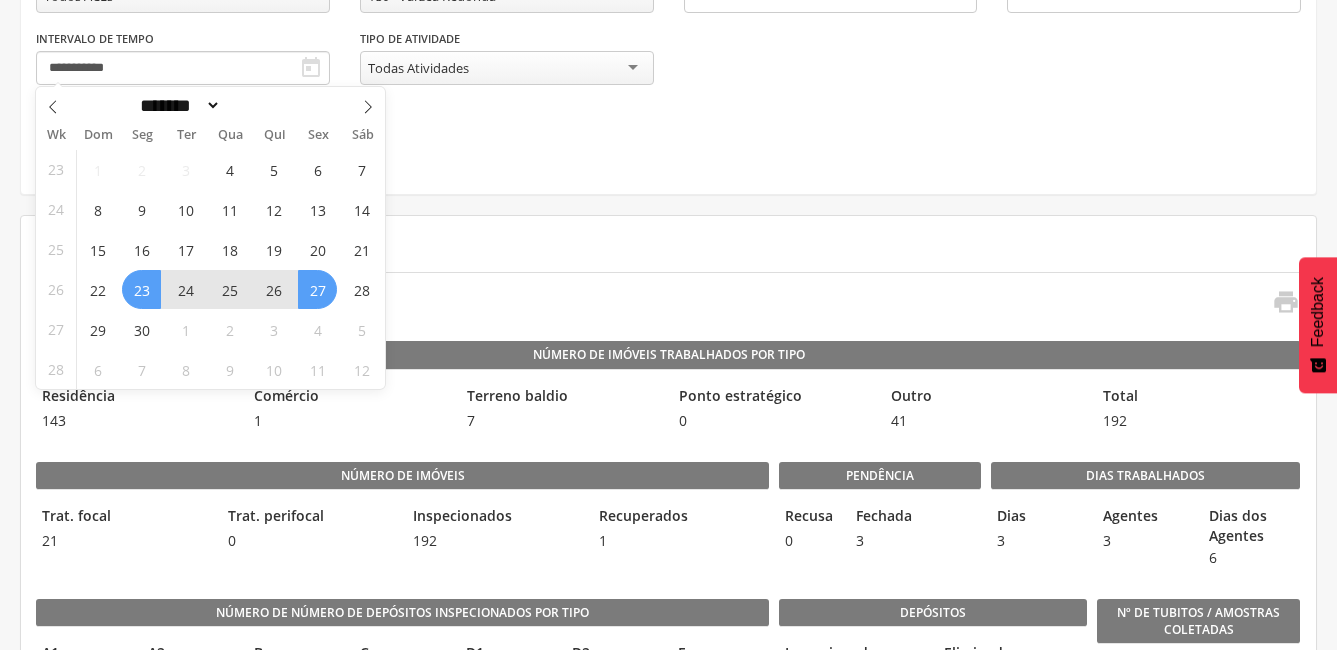 click on "27" at bounding box center (317, 289) 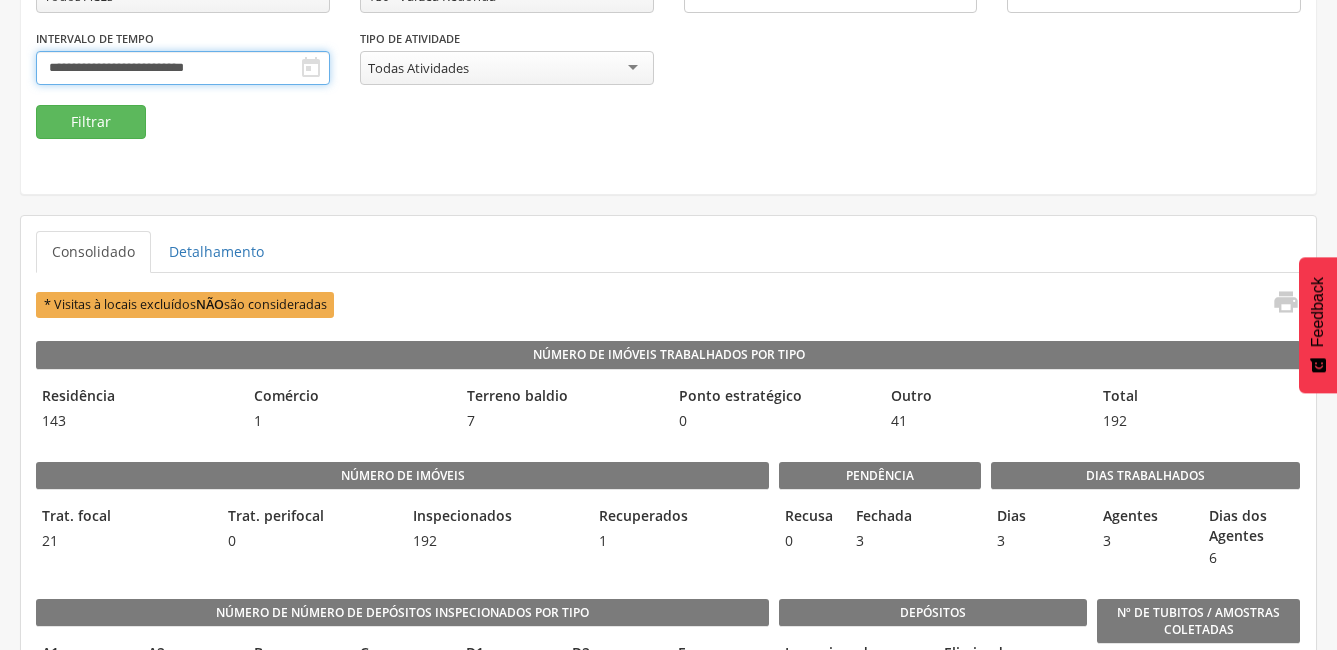 click on "**********" at bounding box center (183, 68) 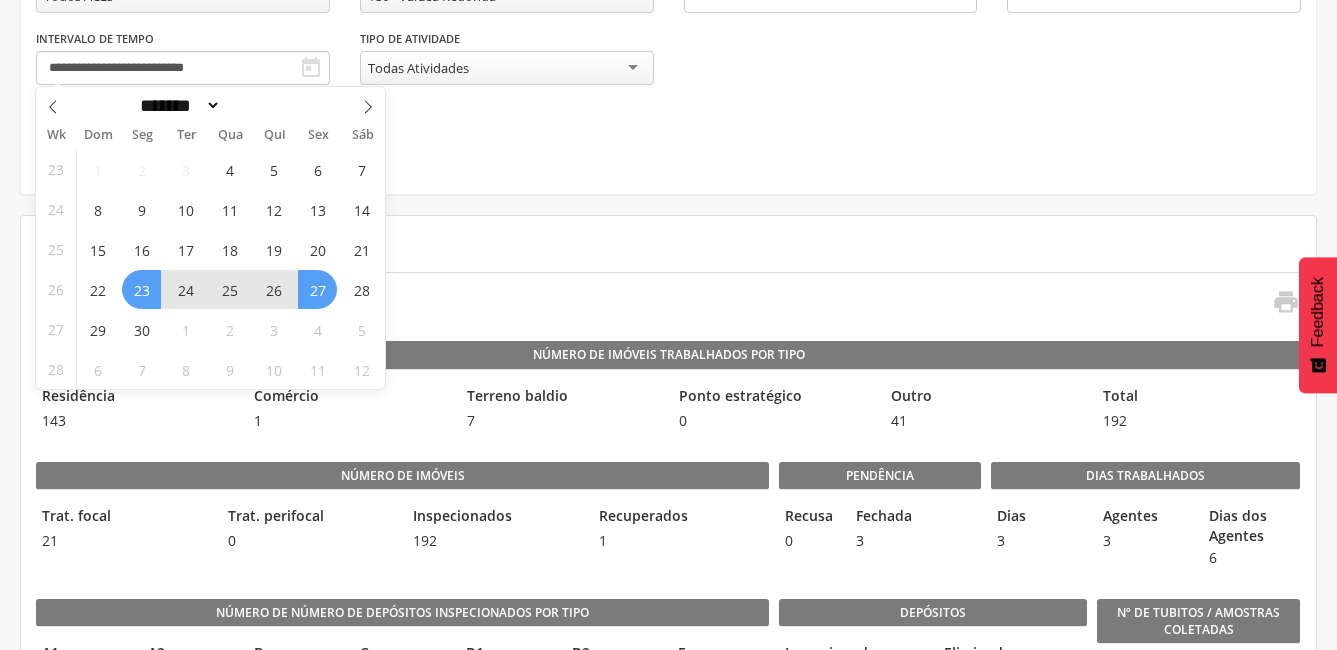 click on "**********" at bounding box center (668, 882) 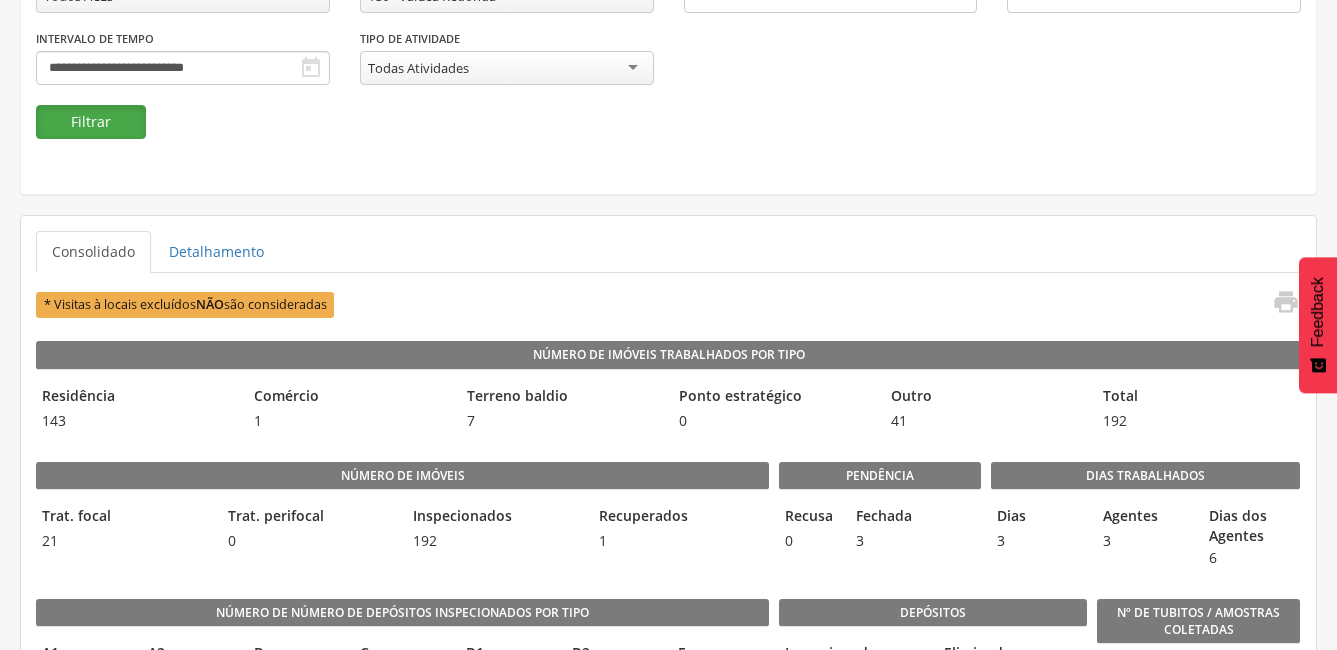 click on "Filtrar" at bounding box center (91, 122) 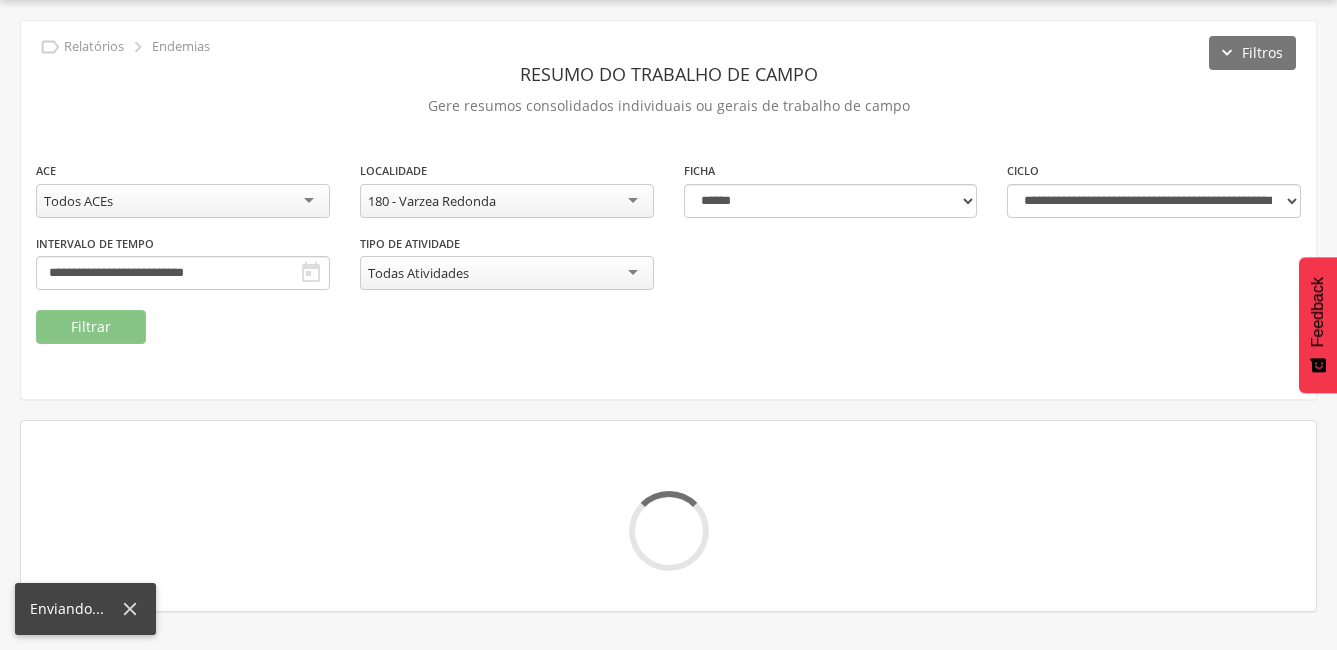 scroll, scrollTop: 265, scrollLeft: 0, axis: vertical 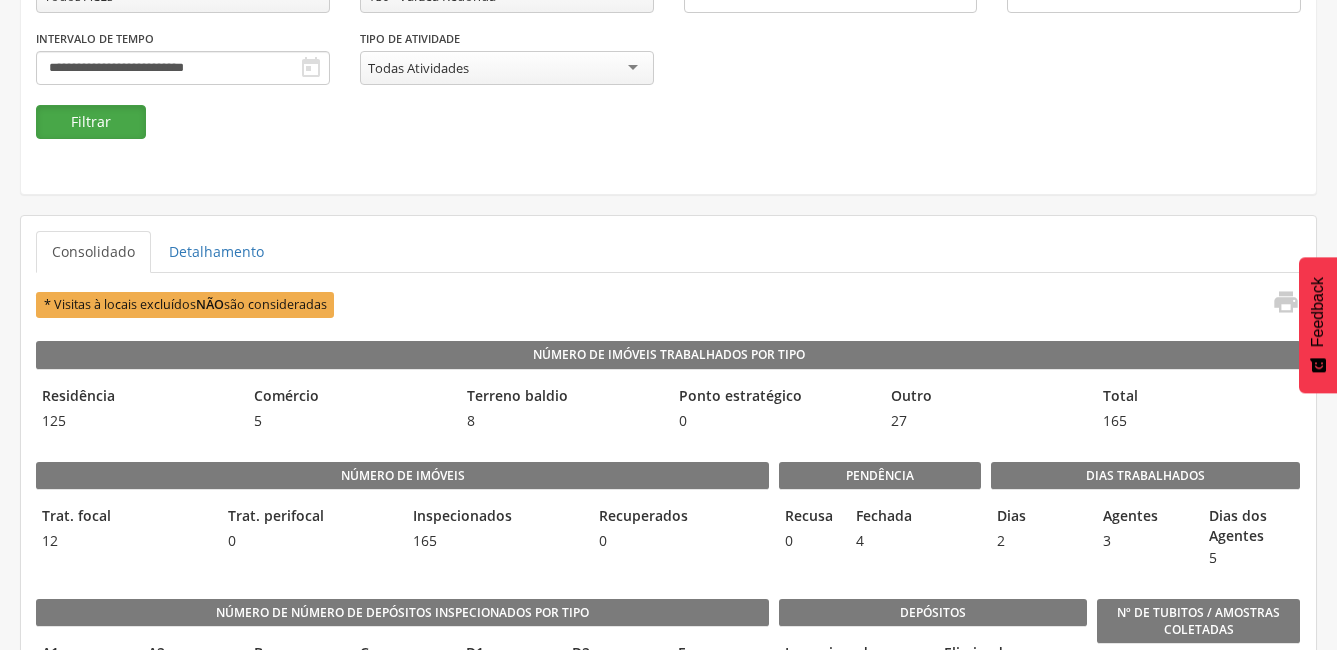 click on "Filtrar" at bounding box center (91, 122) 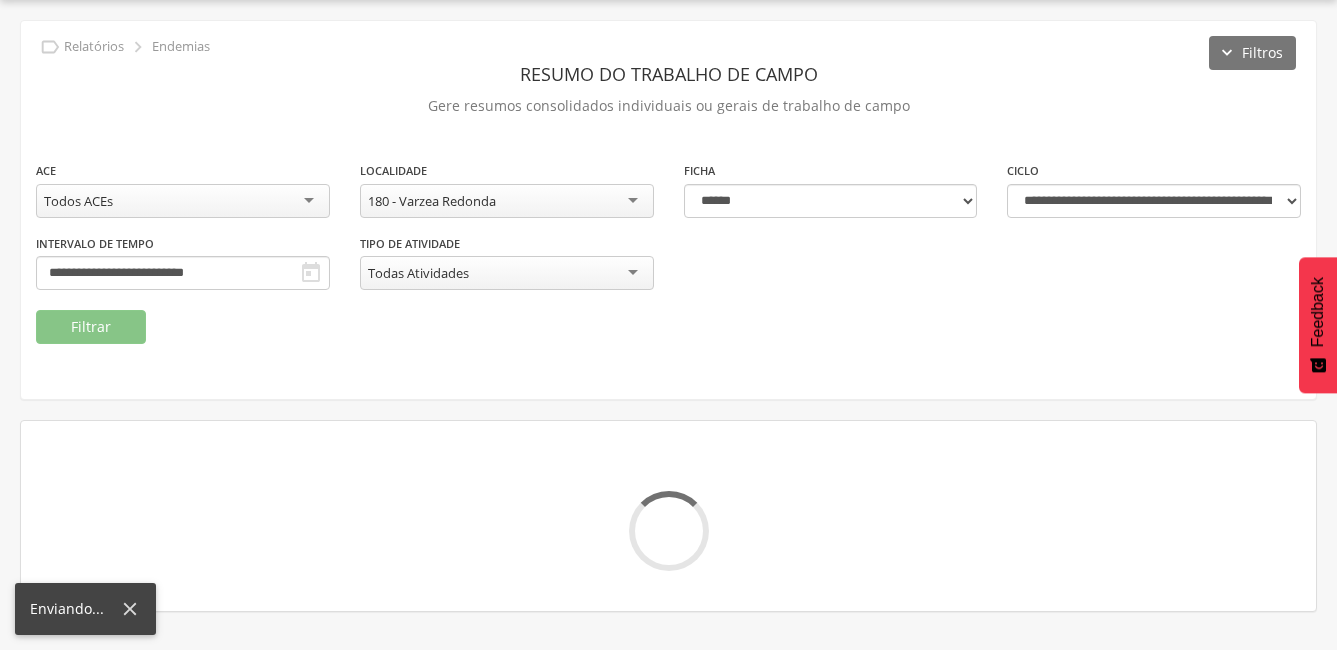 scroll, scrollTop: 60, scrollLeft: 0, axis: vertical 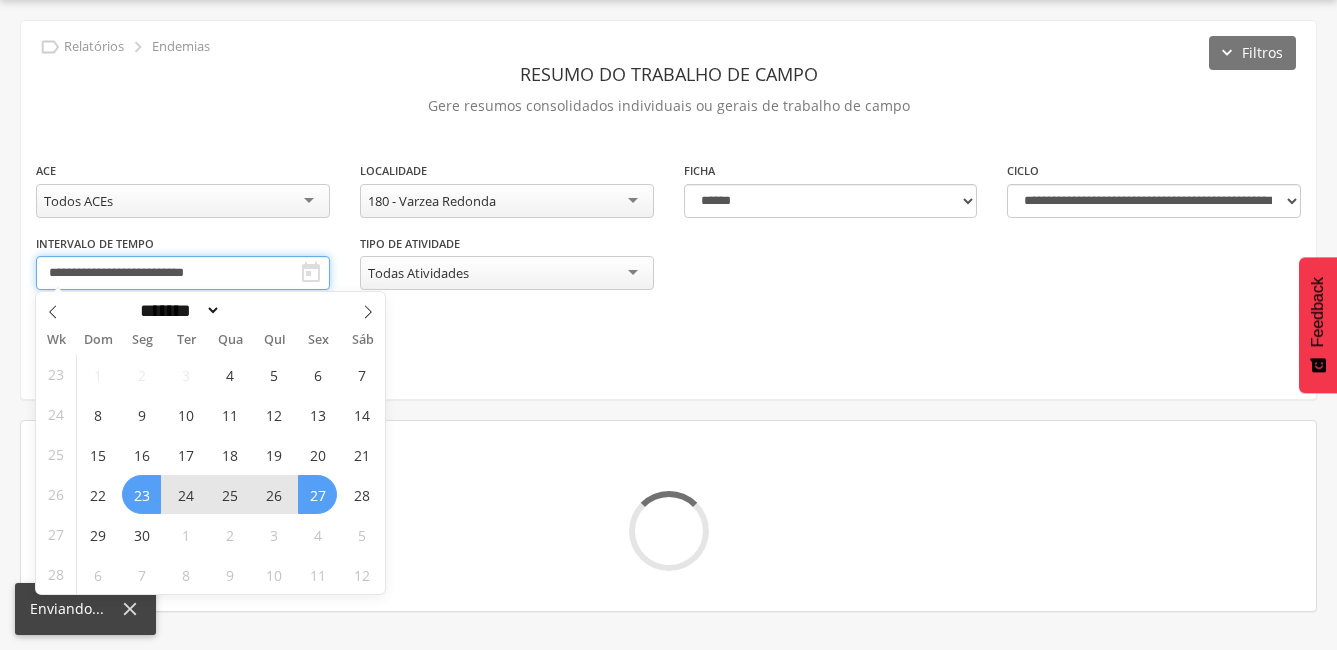 click on "**********" at bounding box center [183, 273] 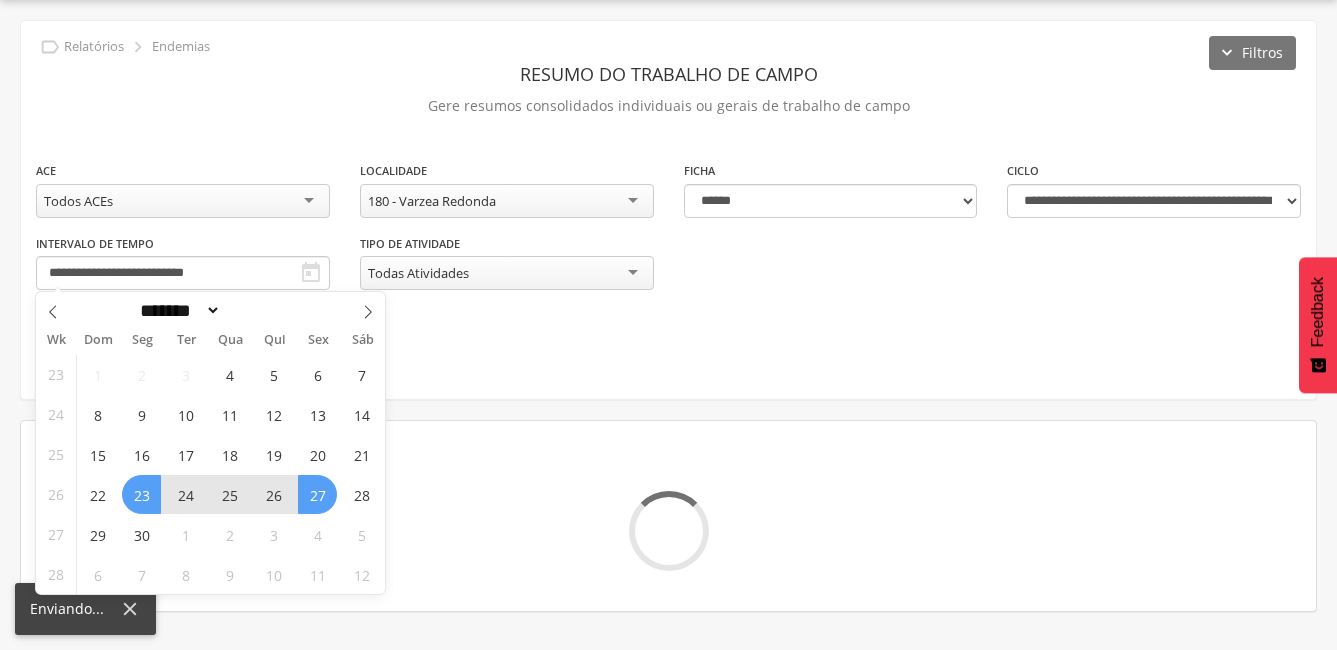 click on "**********" at bounding box center (668, 252) 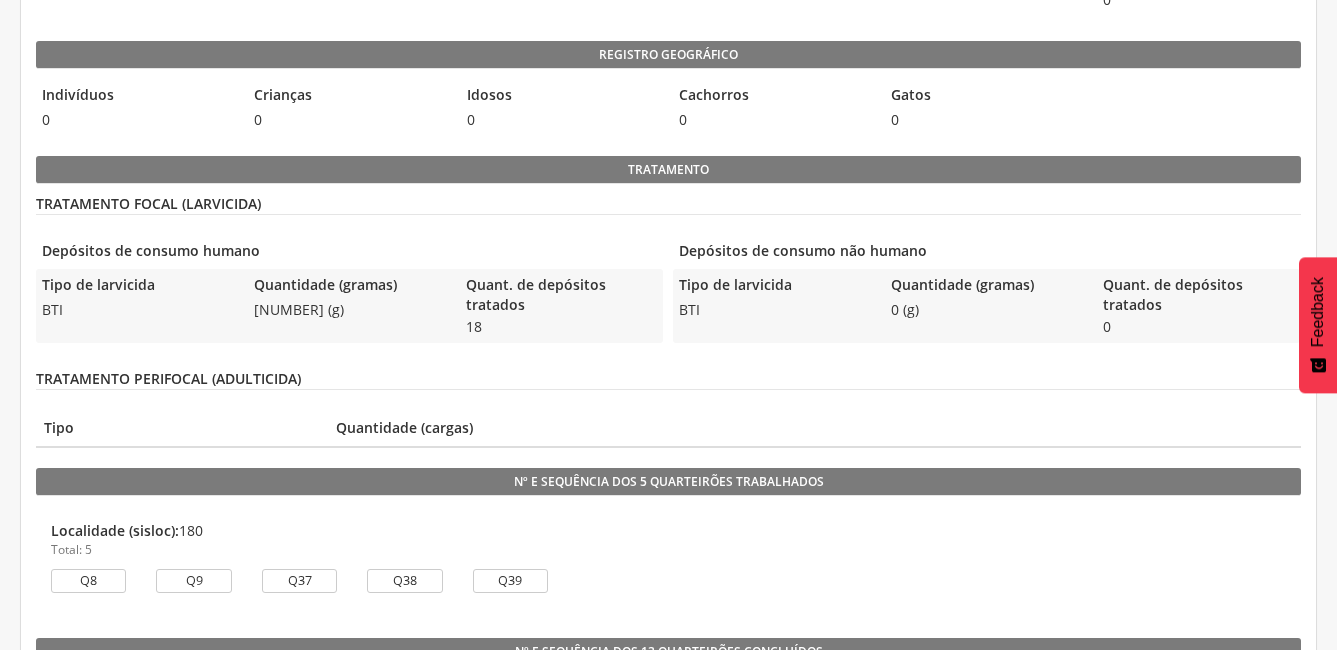 scroll, scrollTop: 60, scrollLeft: 0, axis: vertical 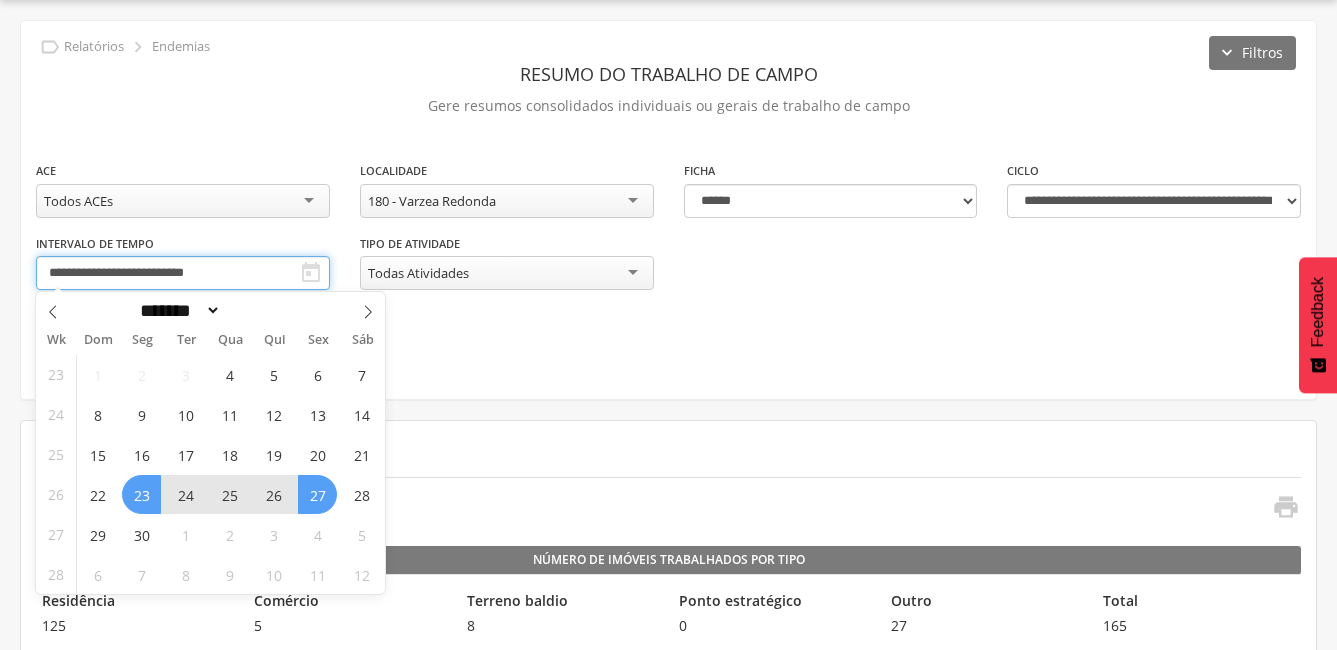 click on "**********" at bounding box center [183, 273] 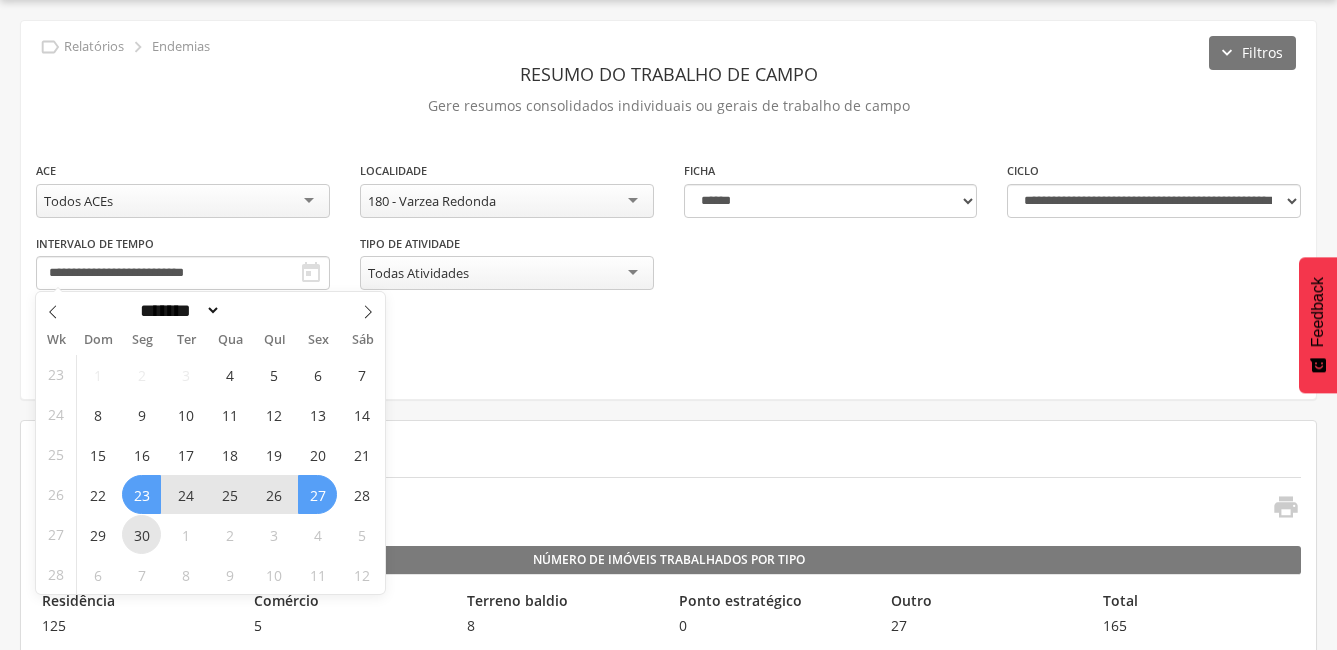 click on "30" at bounding box center (141, 534) 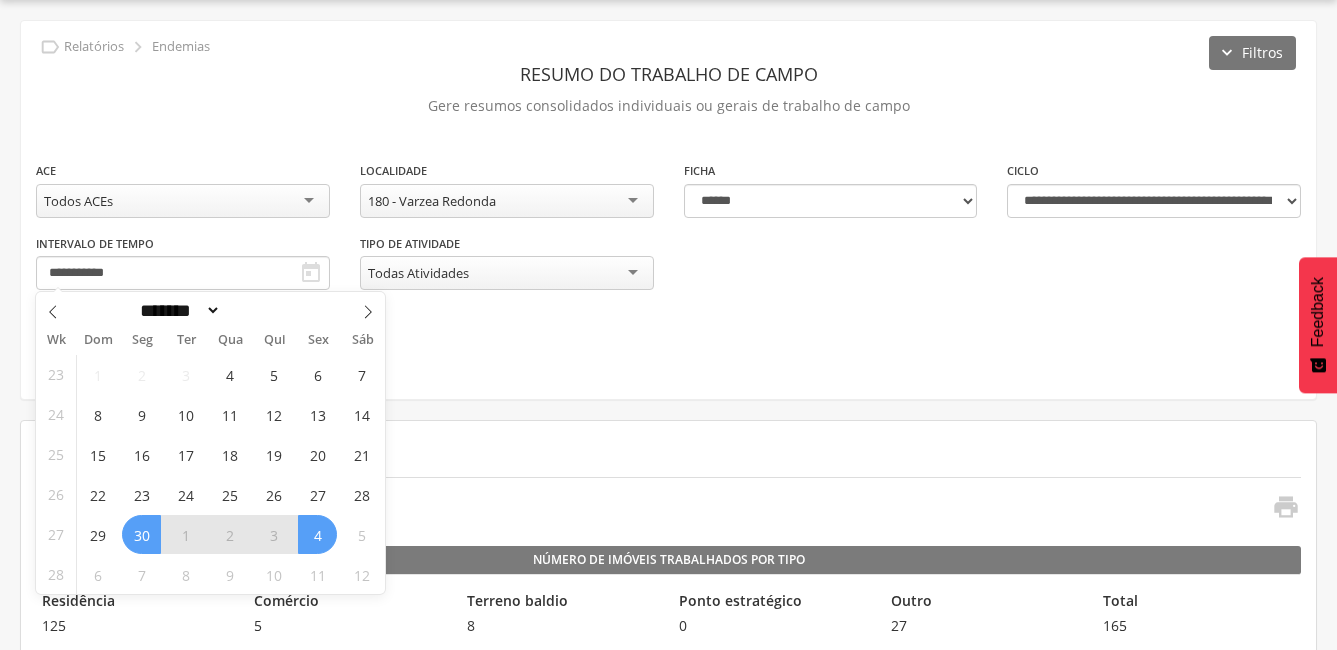 click on "4" at bounding box center [317, 534] 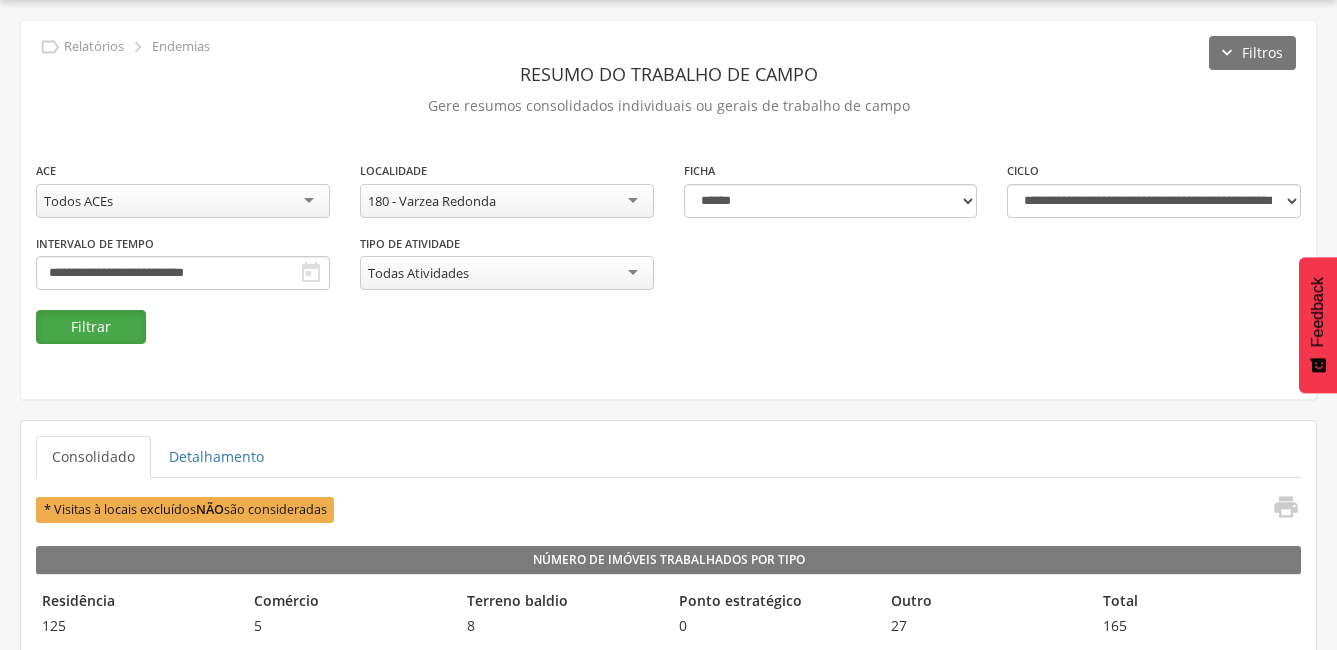 click on "Filtrar" at bounding box center [91, 327] 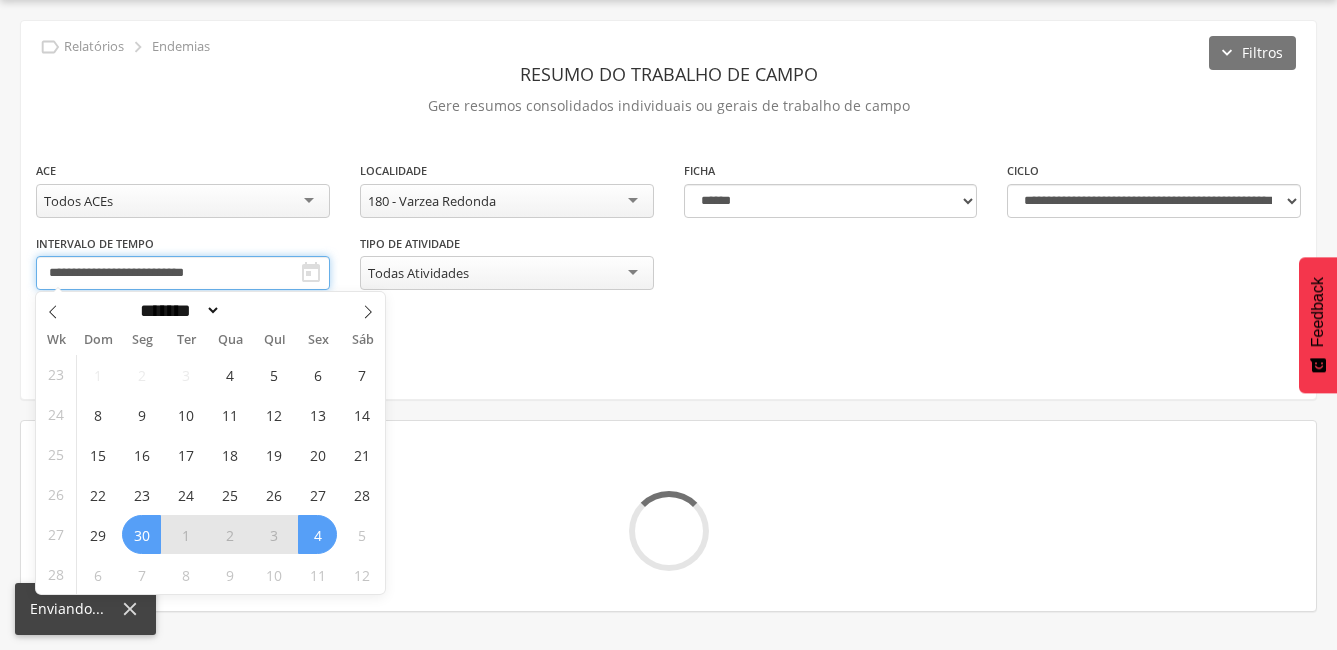 click on "**********" at bounding box center [183, 273] 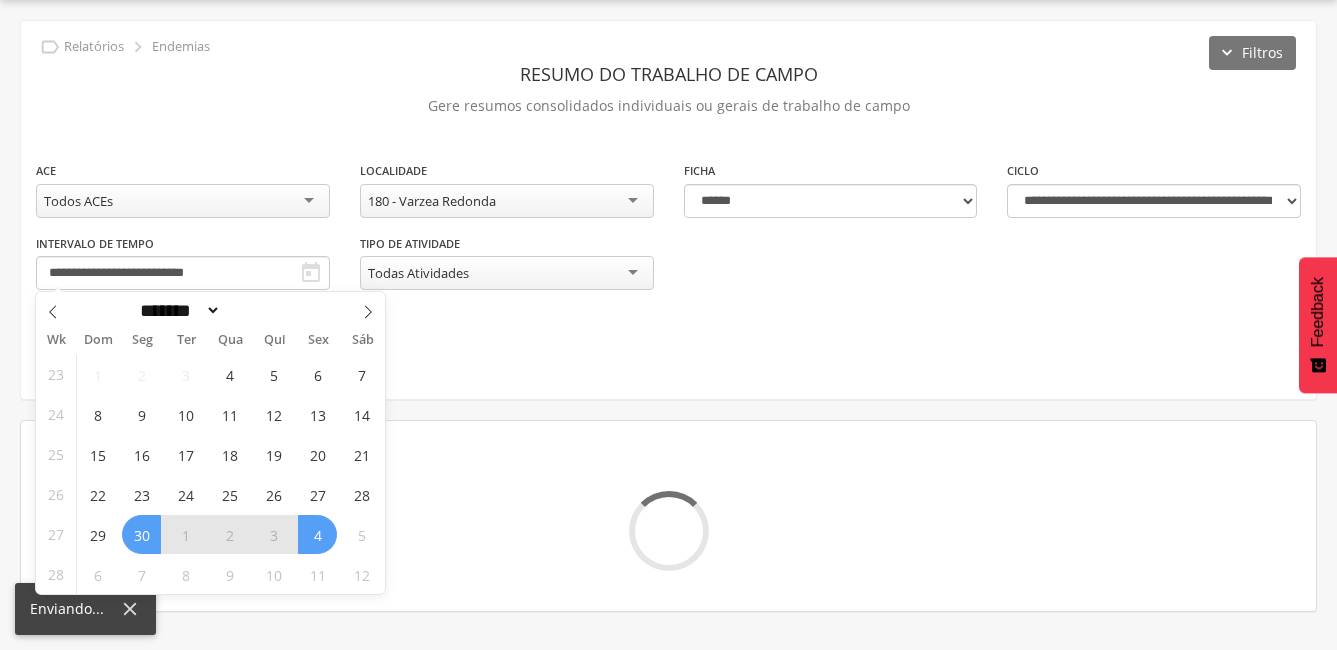 click on "**********" at bounding box center [668, 252] 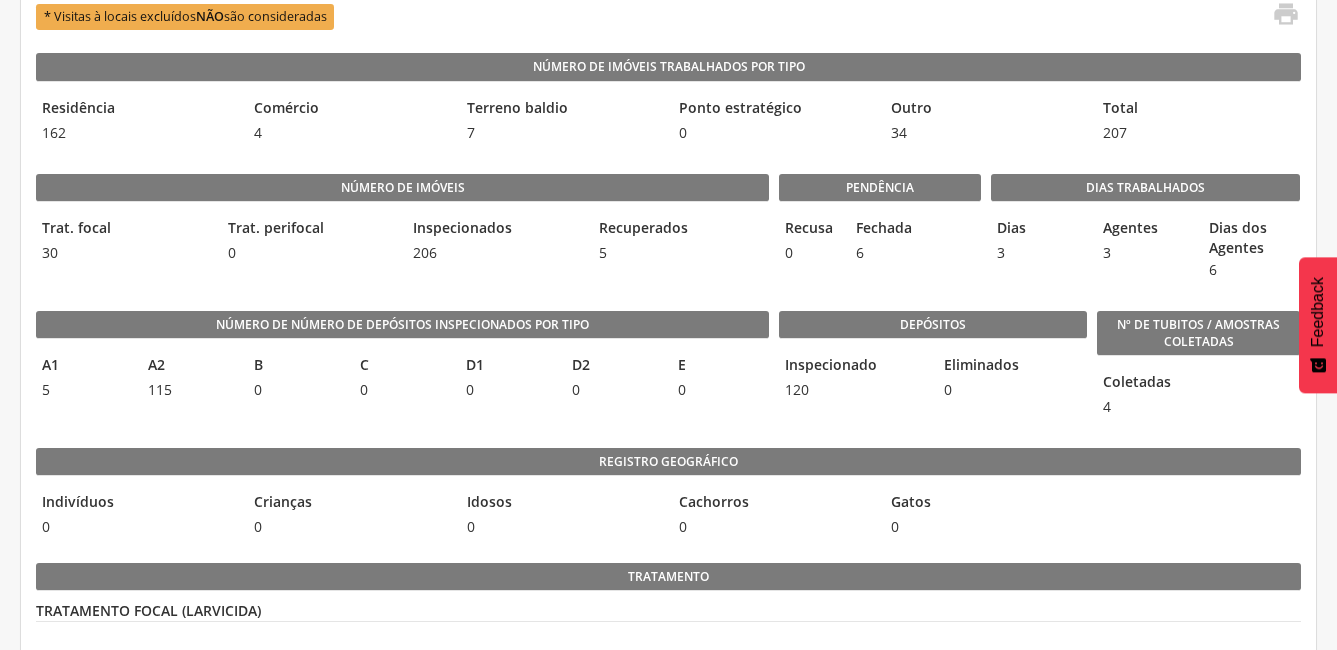 scroll, scrollTop: 60, scrollLeft: 0, axis: vertical 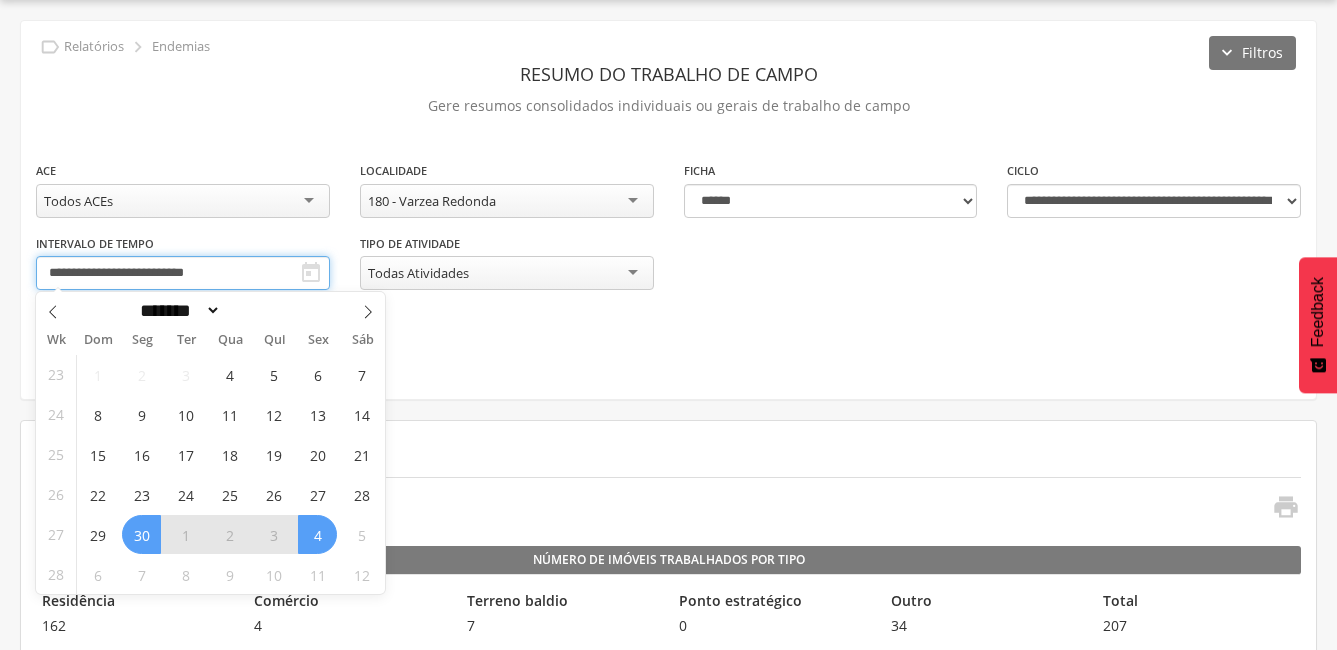 click on "**********" at bounding box center [183, 273] 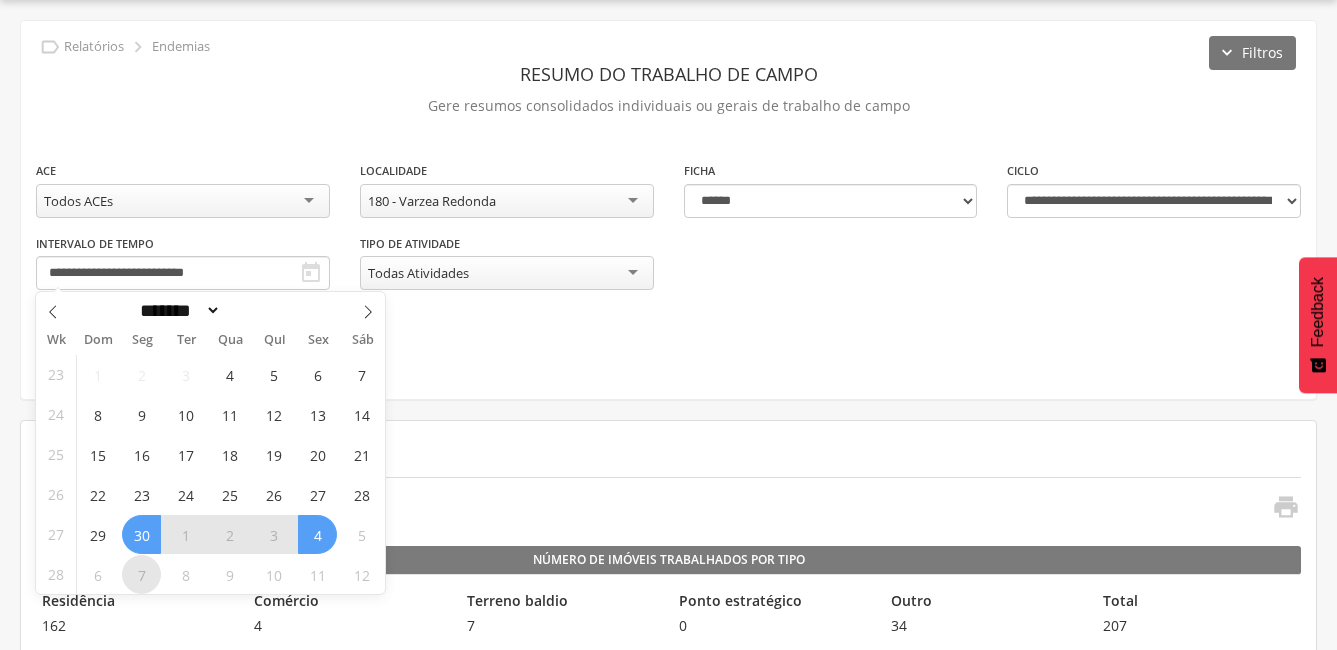 click on "7" at bounding box center [141, 574] 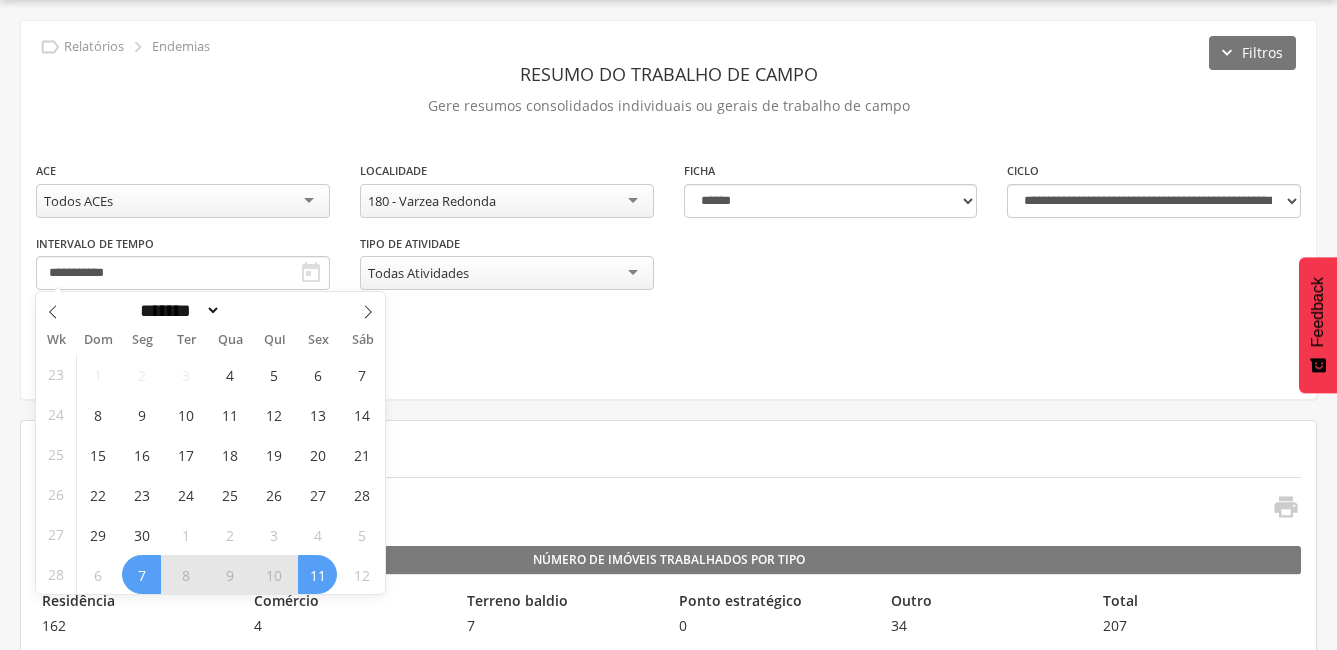 click on "11" at bounding box center [317, 574] 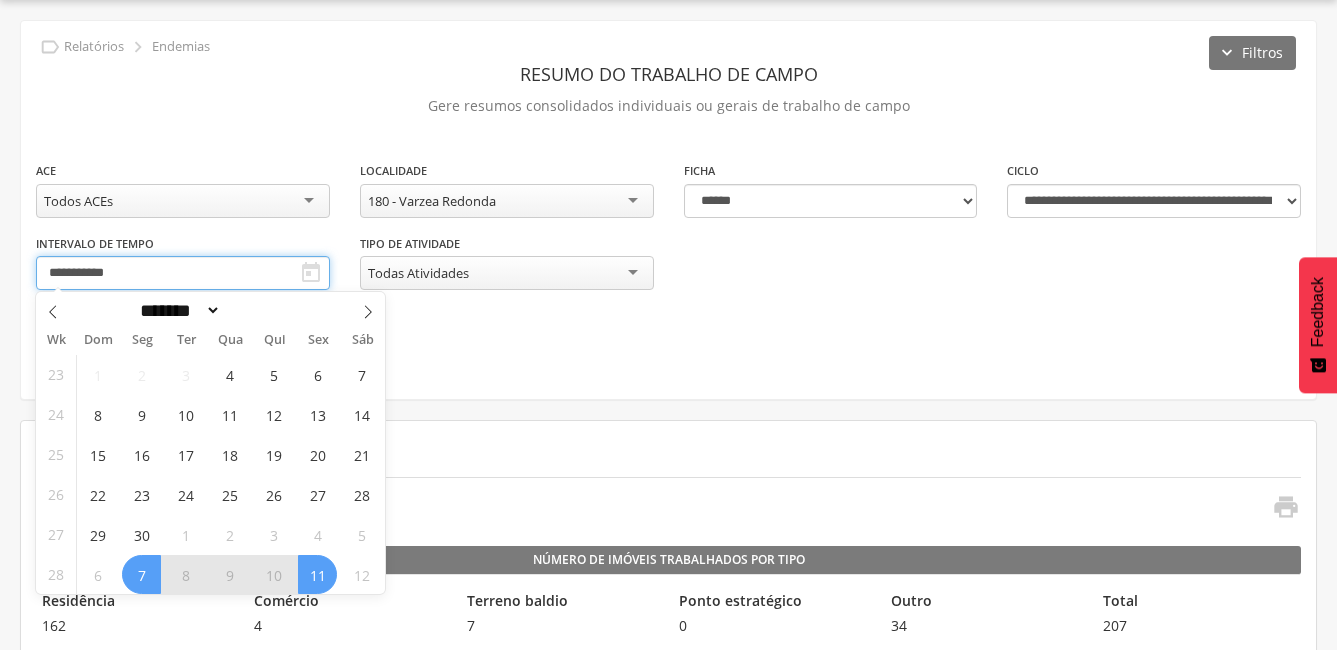 type on "**********" 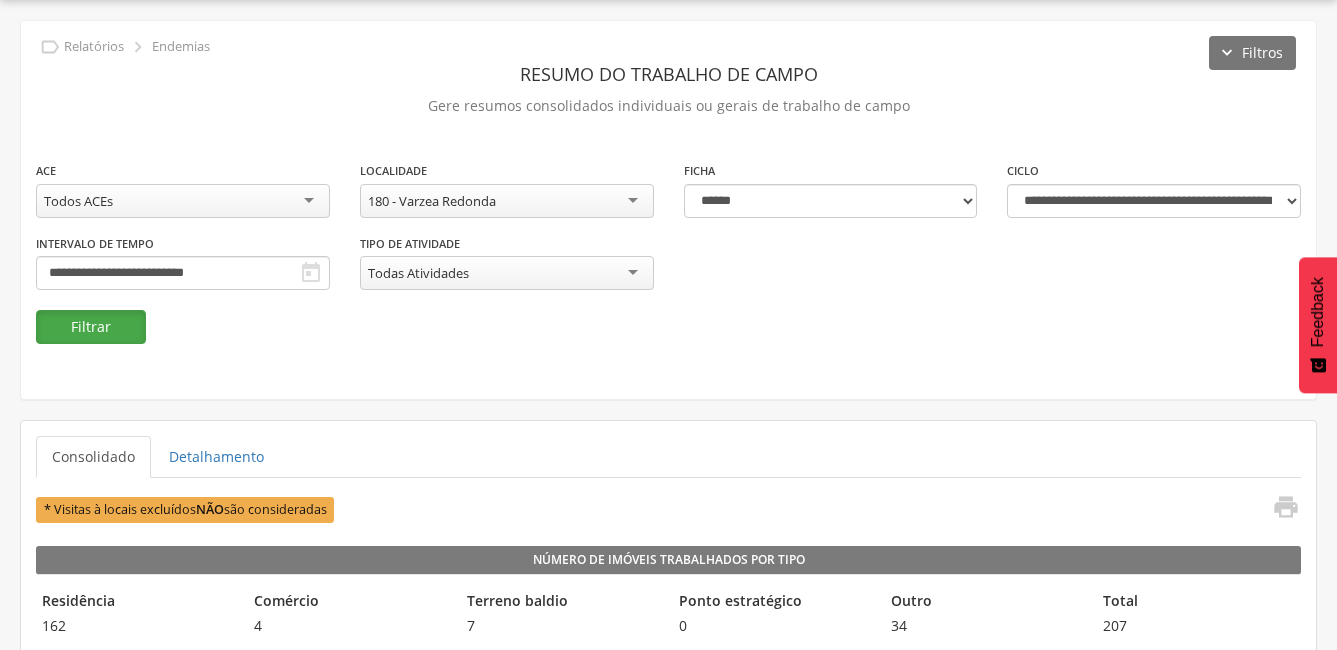 click on "Filtrar" at bounding box center [91, 327] 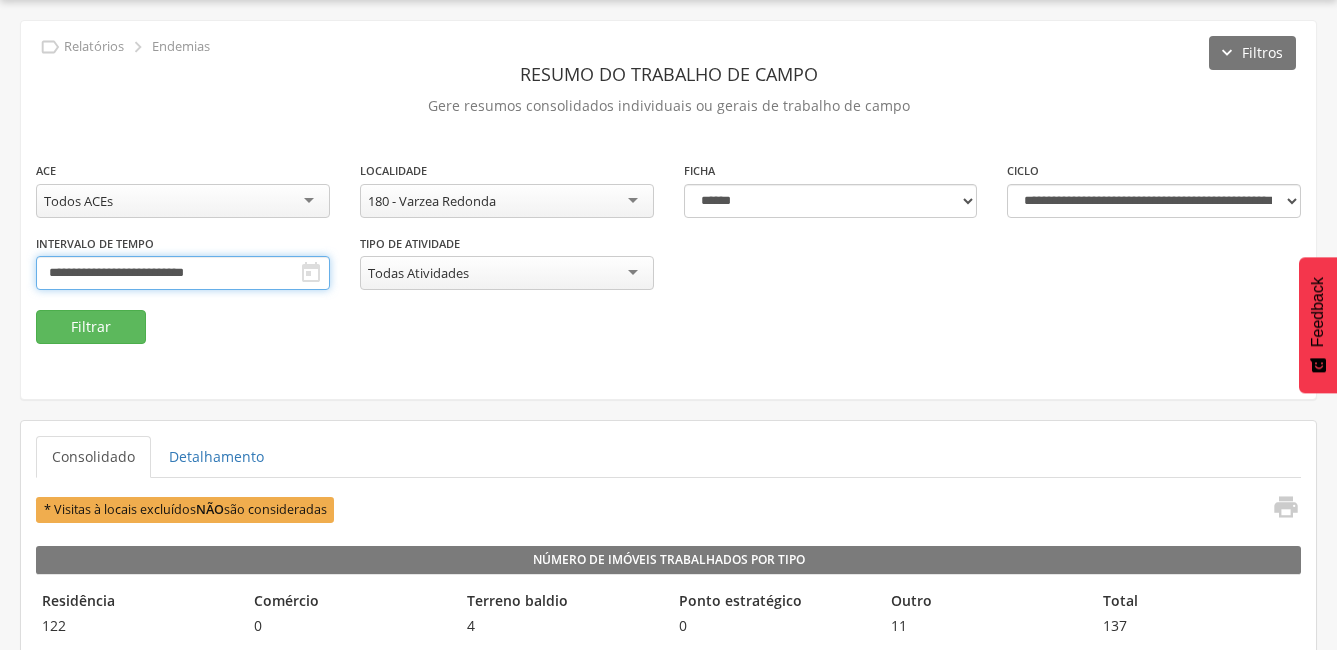 click on "**********" at bounding box center (183, 273) 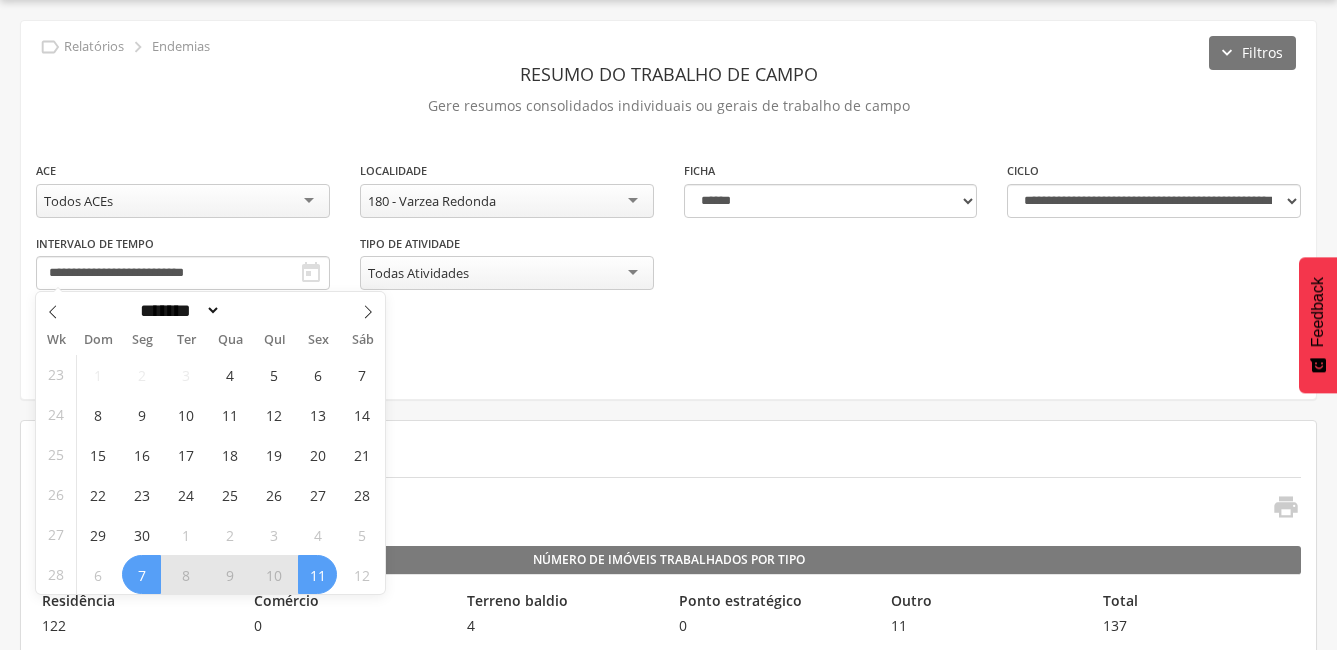 click on "**********" at bounding box center (668, 210) 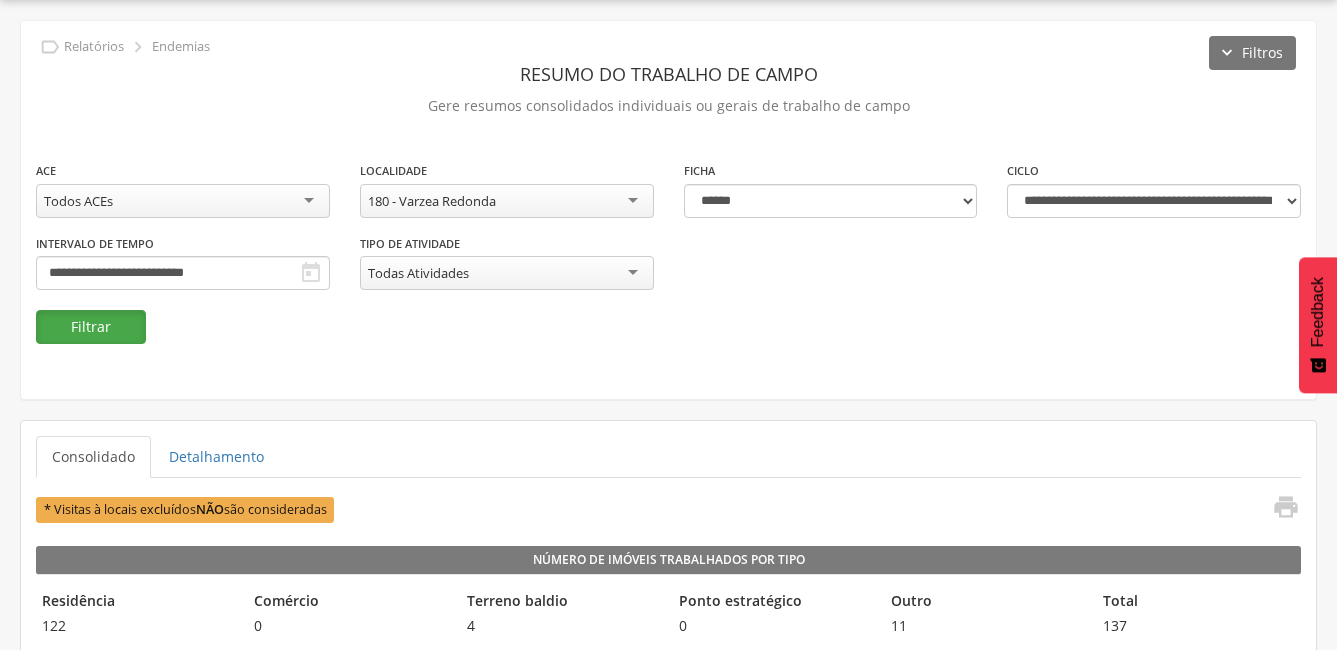 click on "Filtrar" at bounding box center (91, 327) 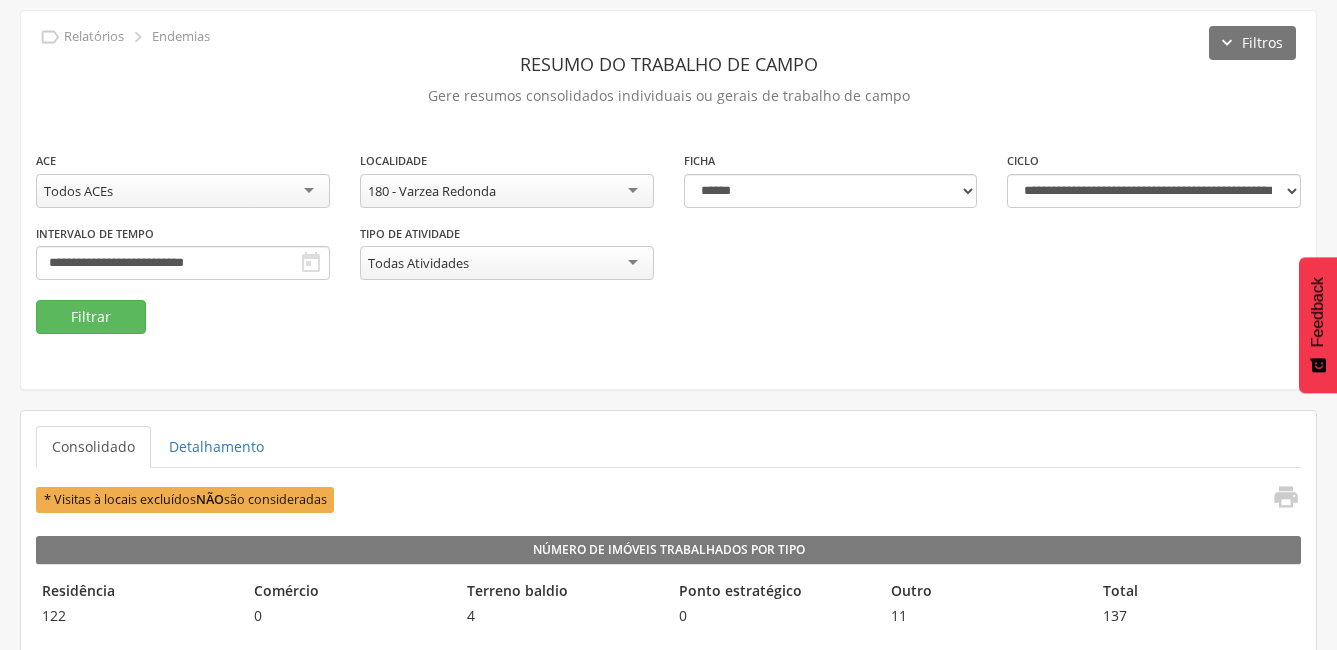 scroll, scrollTop: 60, scrollLeft: 0, axis: vertical 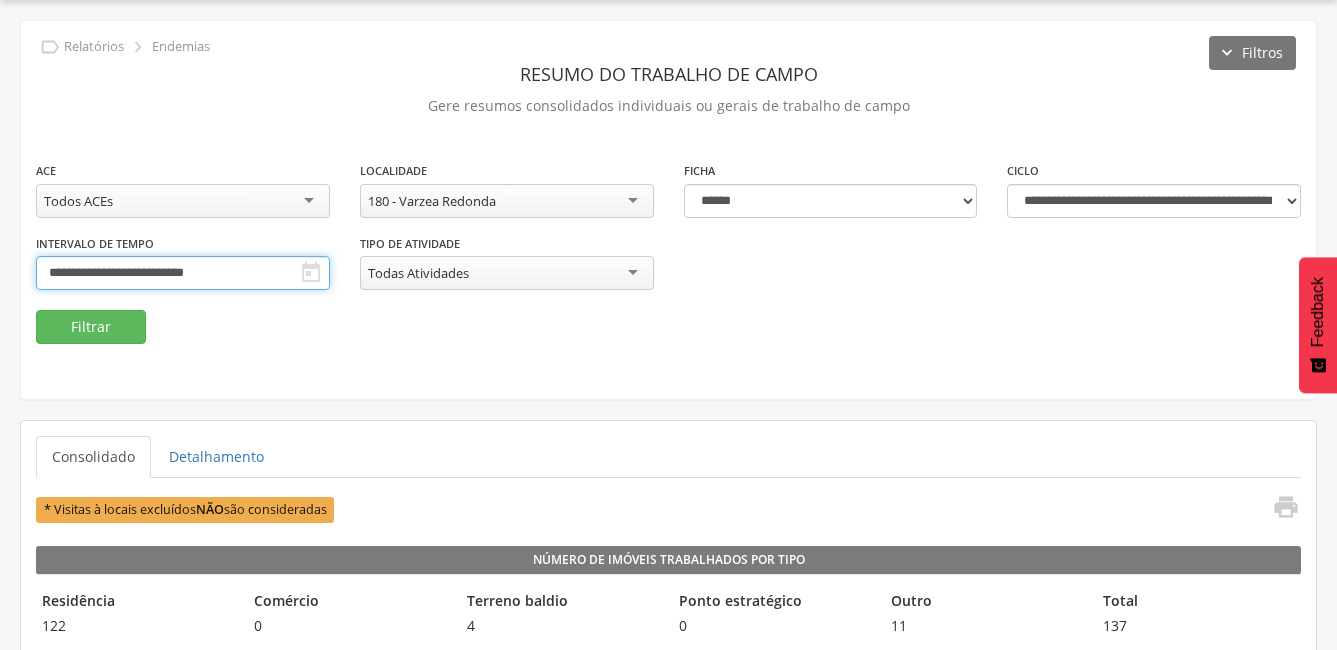 click on "**********" at bounding box center [183, 273] 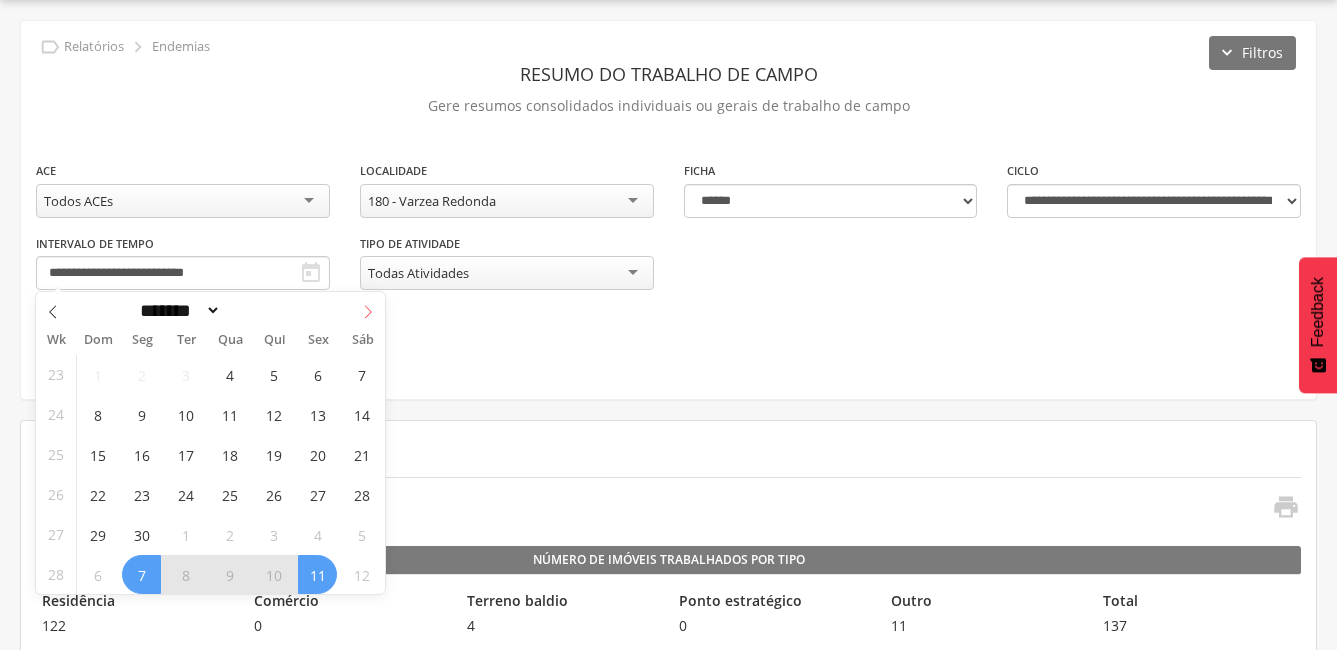 click 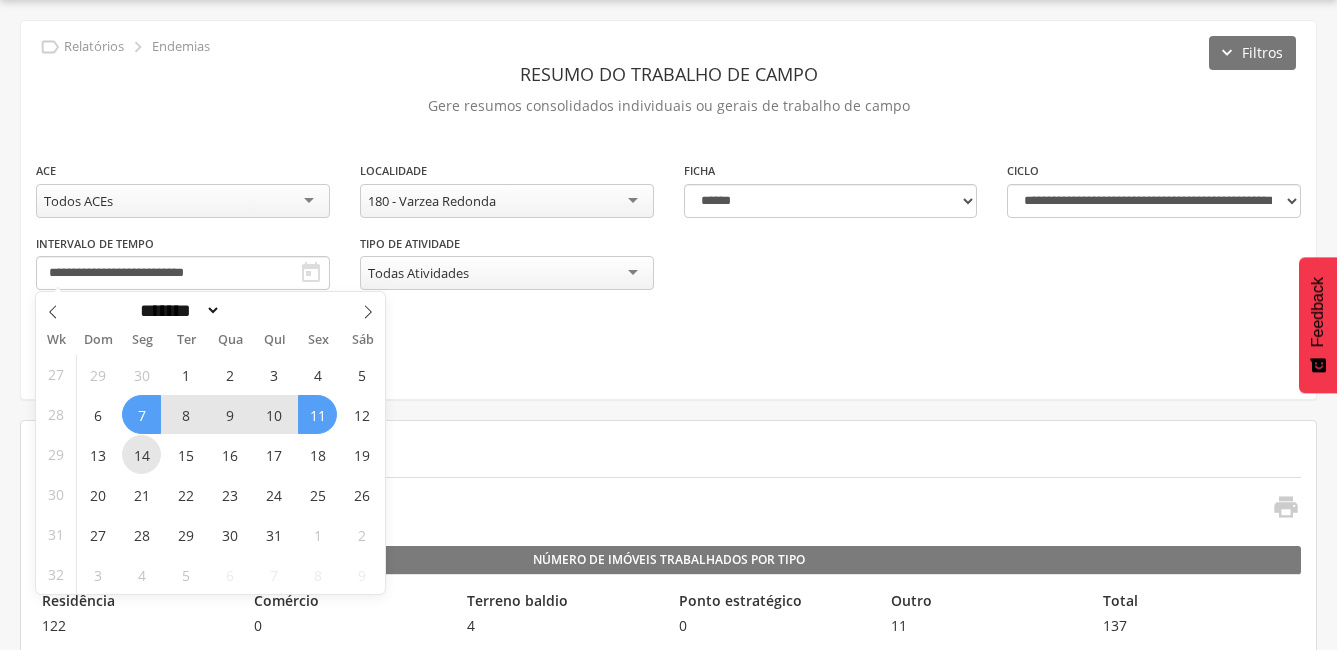 click on "14" at bounding box center [141, 454] 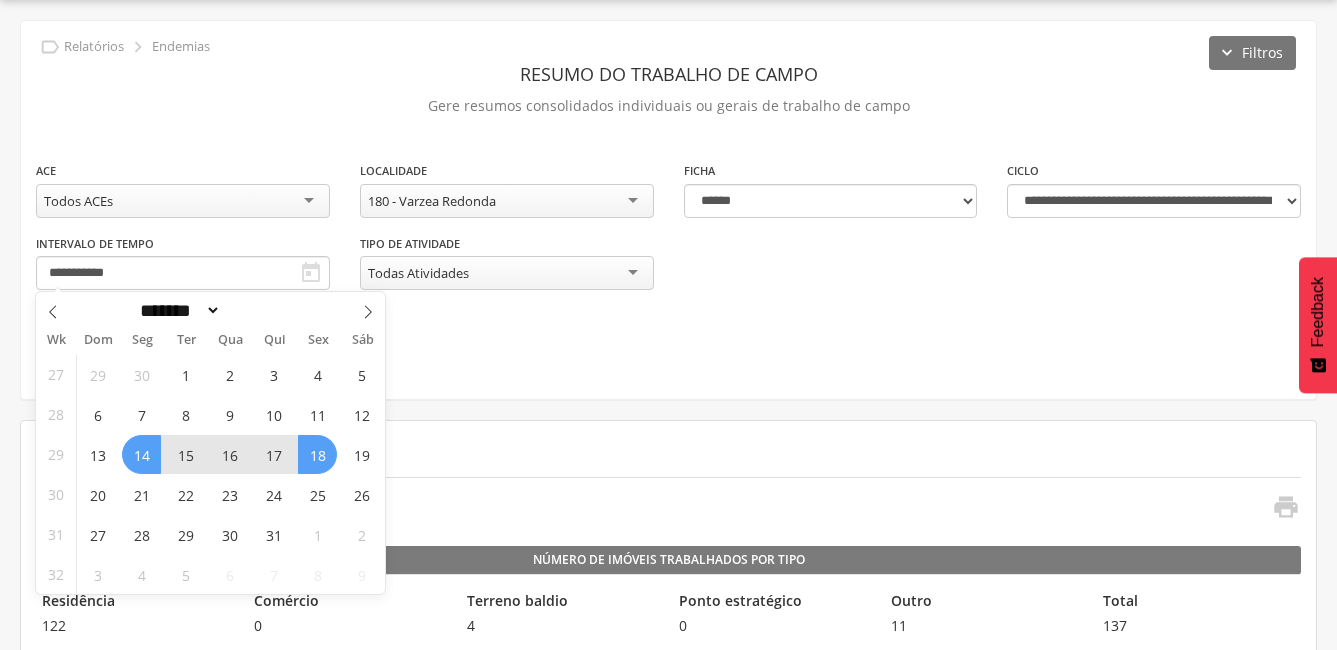 click on "18" at bounding box center (317, 454) 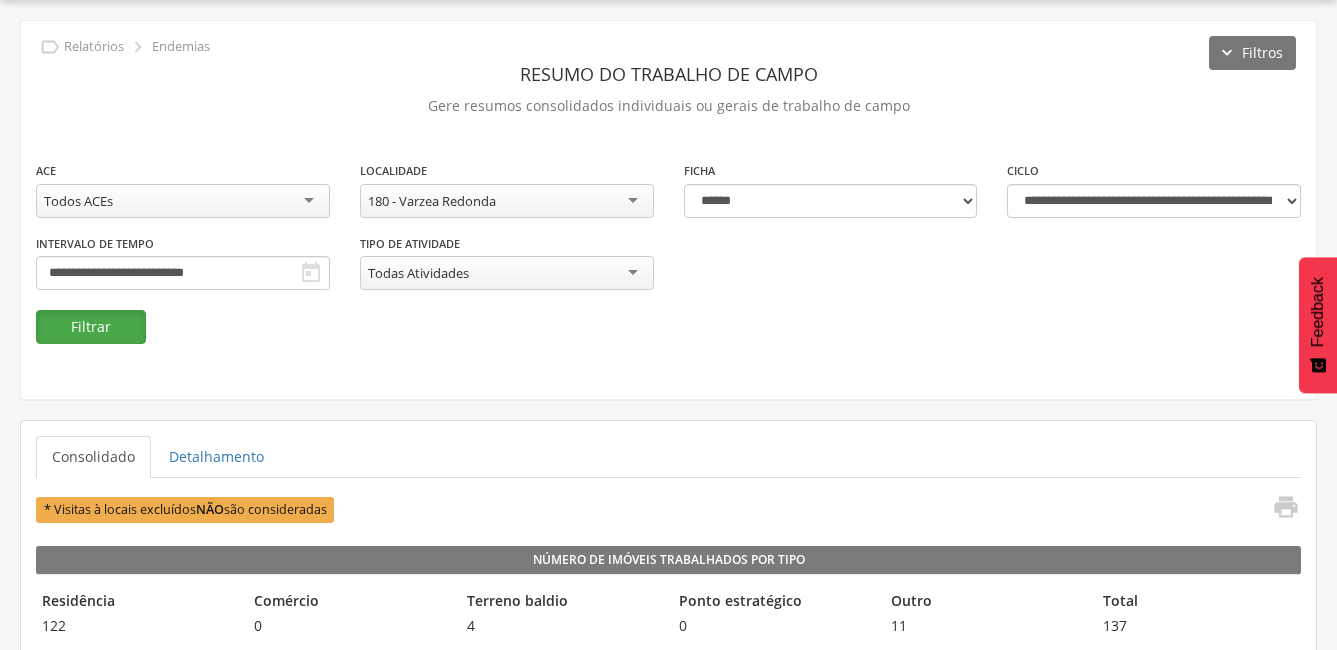 click on "Filtrar" at bounding box center (91, 327) 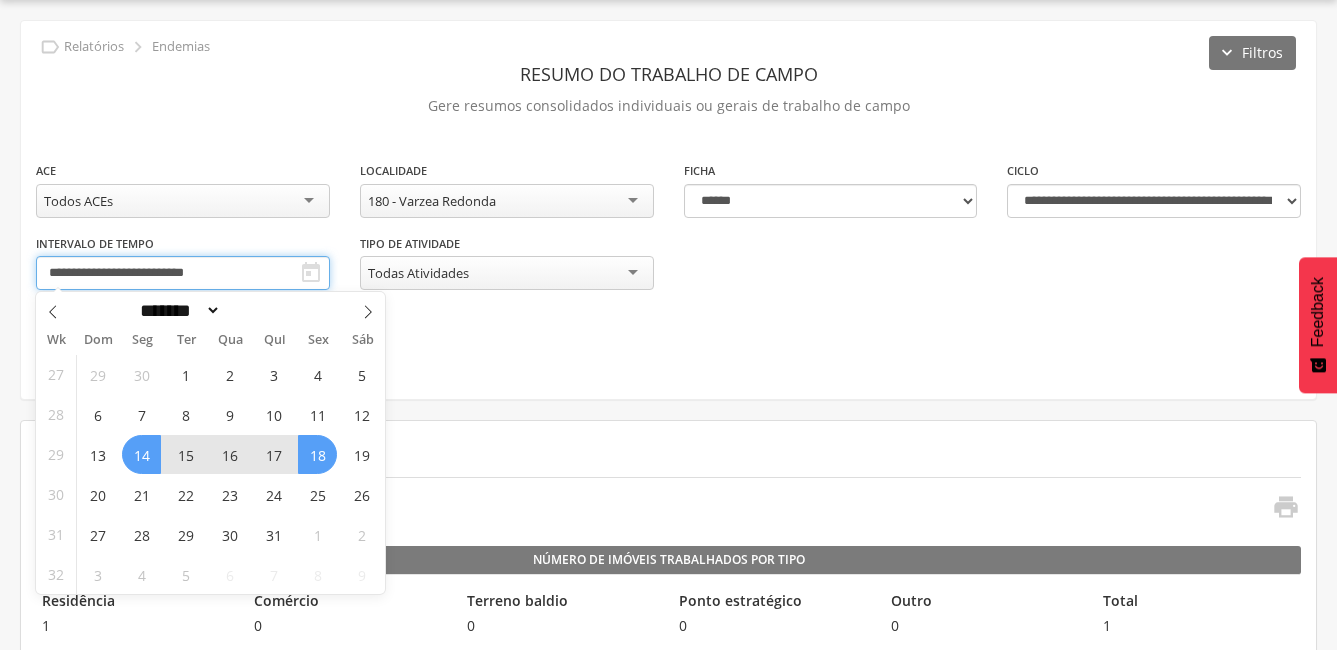click on "**********" at bounding box center [183, 273] 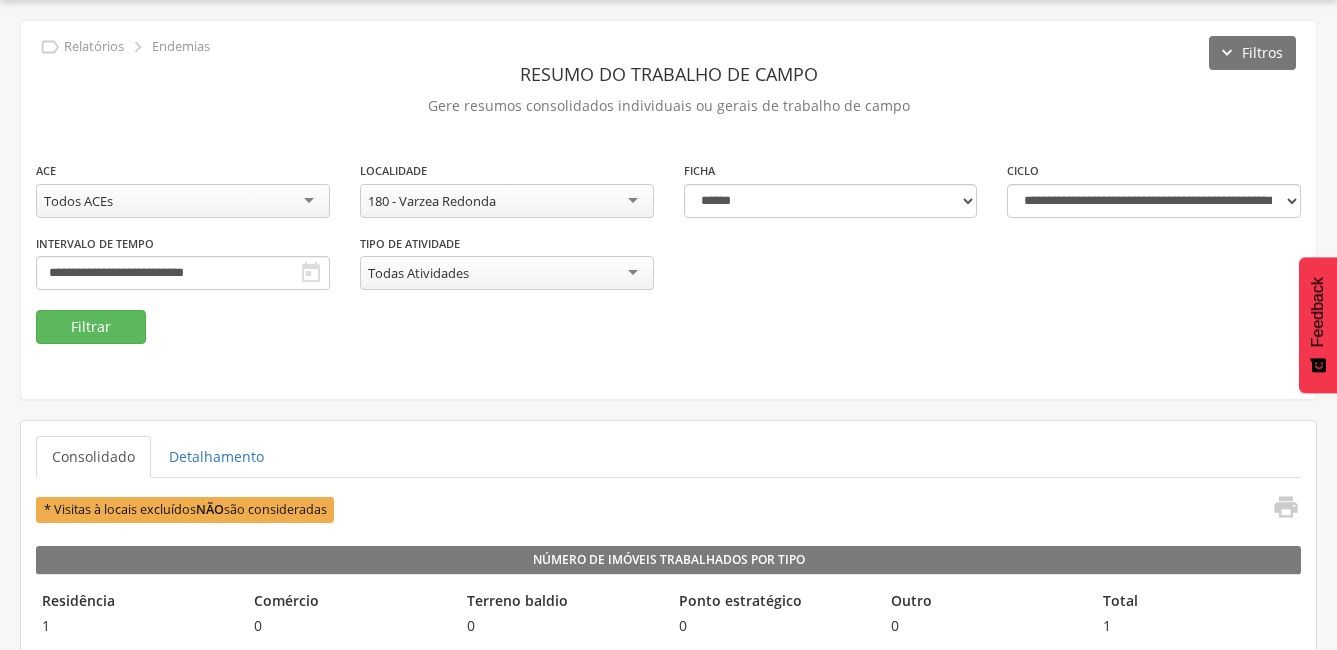 click on "**********" at bounding box center (668, 210) 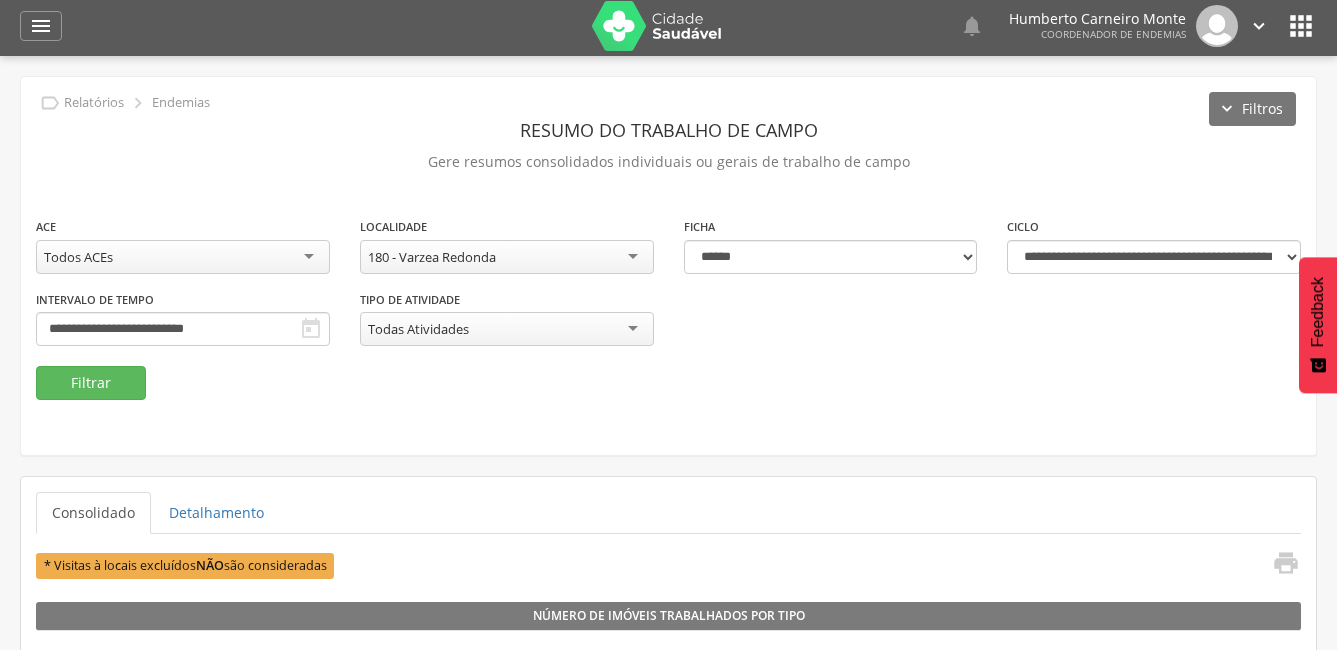 scroll, scrollTop: 0, scrollLeft: 0, axis: both 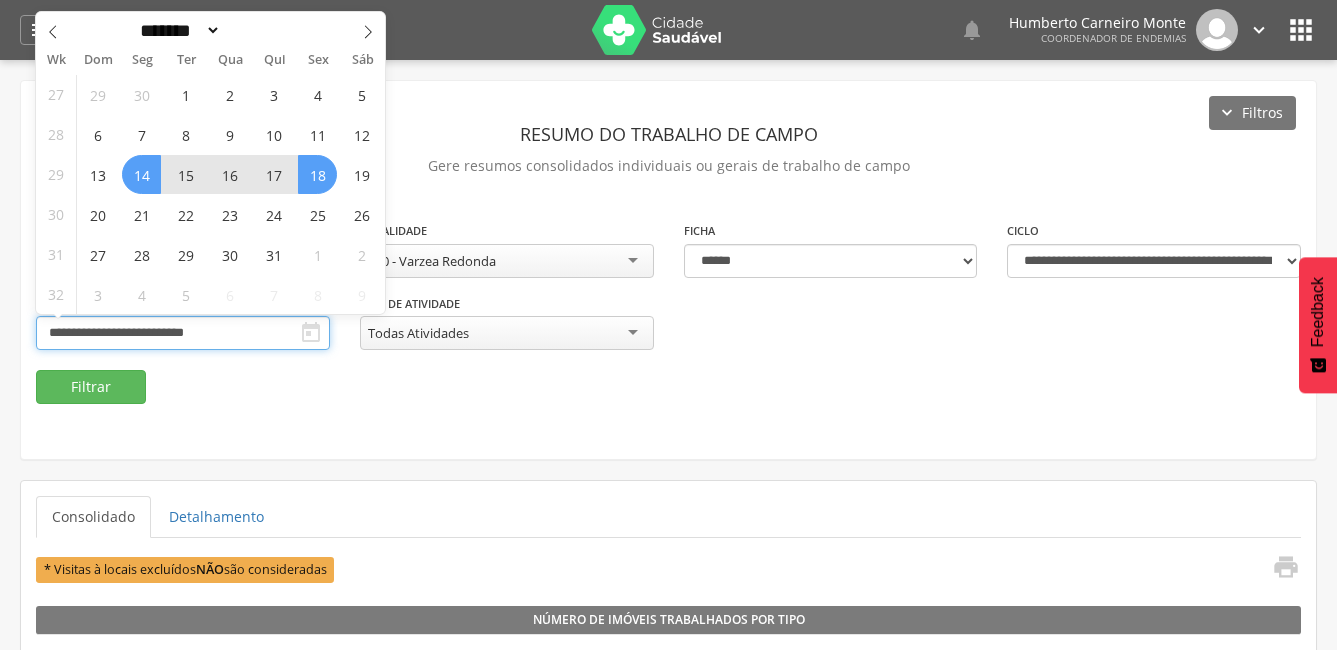click on "**********" at bounding box center (183, 333) 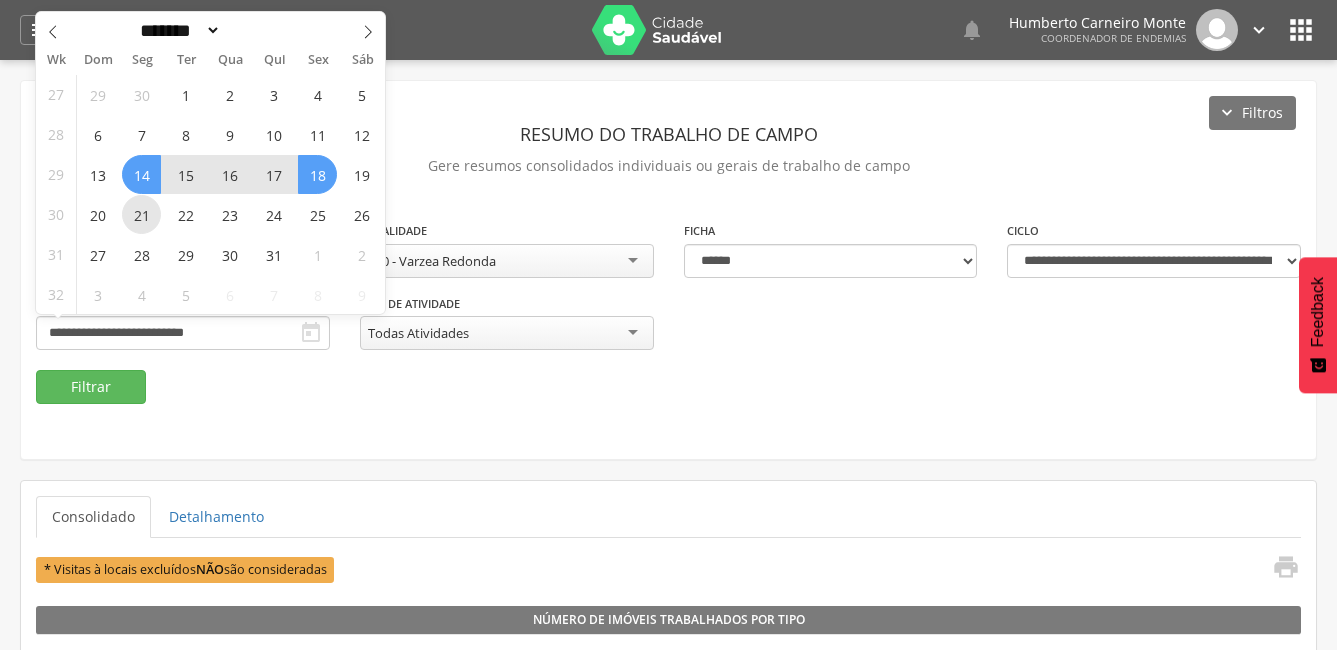 click on "21" at bounding box center [141, 214] 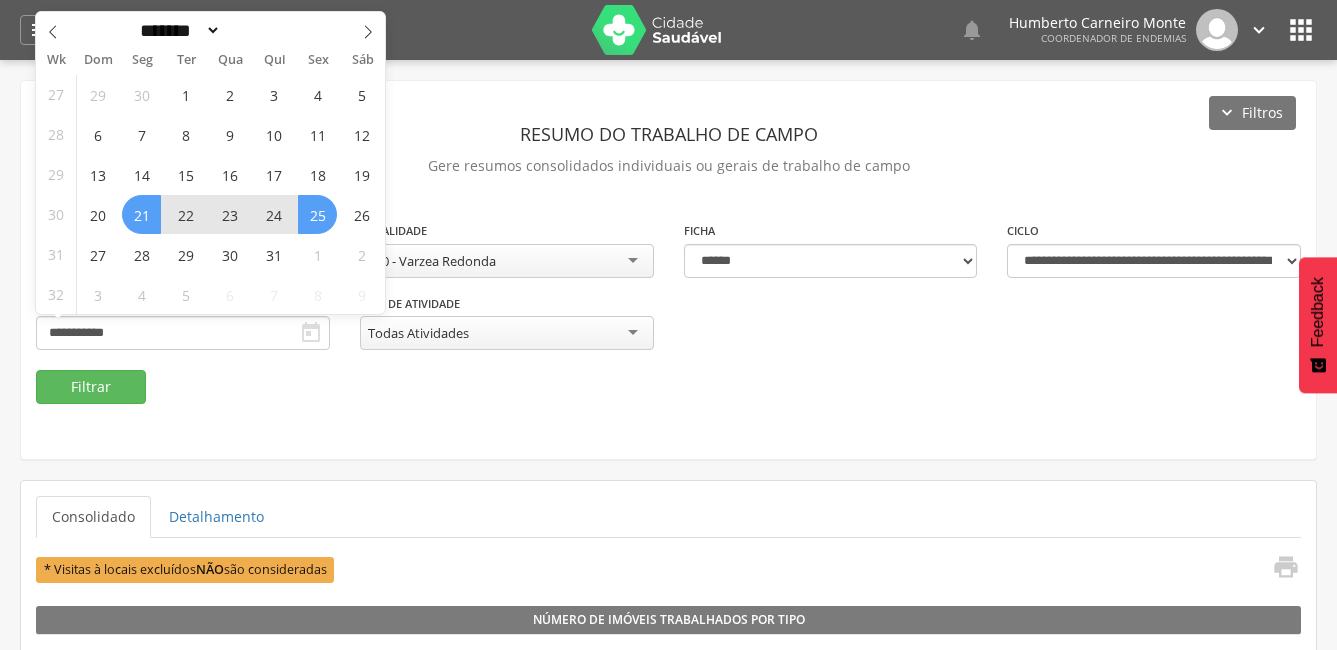 click on "25" at bounding box center [317, 214] 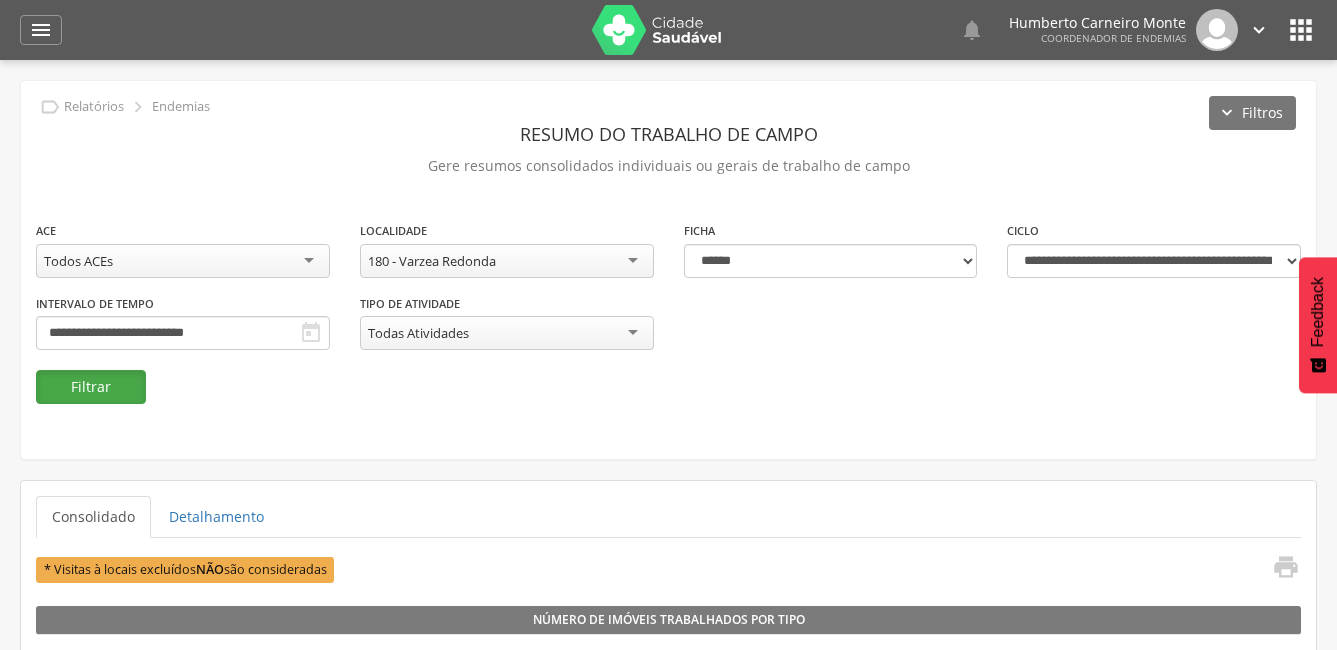 click on "Filtrar" at bounding box center (91, 387) 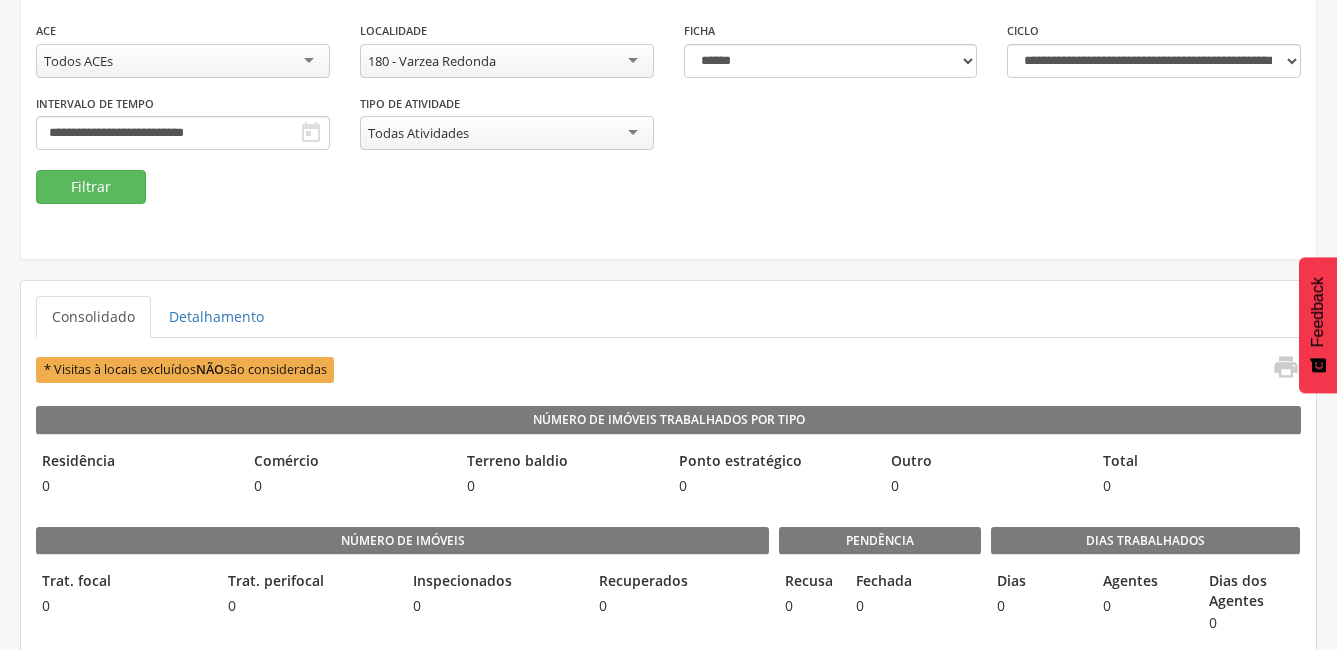 scroll, scrollTop: 0, scrollLeft: 0, axis: both 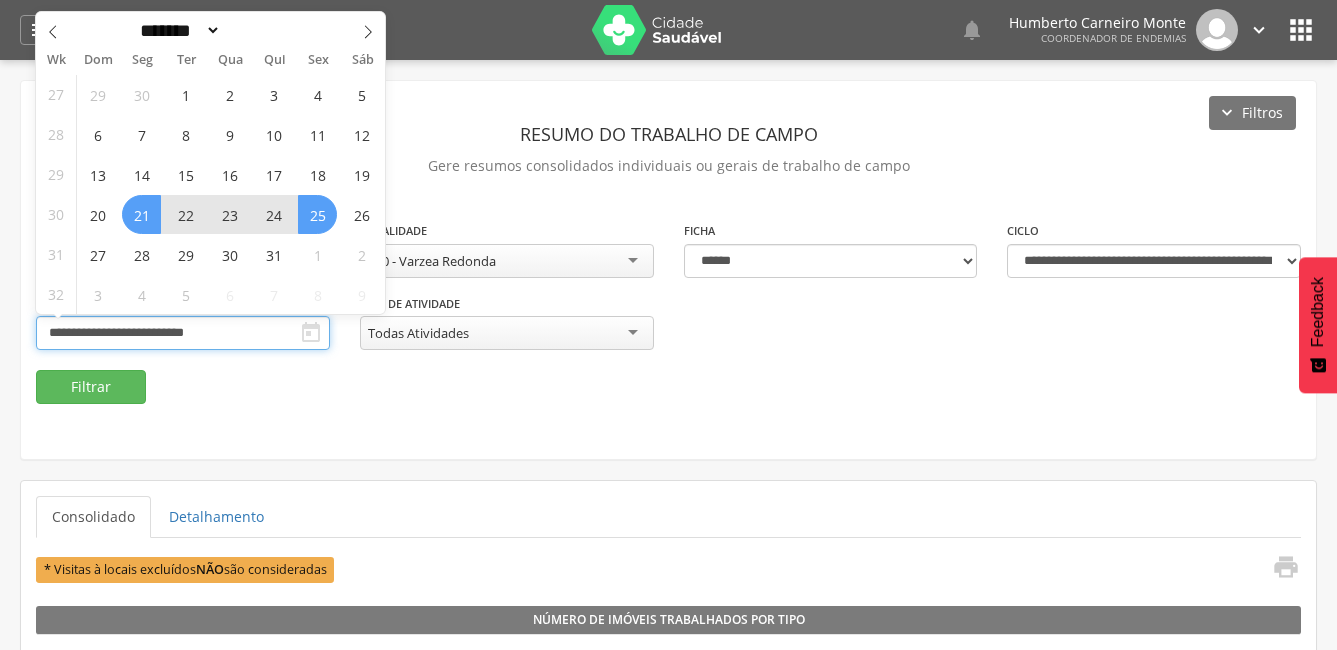 click on "**********" at bounding box center (183, 333) 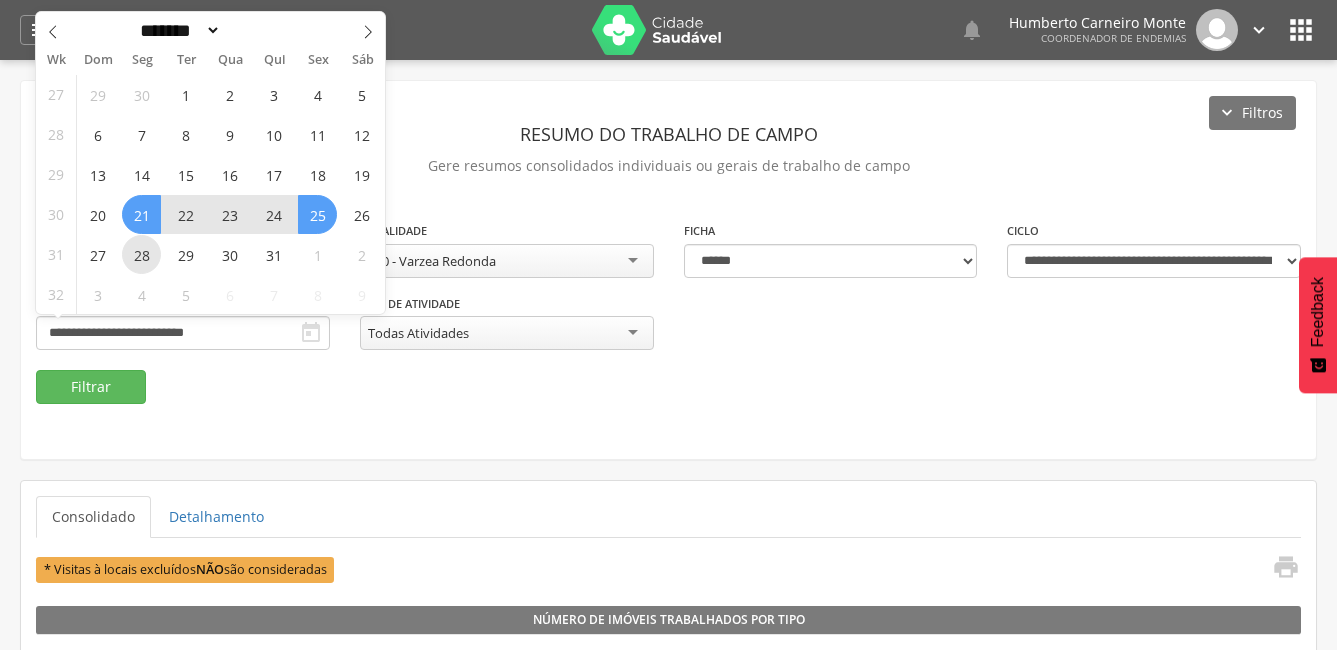 click on "28" at bounding box center [141, 254] 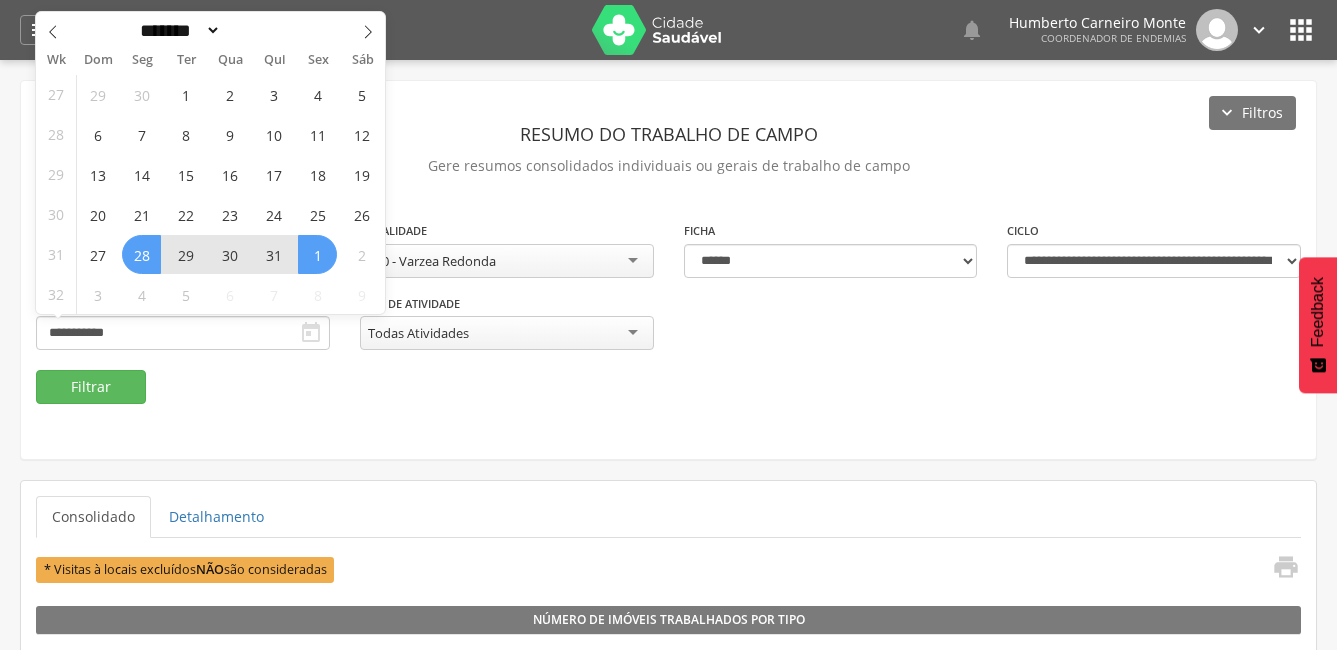 click on "1" at bounding box center (317, 254) 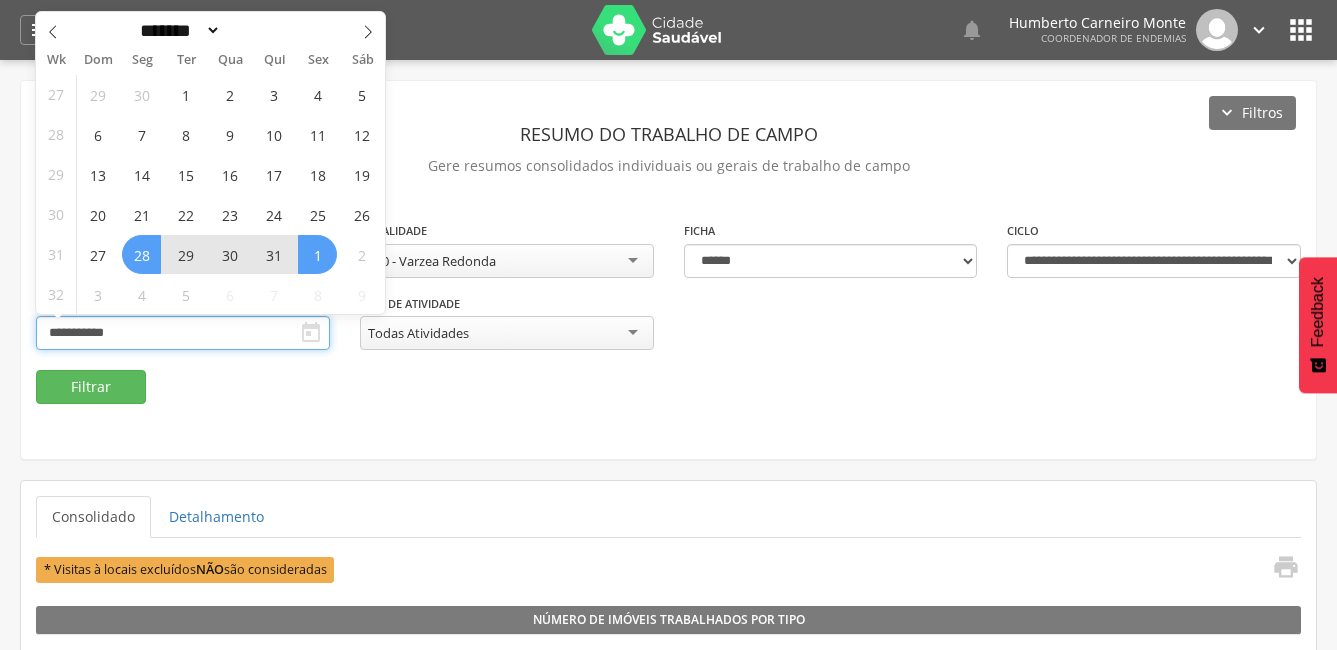 type on "**********" 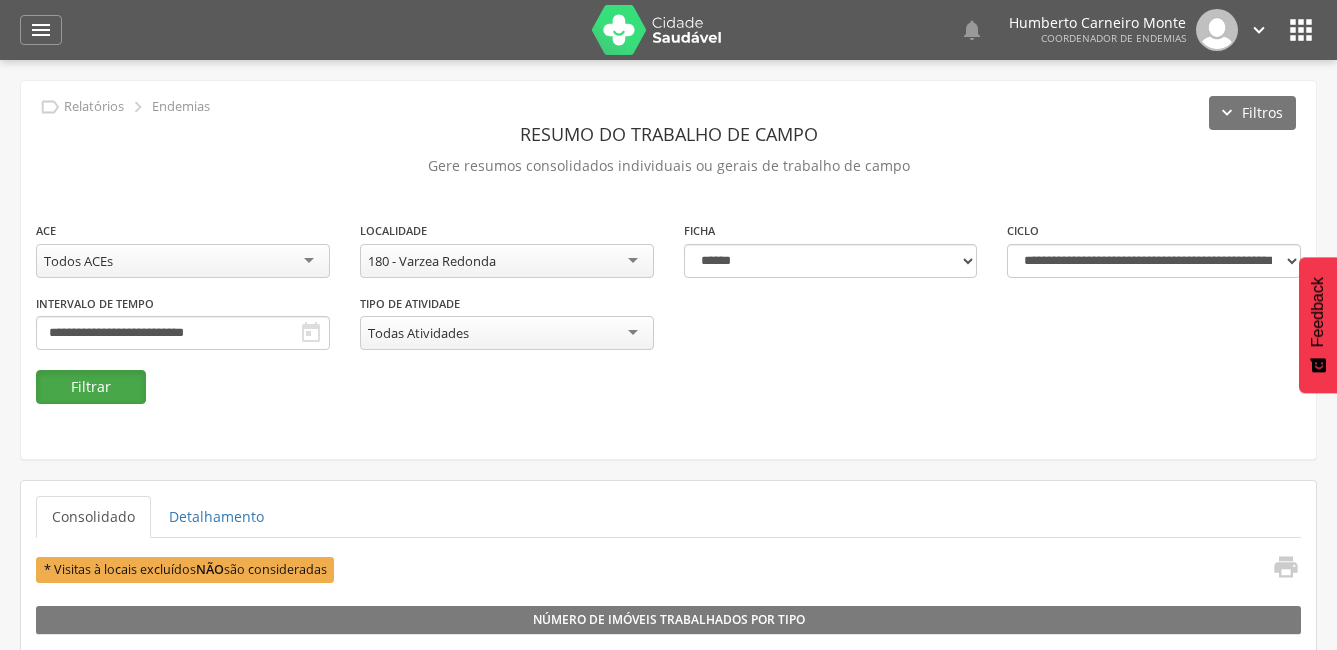 click on "Filtrar" at bounding box center (91, 387) 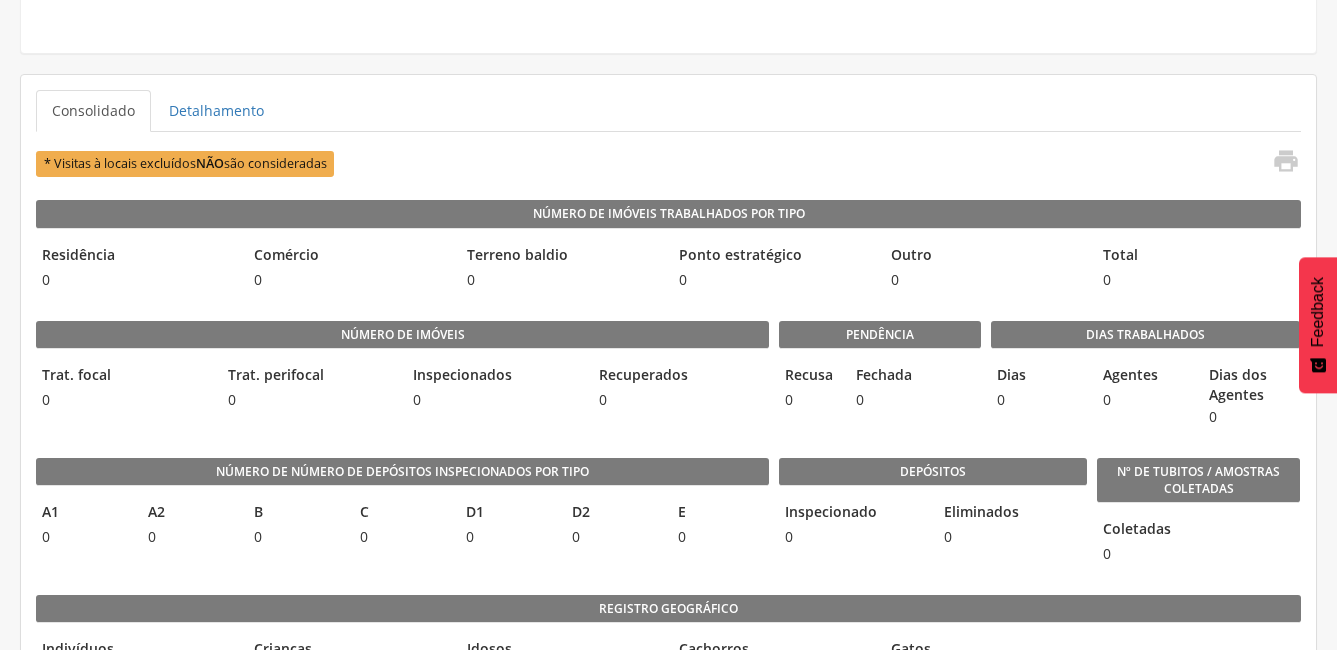 scroll, scrollTop: 0, scrollLeft: 0, axis: both 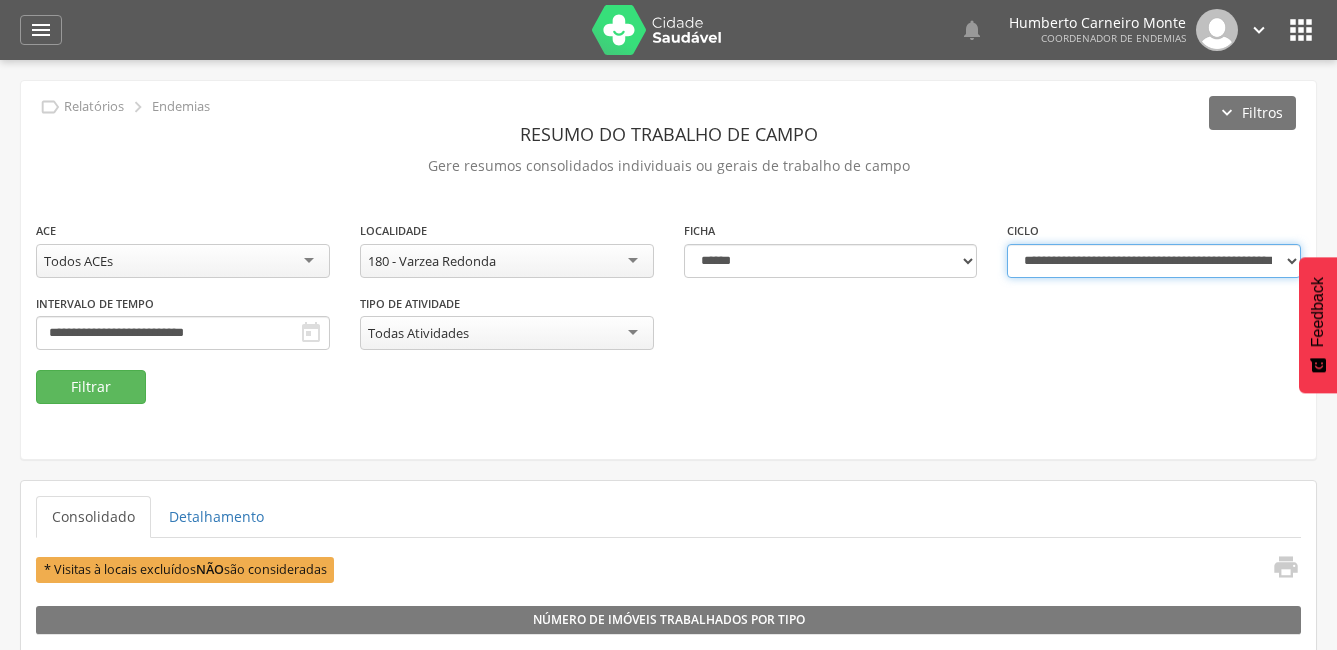 click on "**********" at bounding box center (1154, 261) 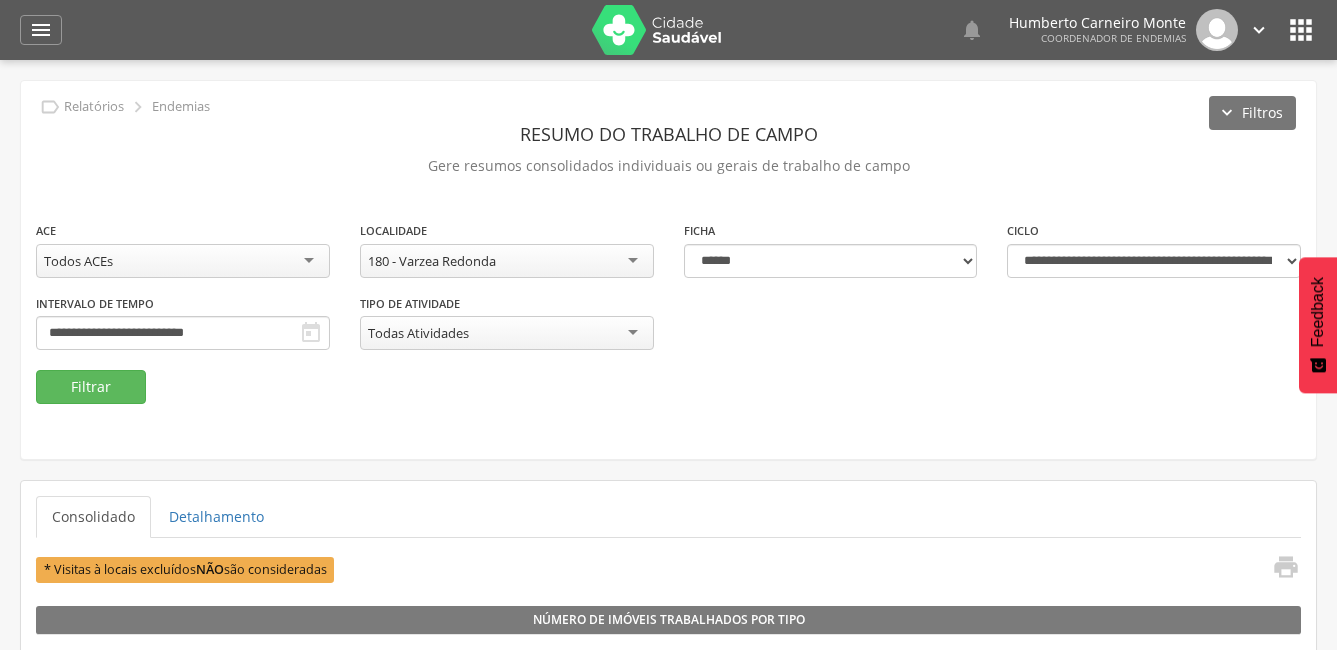 click on "**********" at bounding box center [668, 312] 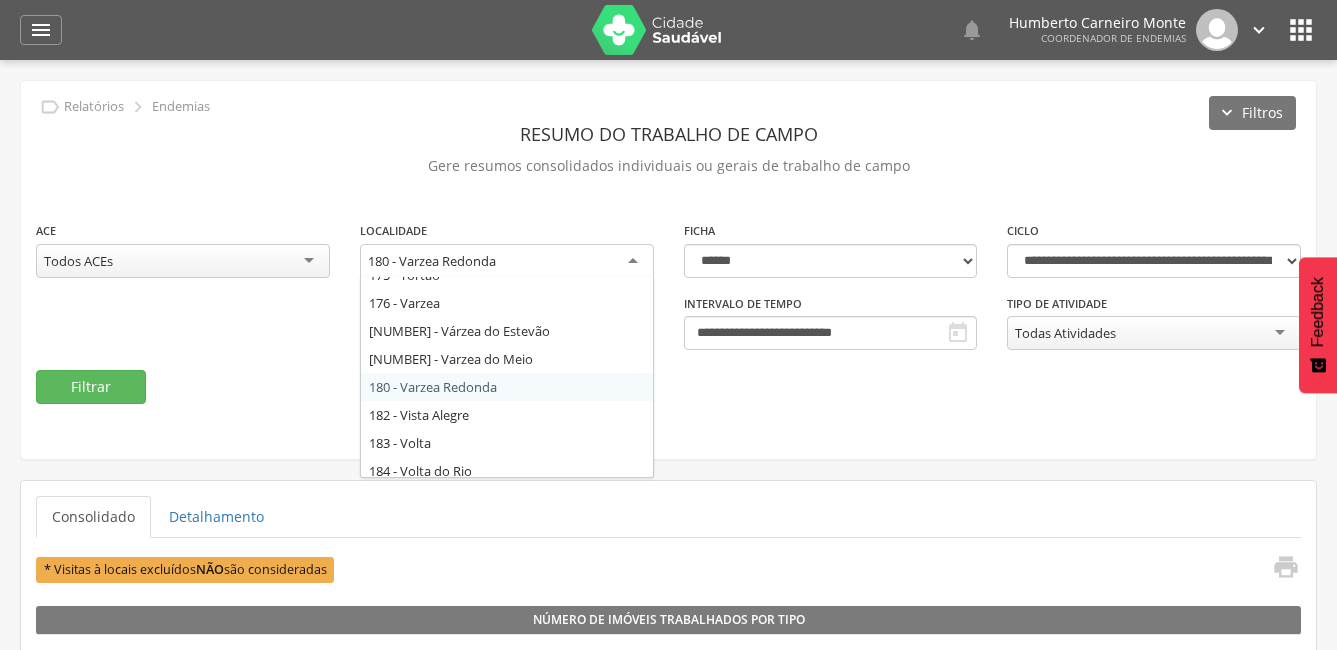 click on "180 - Varzea Redonda" at bounding box center (432, 261) 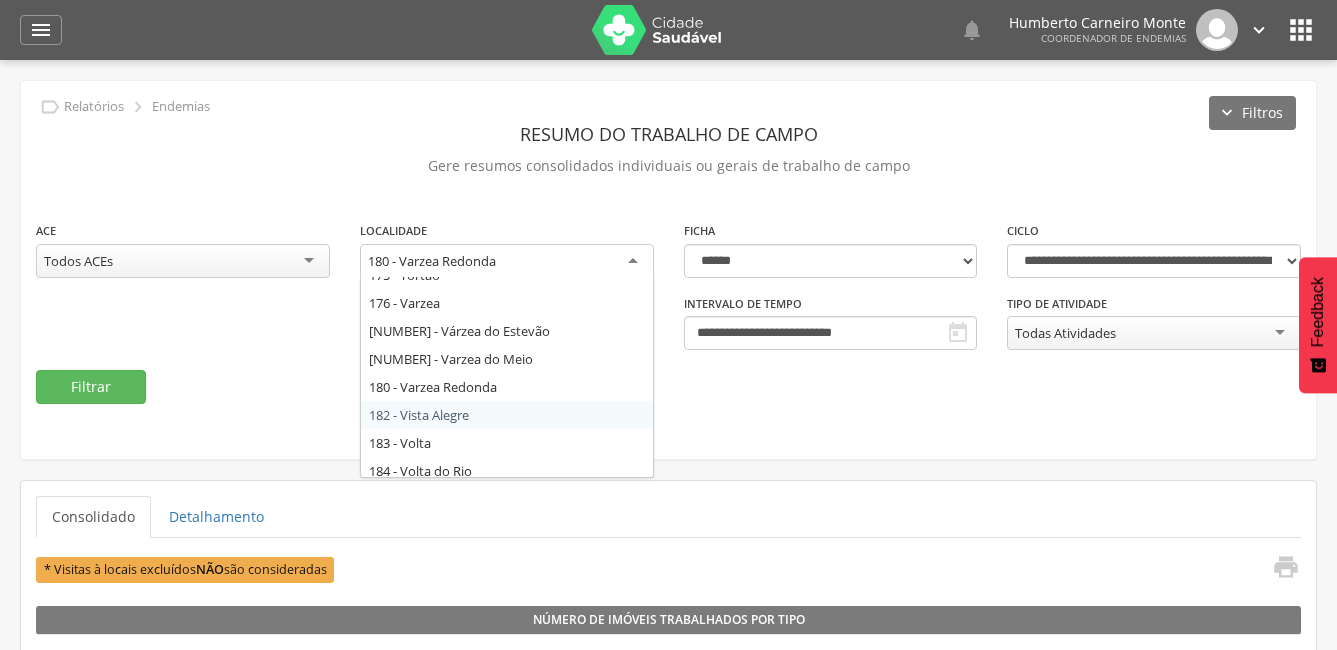 click on "**********" at bounding box center (668, 312) 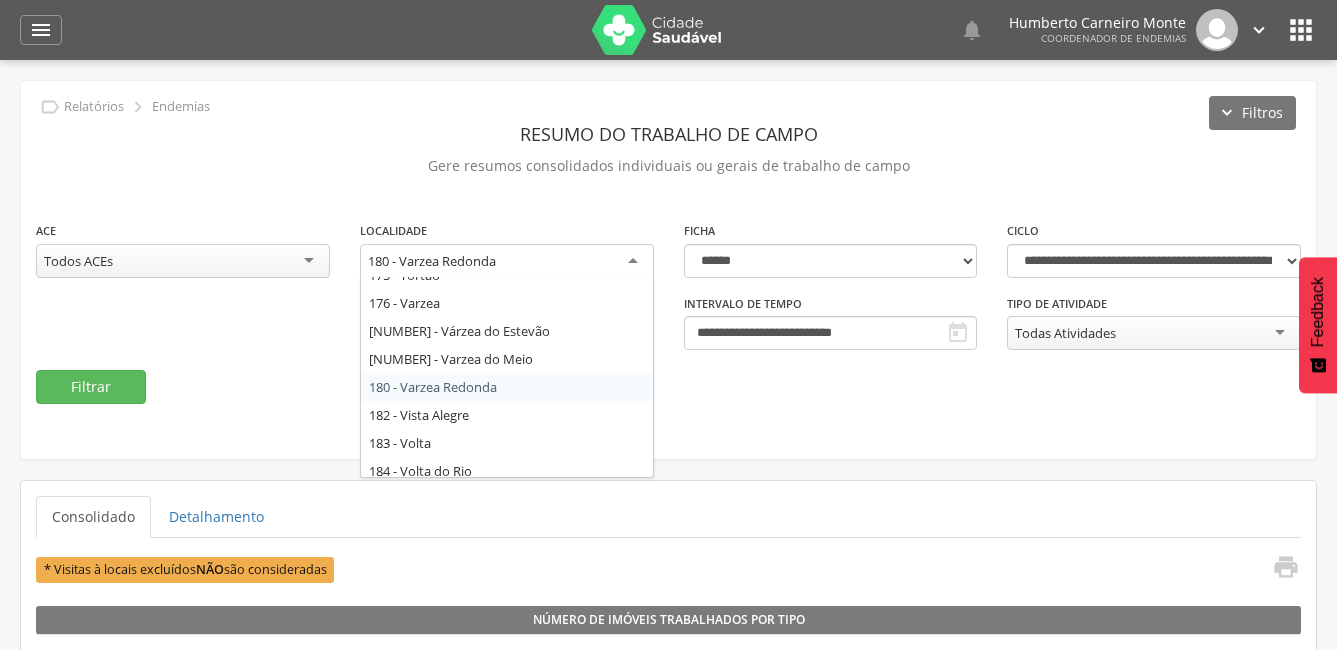 click on "180 - Varzea Redonda" at bounding box center (432, 261) 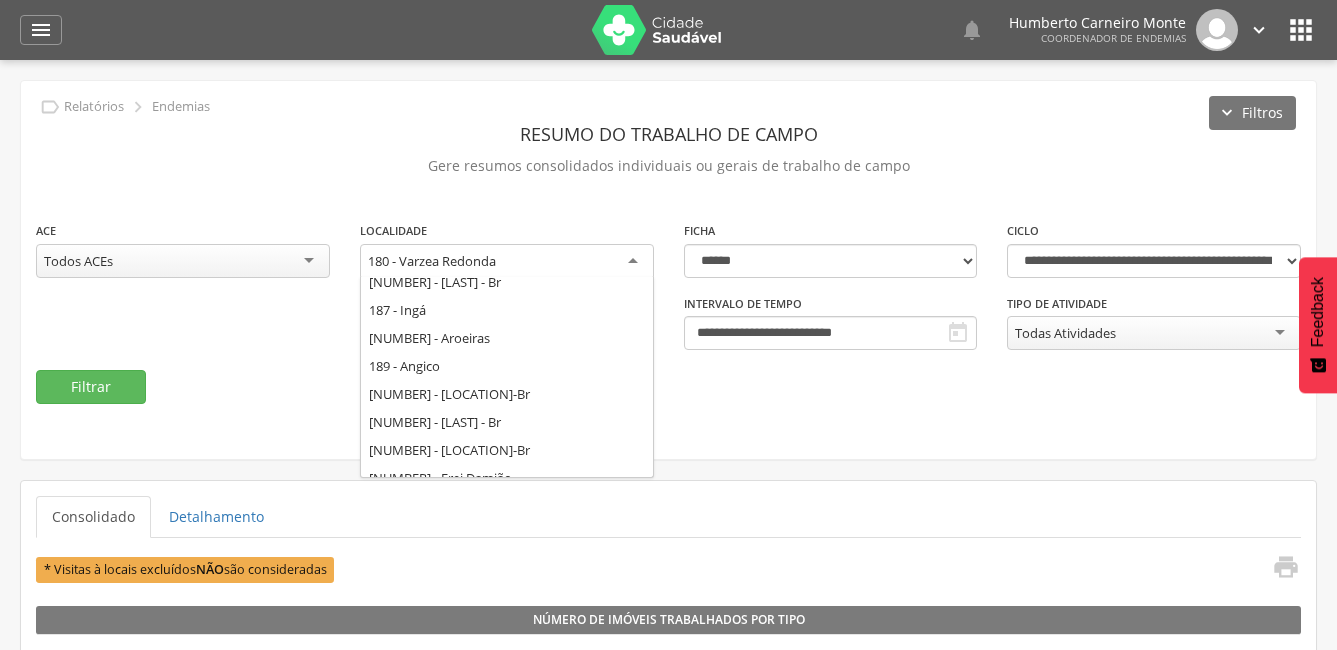 scroll, scrollTop: 3832, scrollLeft: 0, axis: vertical 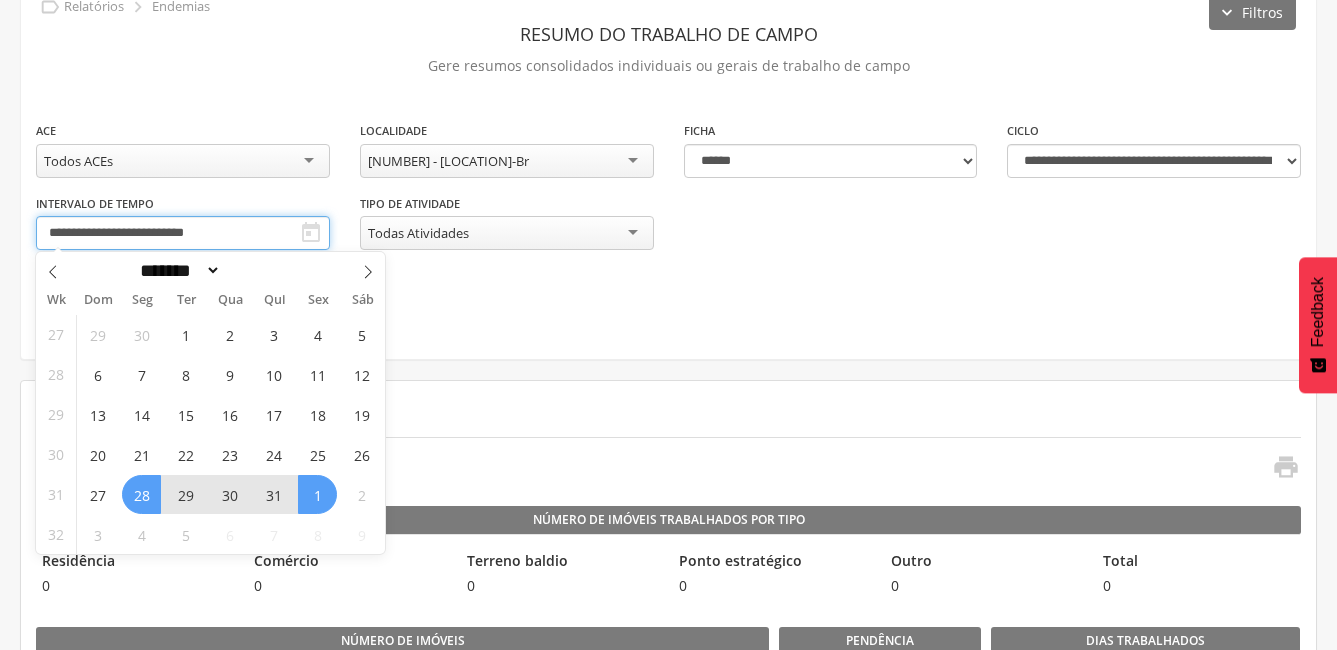 click on "**********" at bounding box center [183, 233] 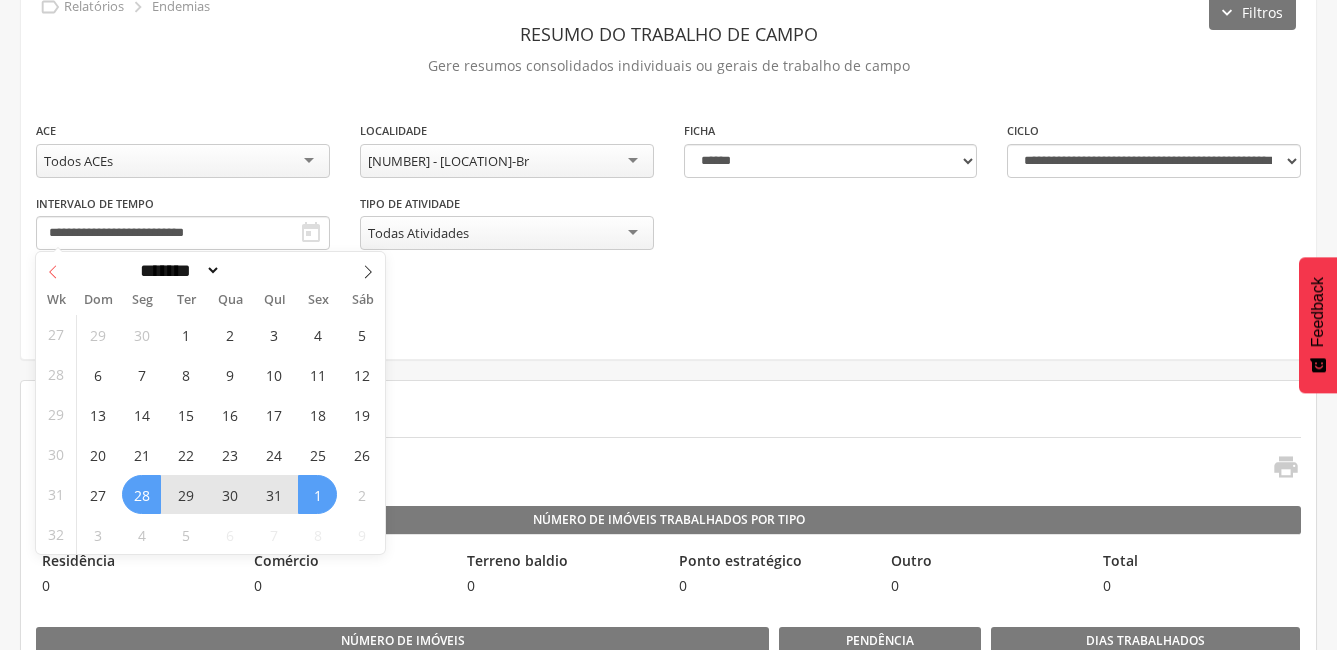 click 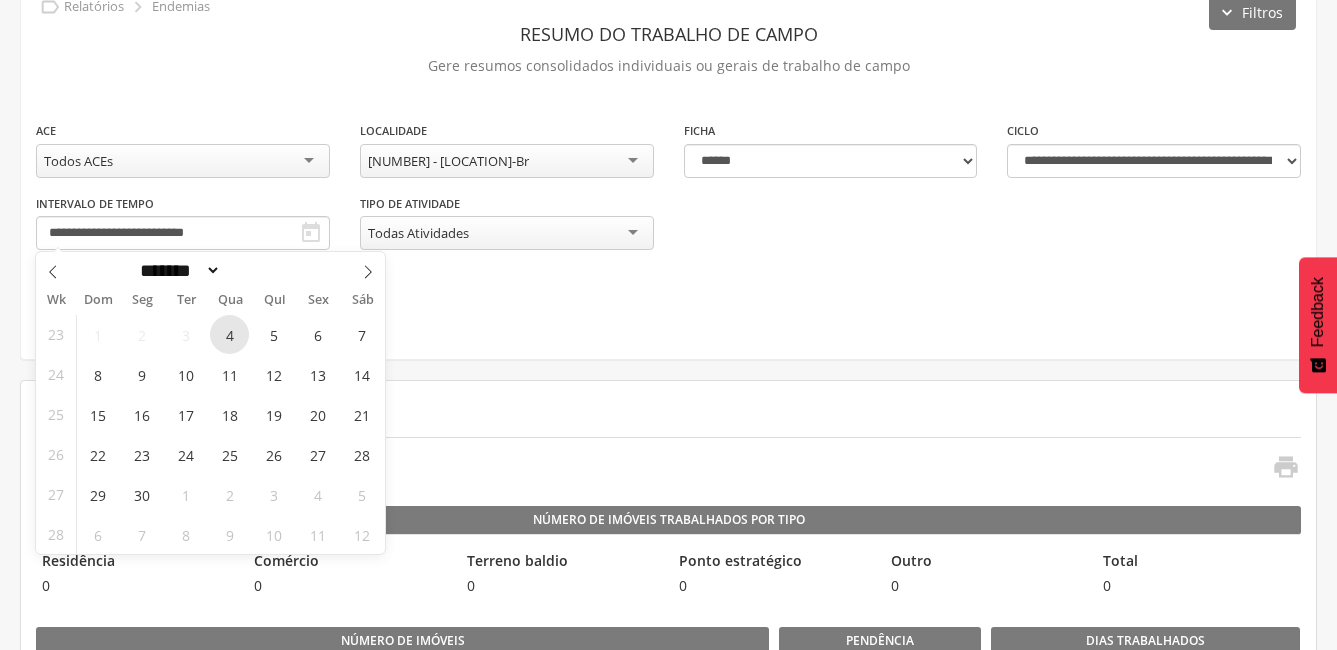 click on "4" at bounding box center (229, 334) 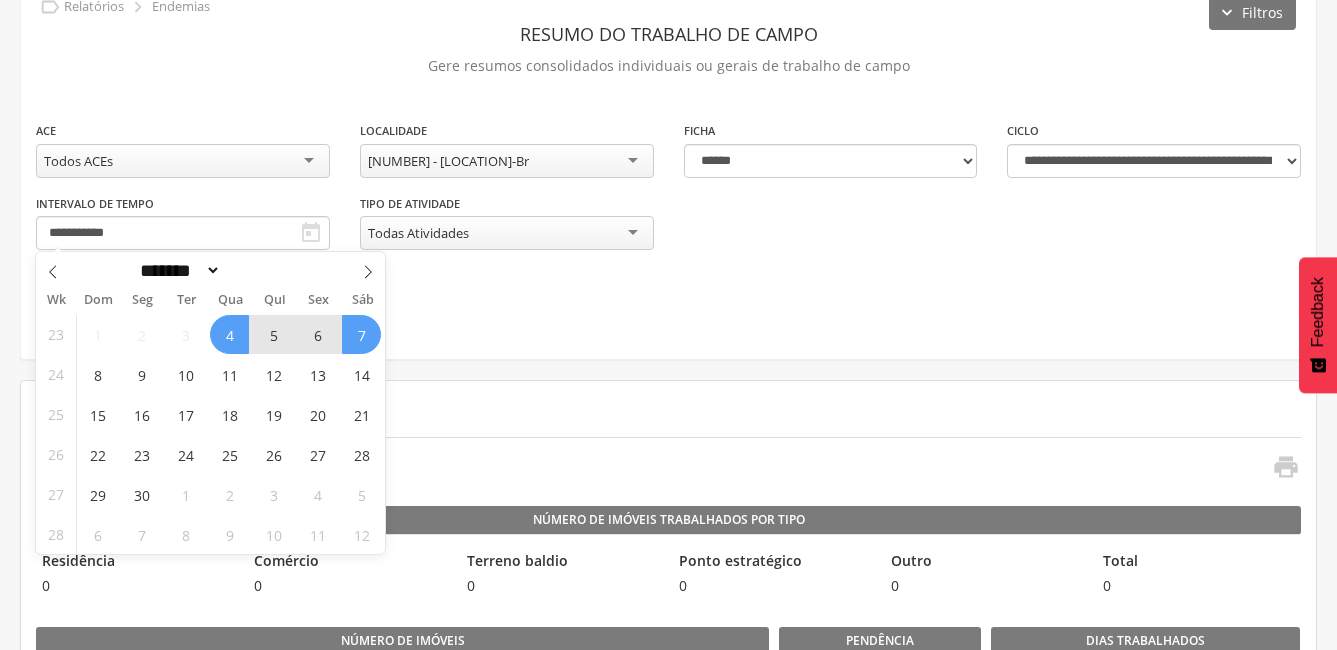 click on "7" at bounding box center (361, 334) 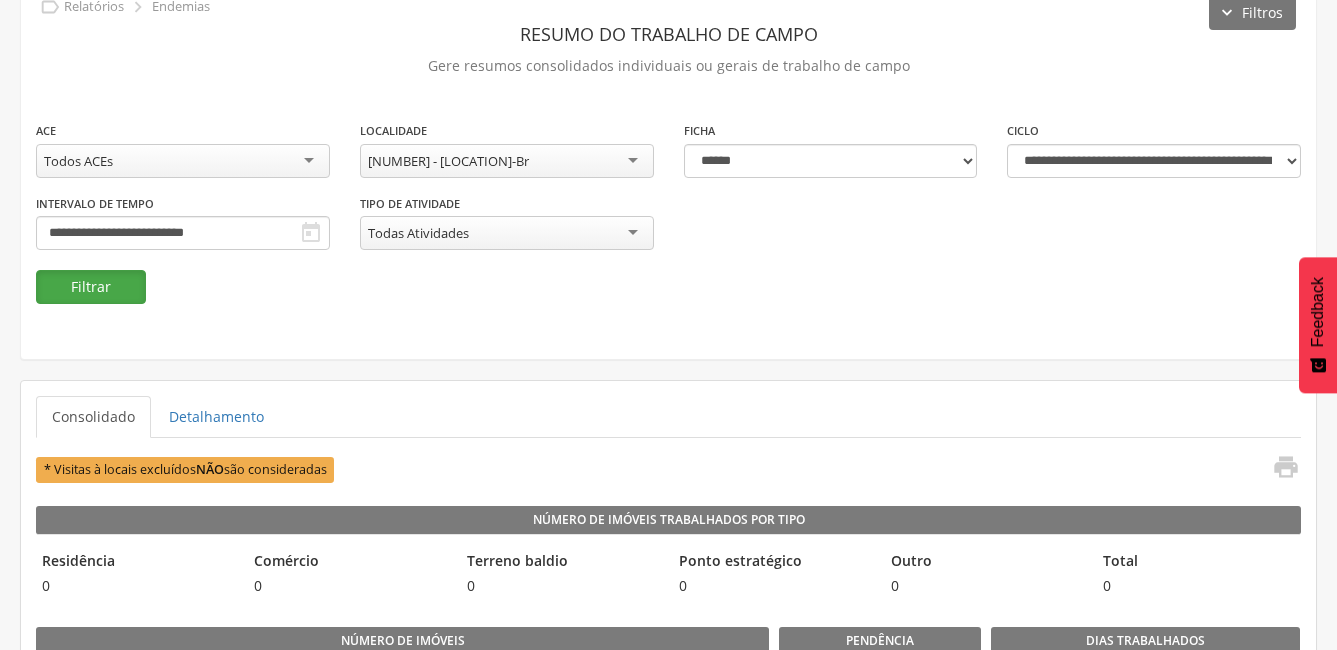 click on "Filtrar" at bounding box center [91, 287] 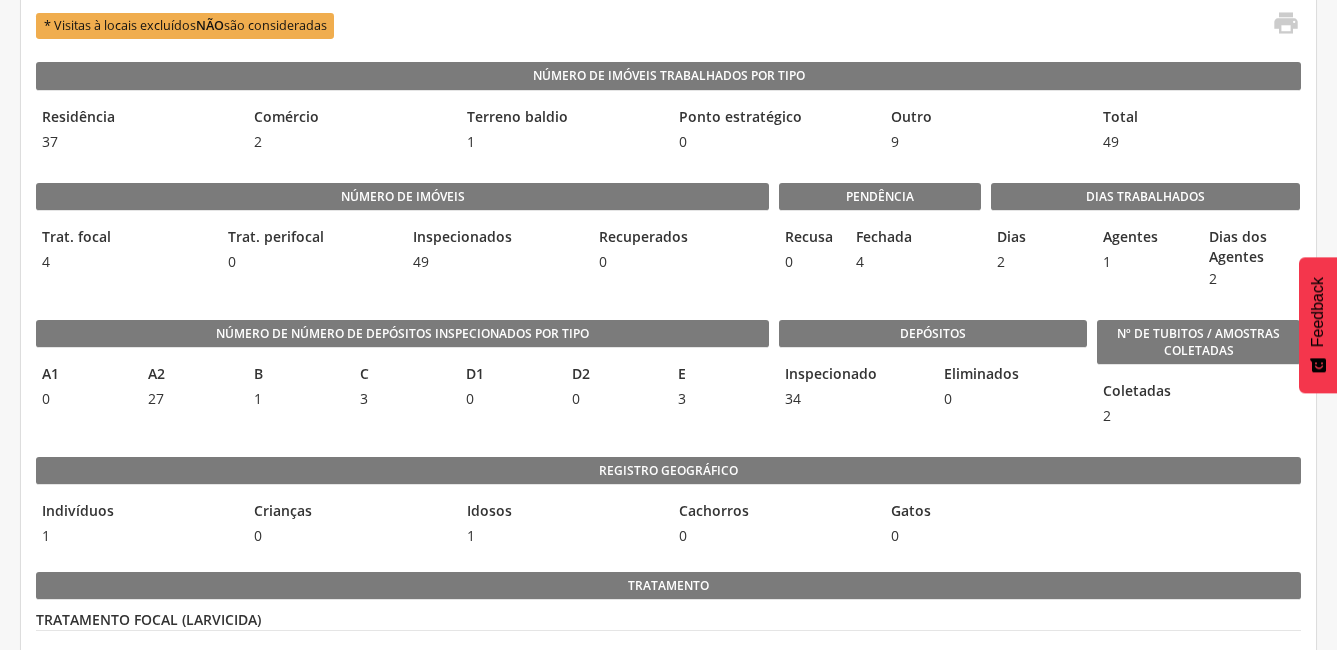 scroll, scrollTop: 300, scrollLeft: 0, axis: vertical 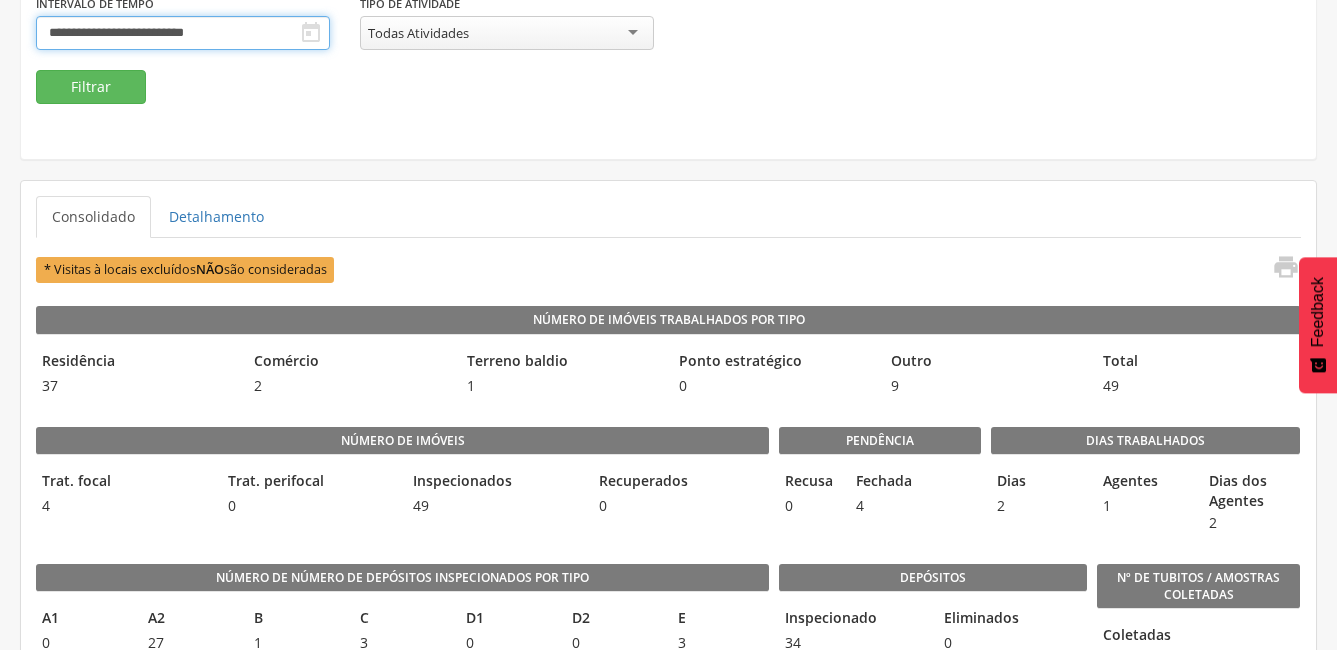 click on "**********" at bounding box center (183, 33) 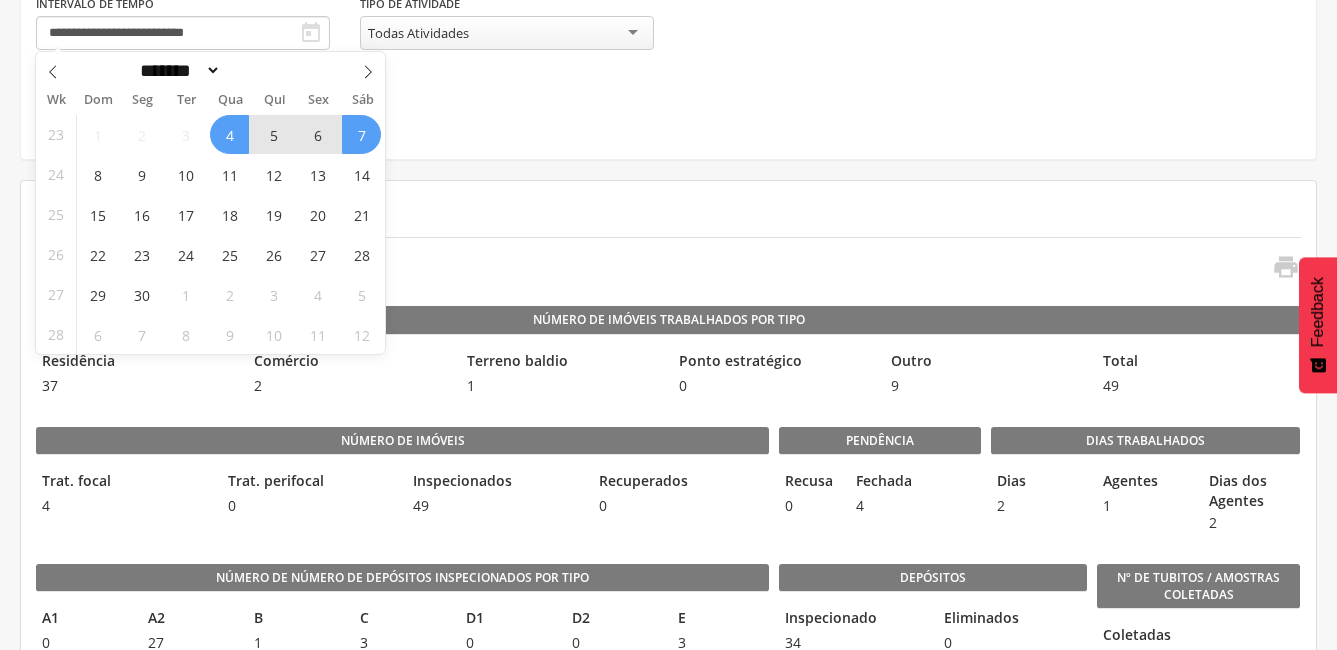 click on "**********" at bounding box center [668, -30] 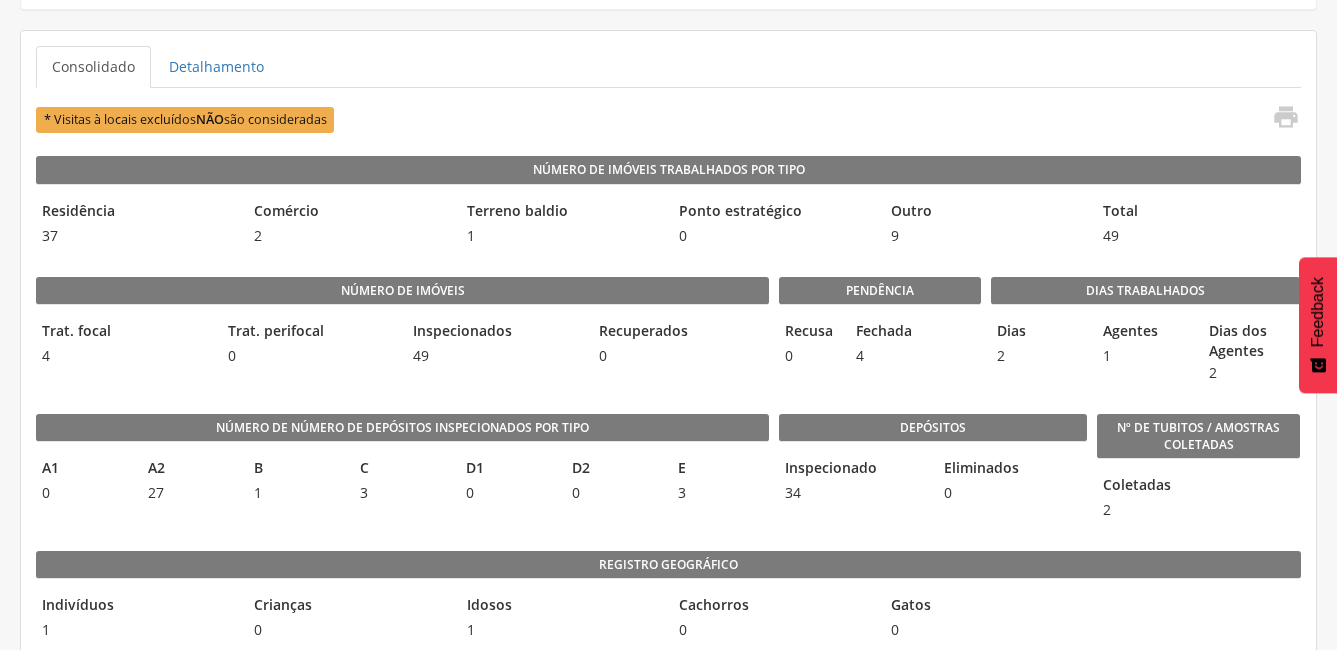 scroll, scrollTop: 100, scrollLeft: 0, axis: vertical 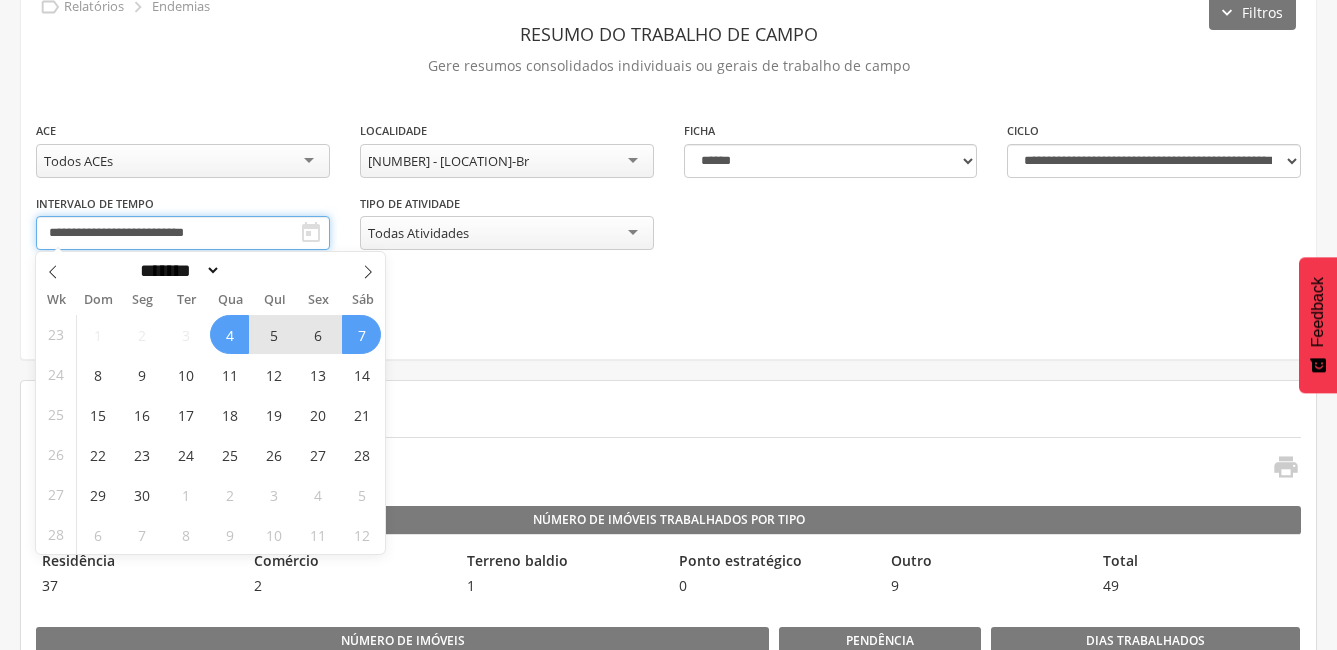 click on "**********" at bounding box center (183, 233) 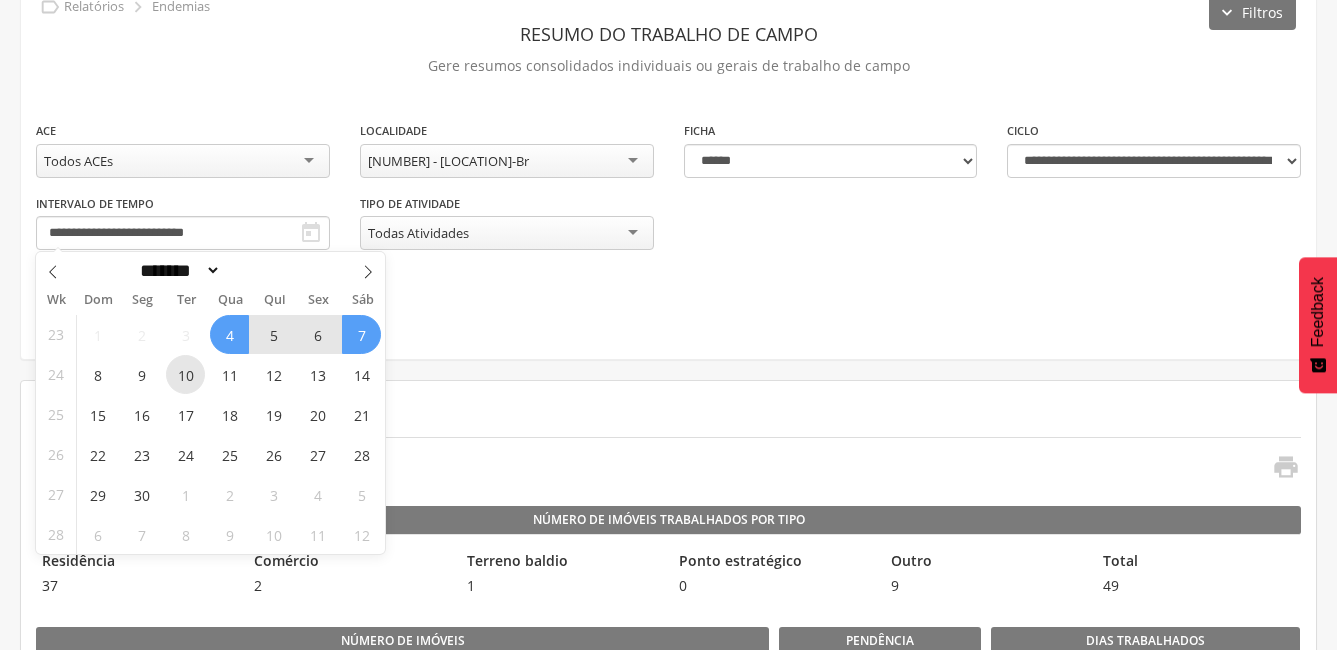 click on "10" at bounding box center [185, 374] 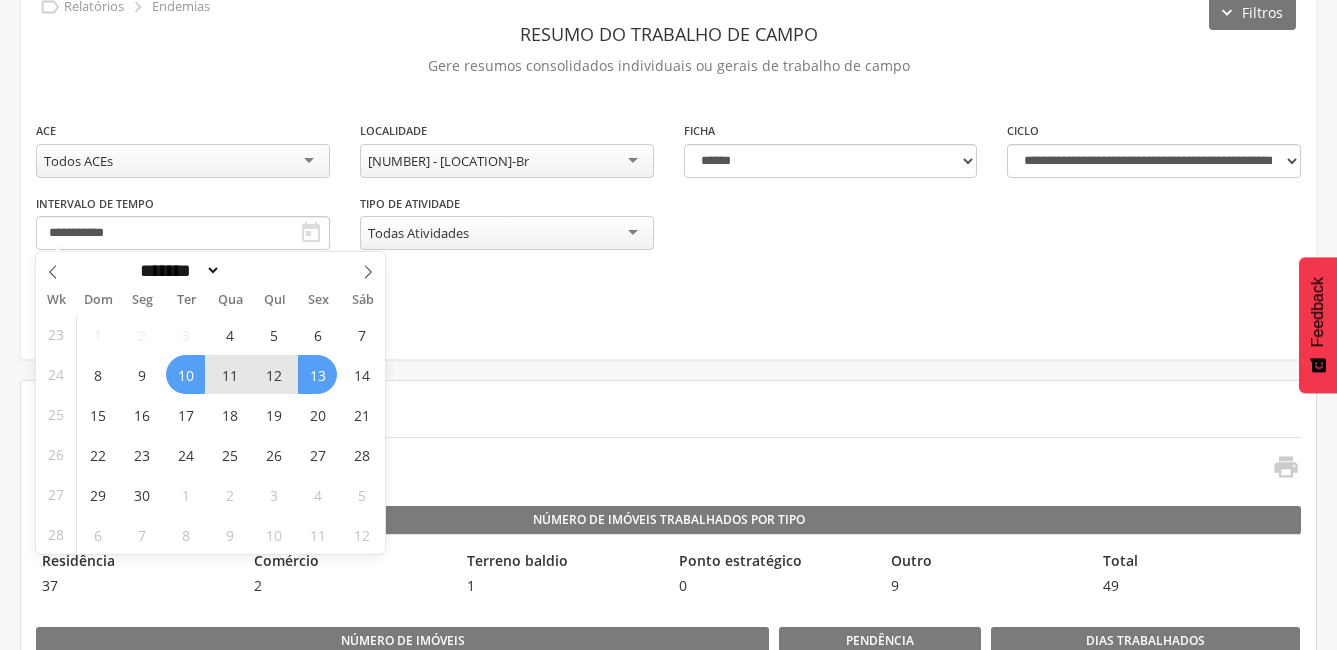click on "13" at bounding box center (317, 374) 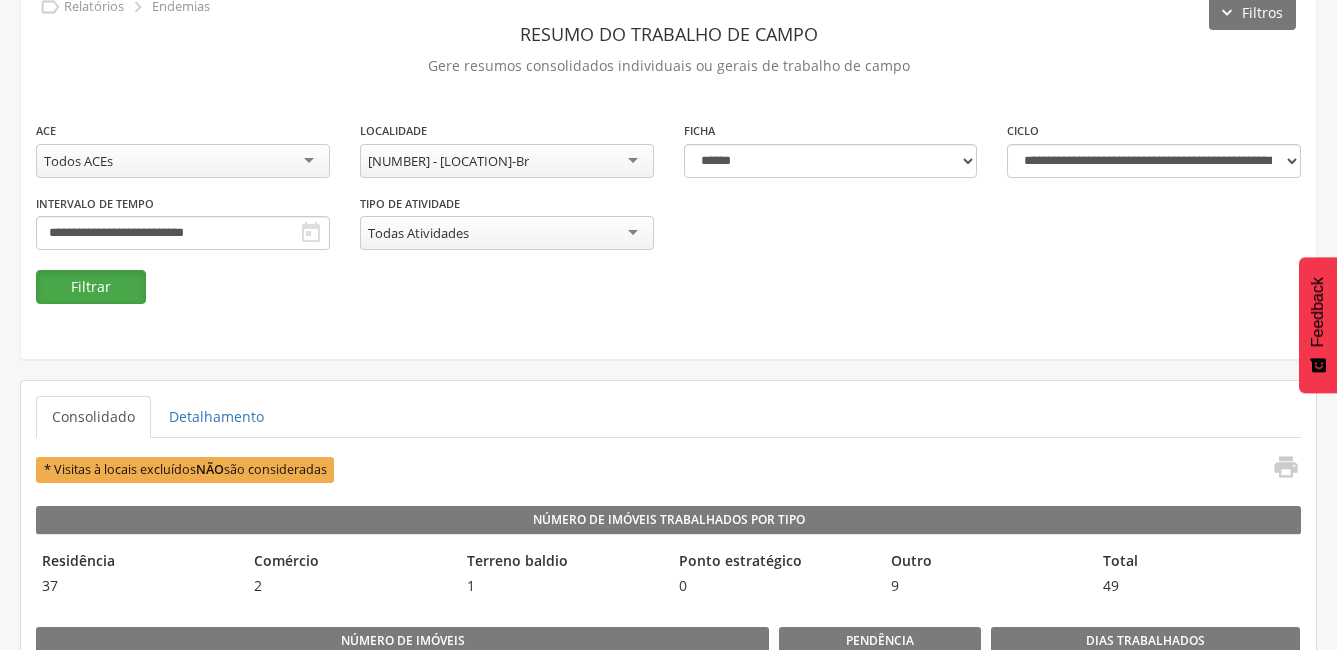 click on "Filtrar" at bounding box center [91, 287] 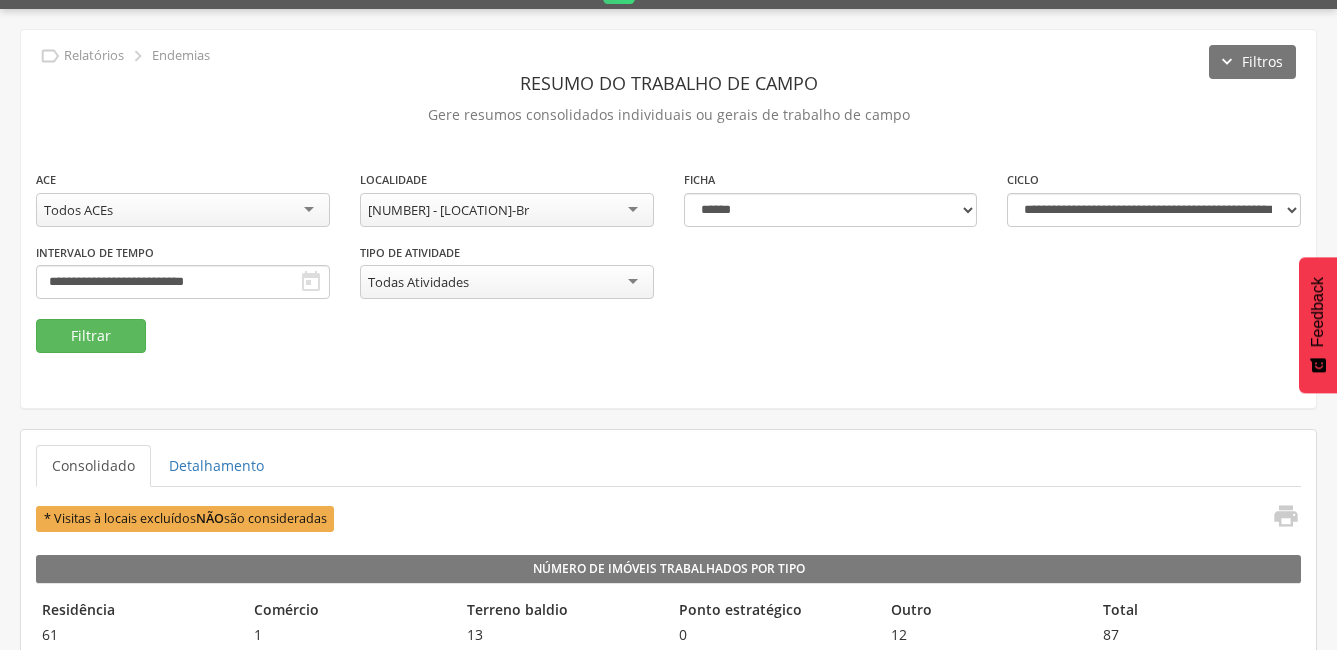scroll, scrollTop: 0, scrollLeft: 0, axis: both 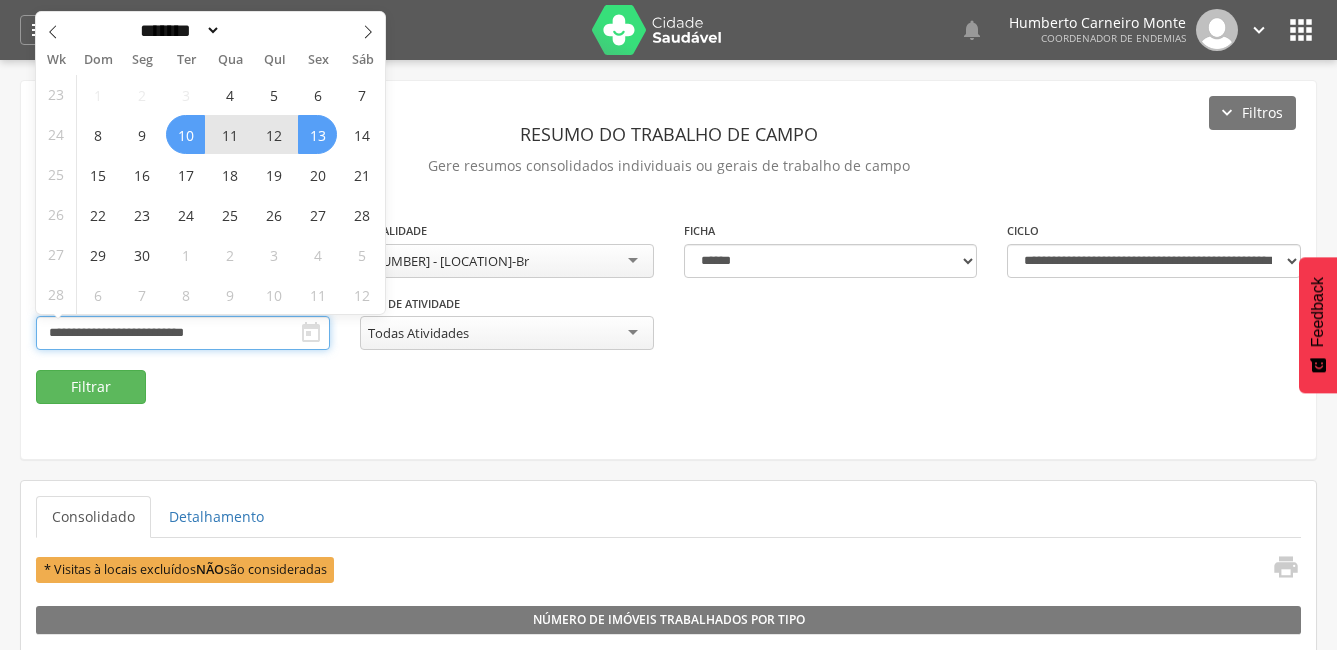 click on "**********" at bounding box center [183, 333] 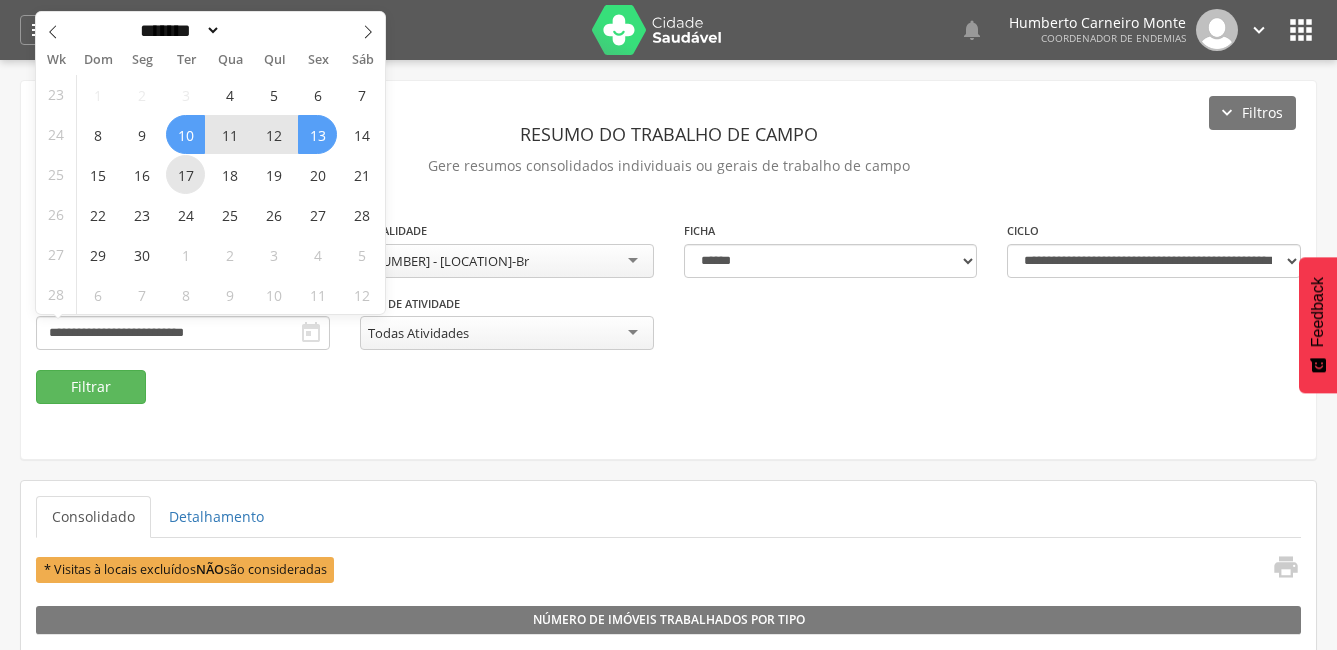 click on "17" at bounding box center [185, 174] 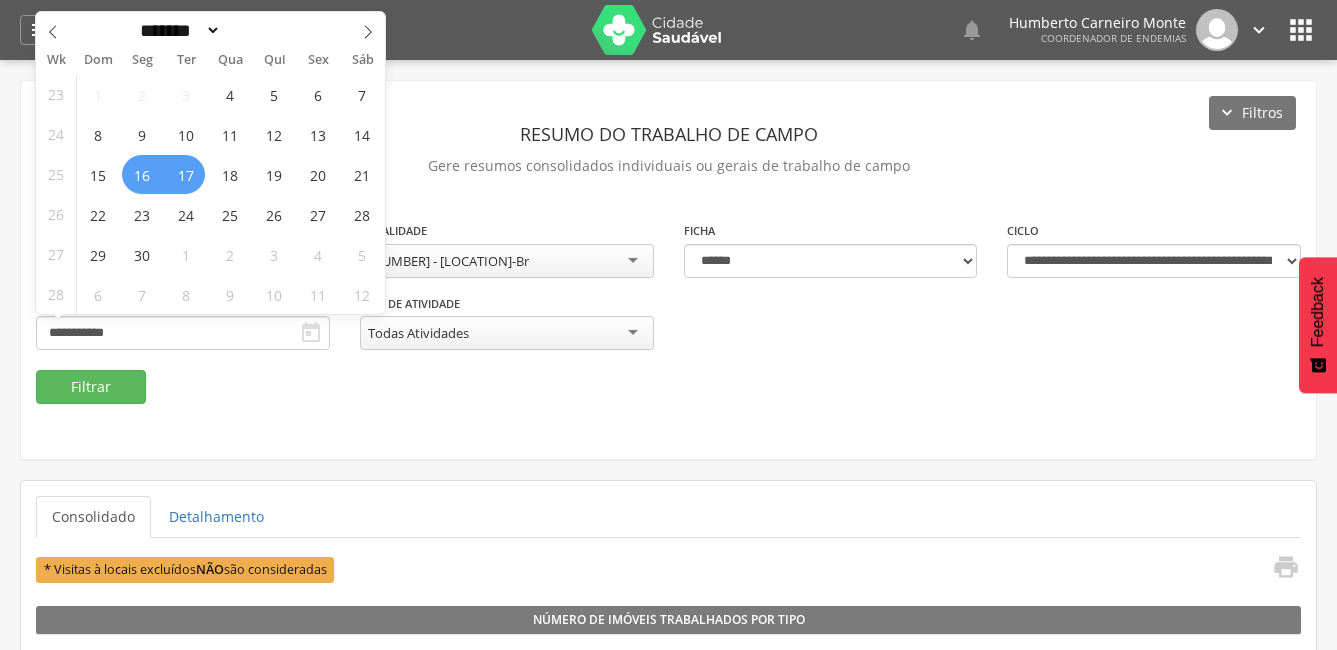 click on "16" at bounding box center [141, 174] 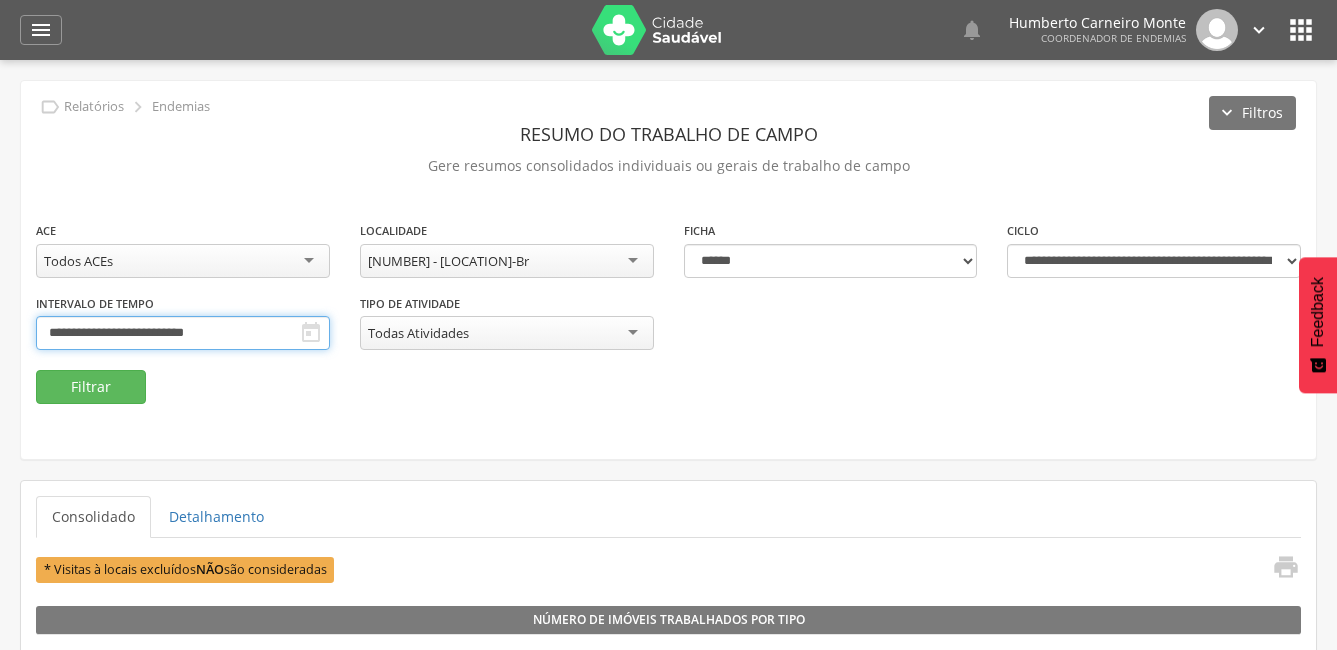 click on "**********" at bounding box center (183, 333) 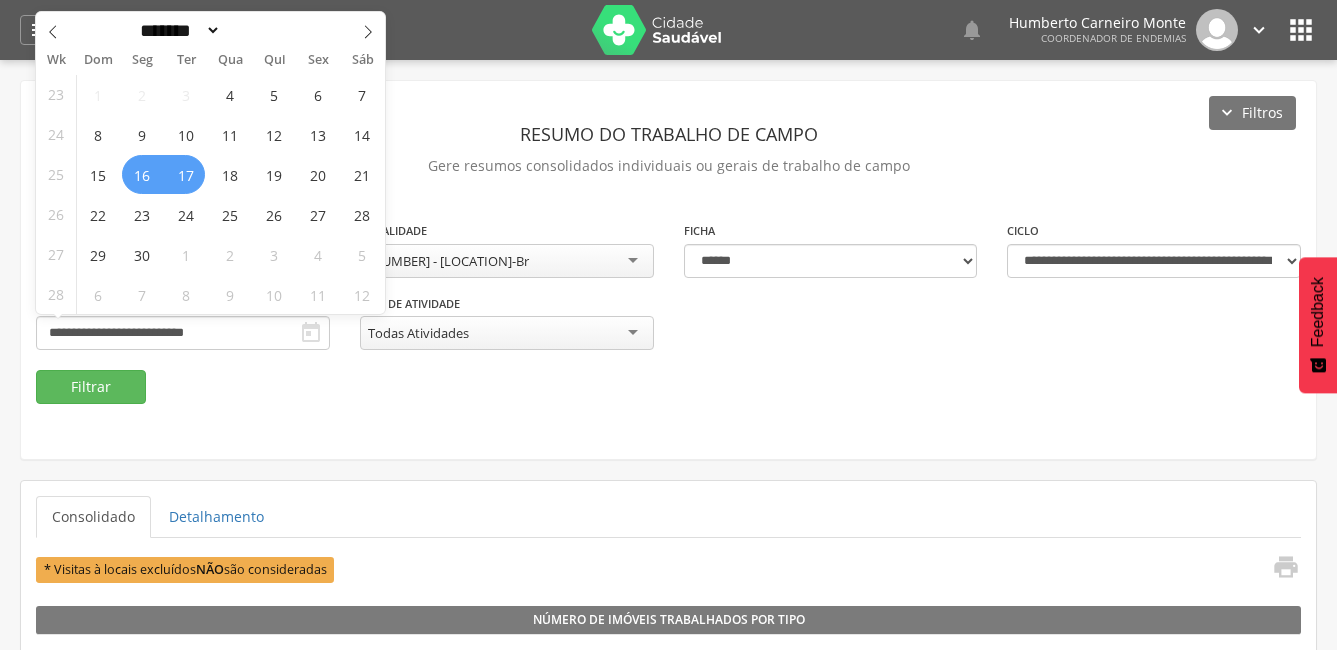click on "16" at bounding box center (141, 174) 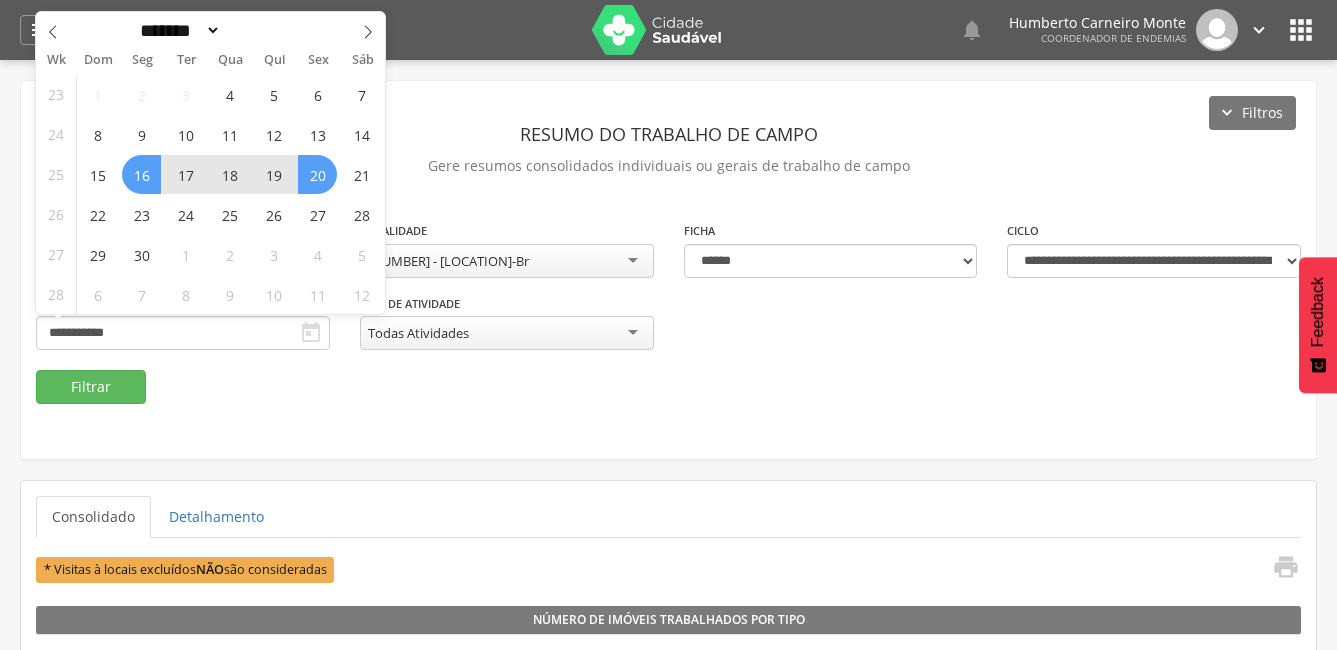 click on "20" at bounding box center (317, 174) 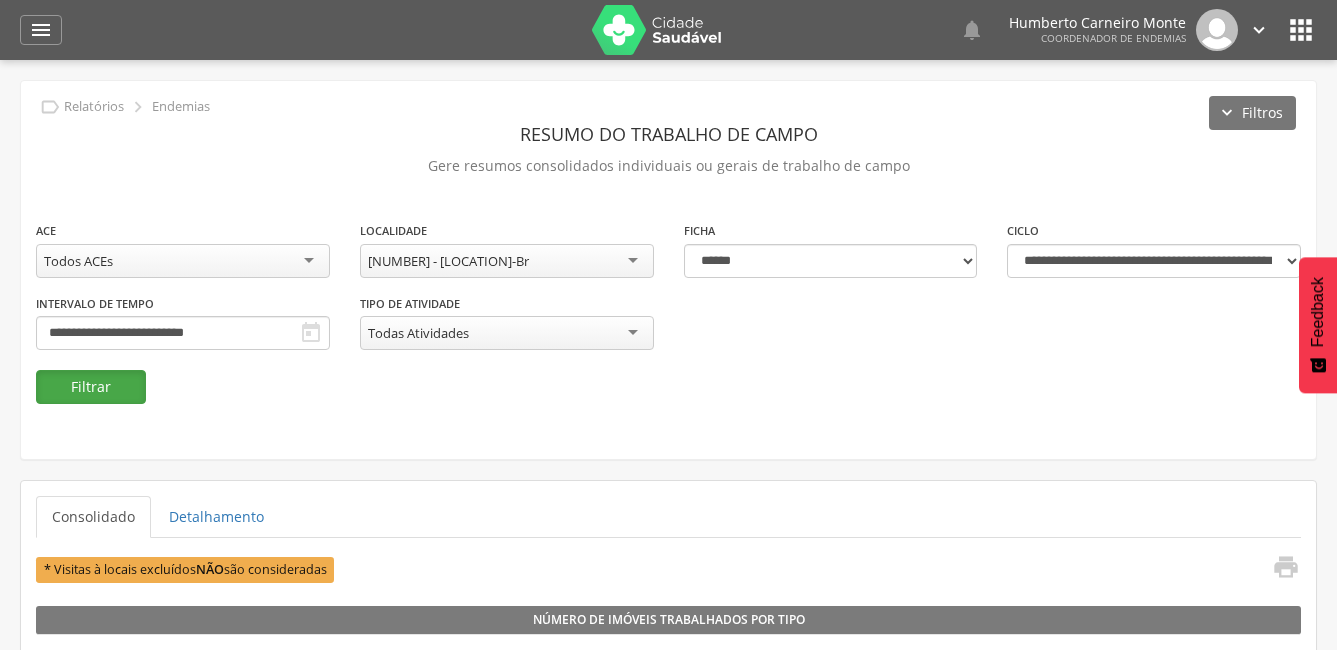 click on "Filtrar" at bounding box center [91, 387] 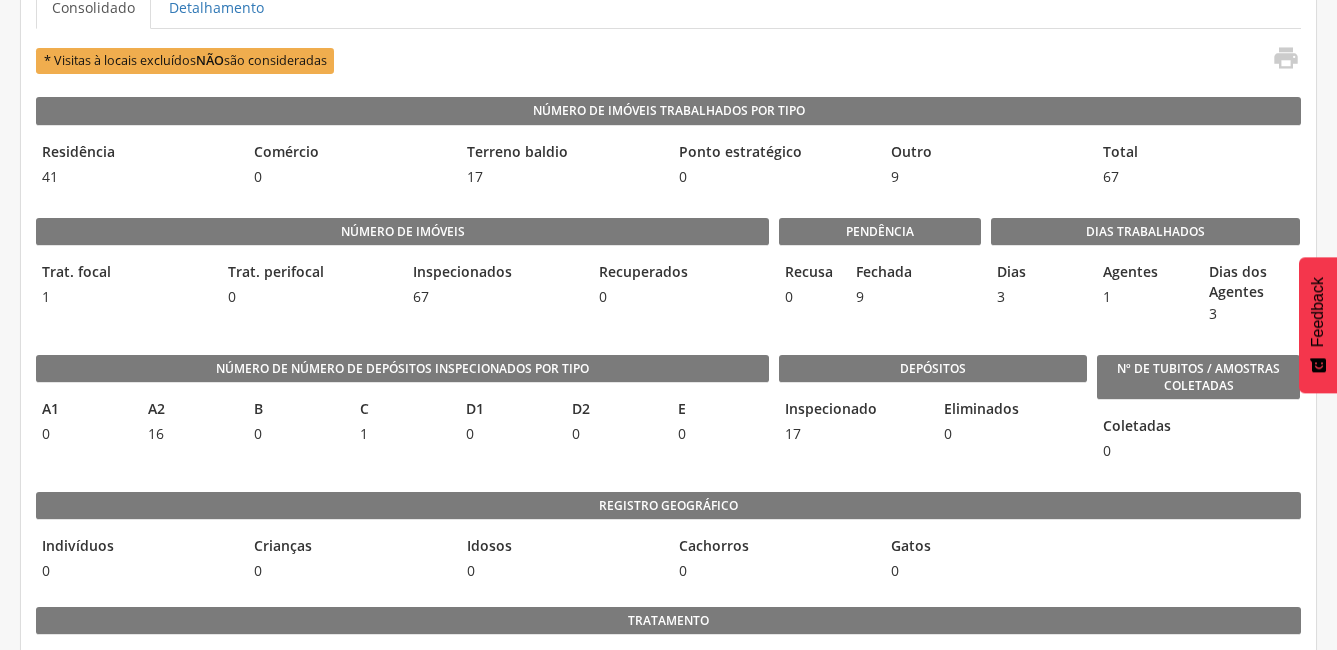 scroll, scrollTop: 300, scrollLeft: 0, axis: vertical 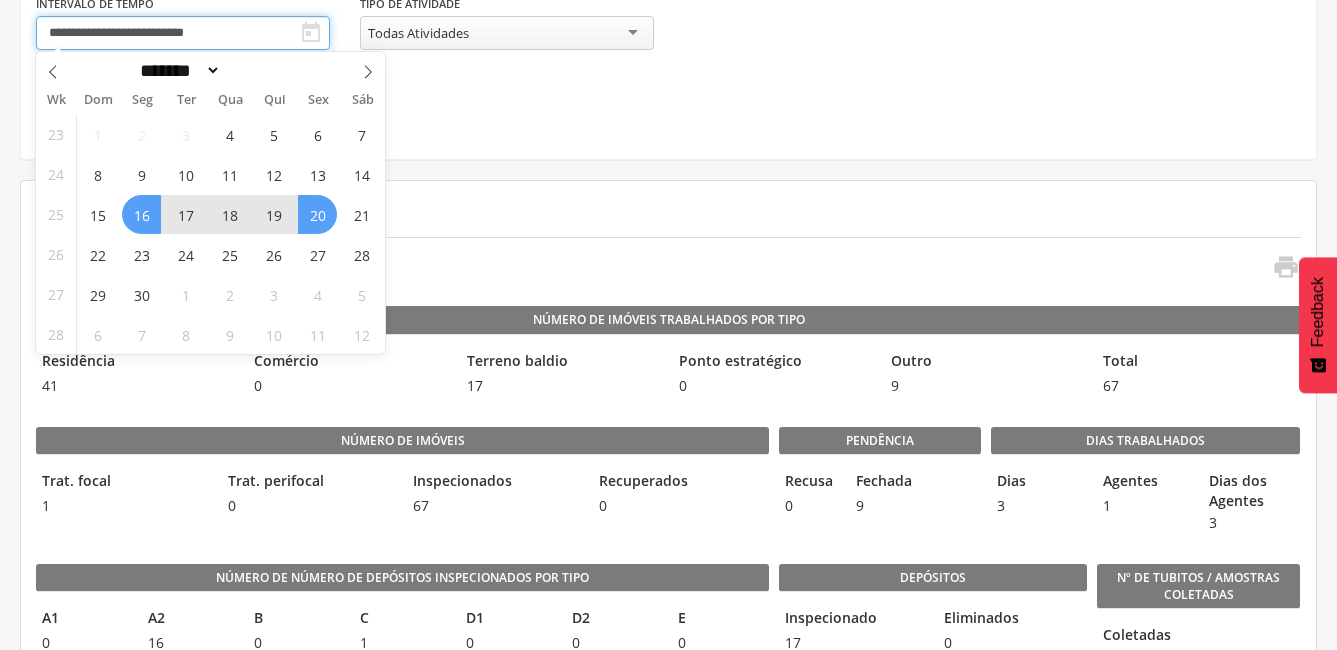 click on "**********" at bounding box center [183, 33] 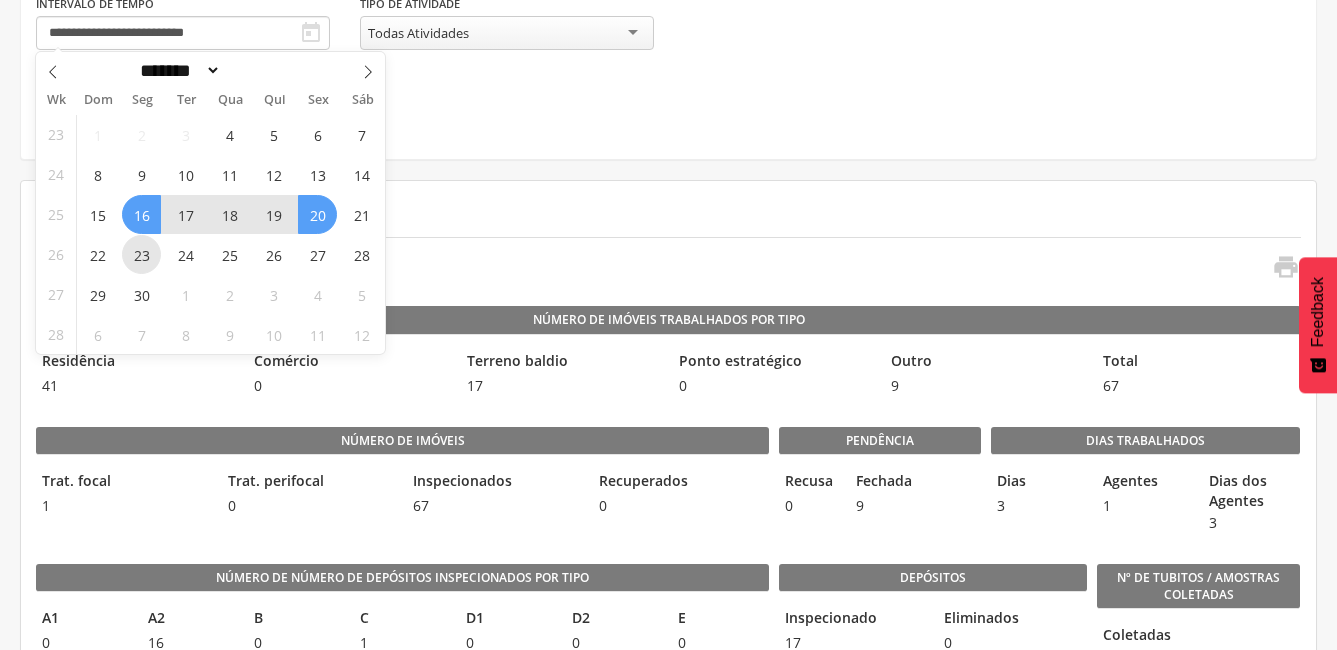 click on "23" at bounding box center [141, 254] 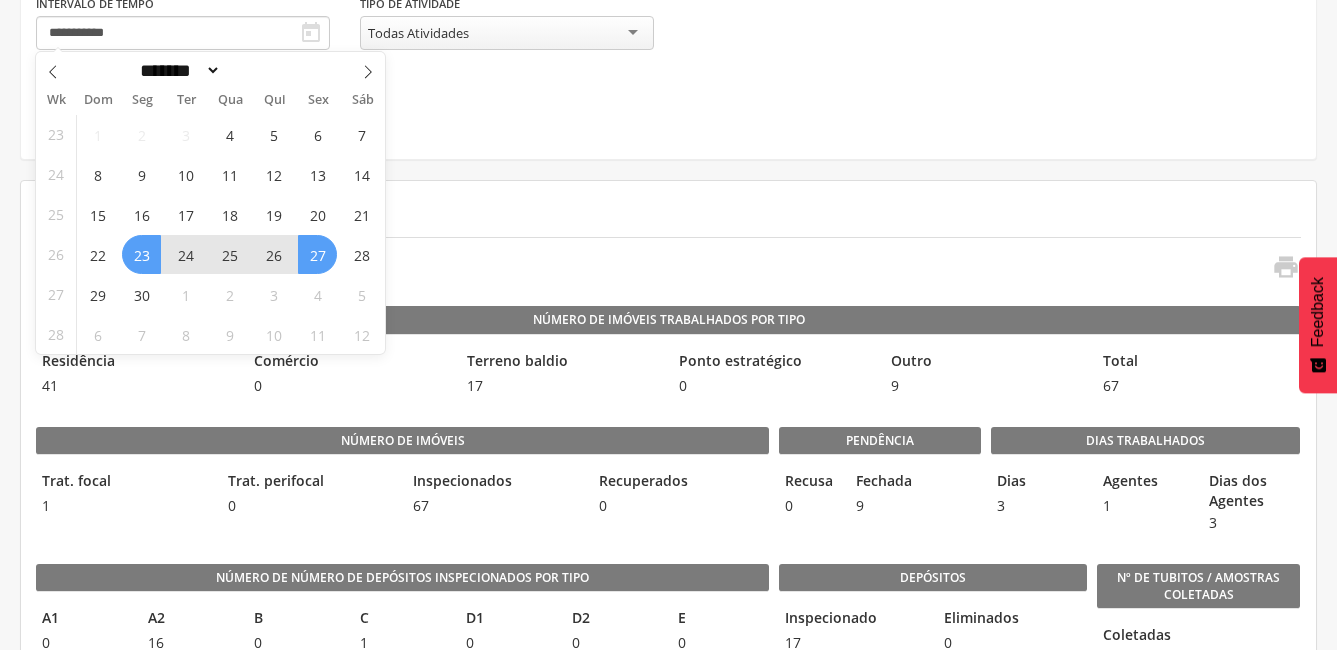click on "27" at bounding box center [317, 254] 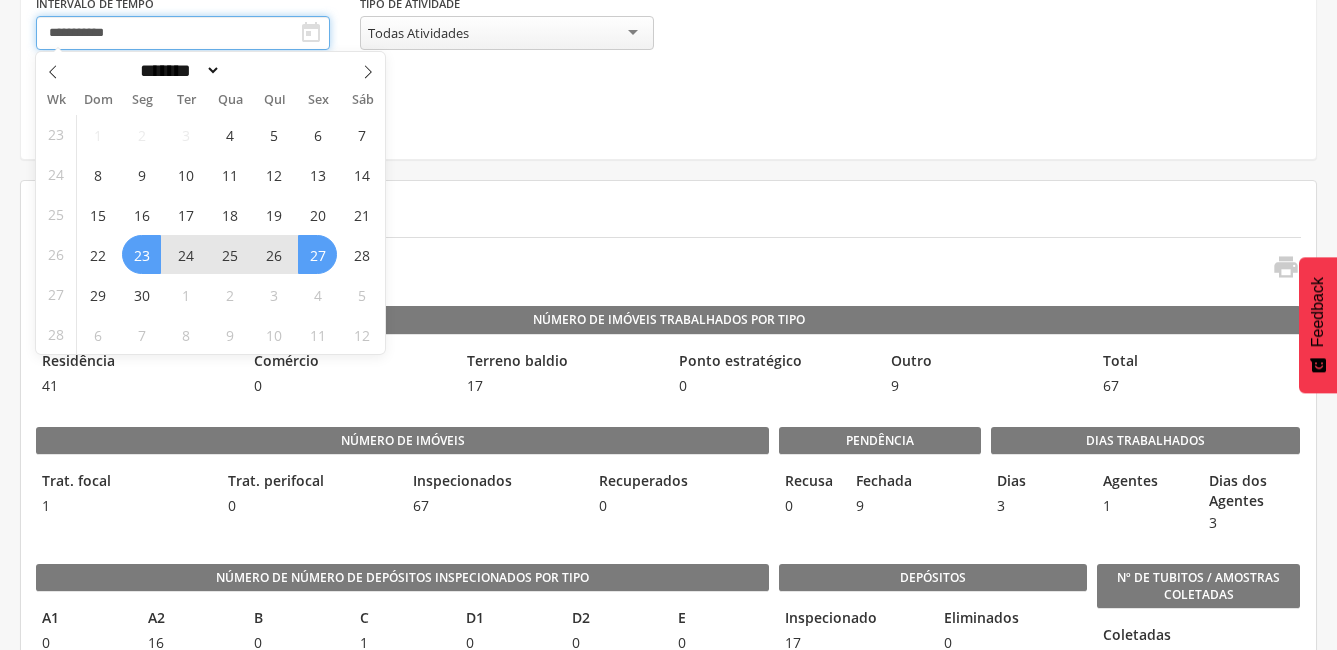 type on "**********" 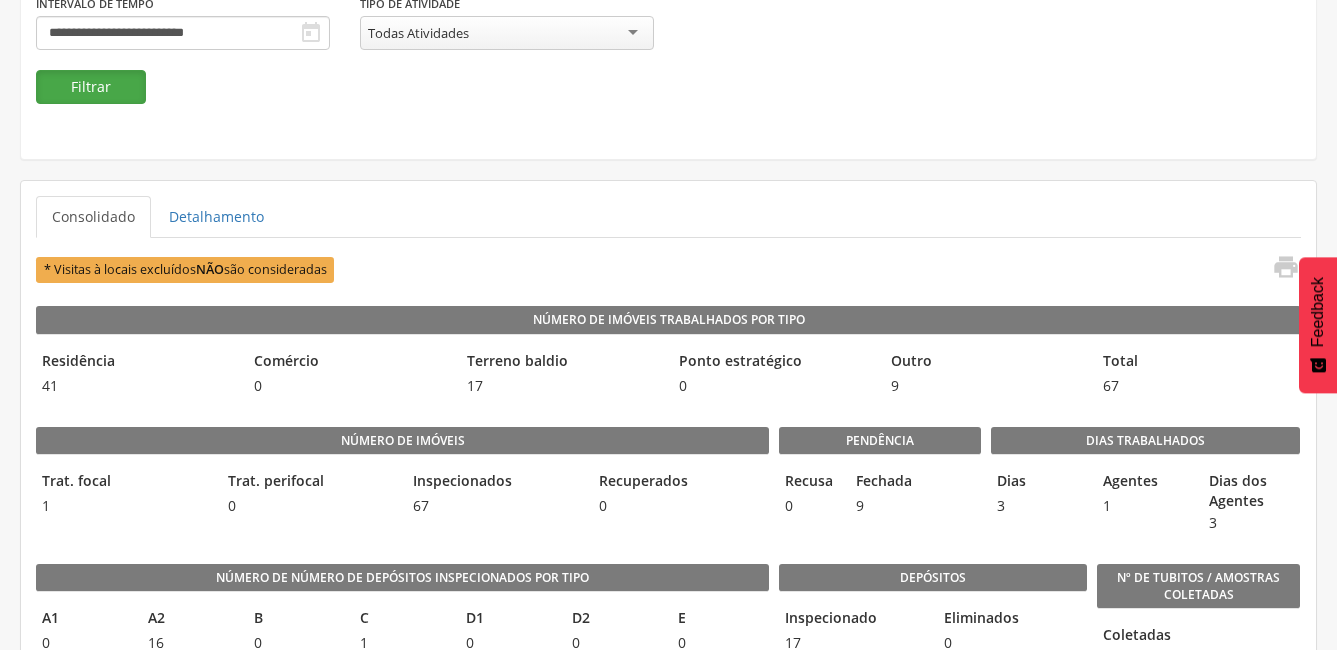 click on "Filtrar" at bounding box center (91, 87) 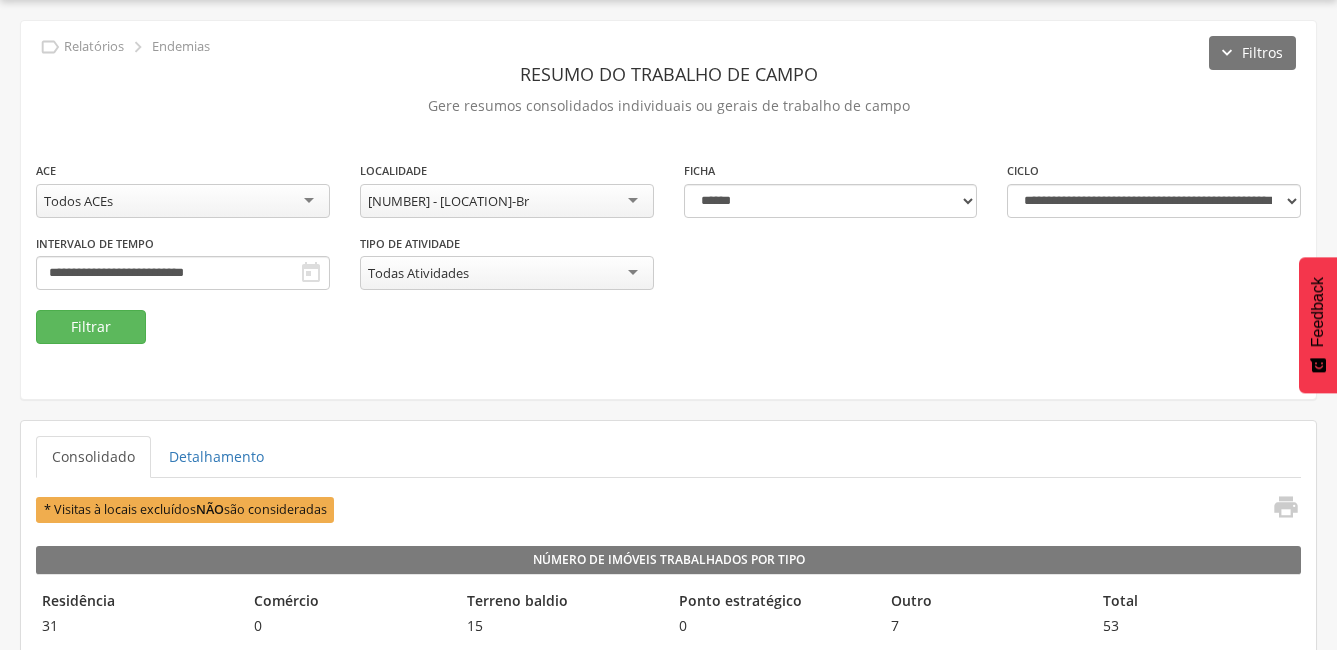 scroll, scrollTop: 300, scrollLeft: 0, axis: vertical 